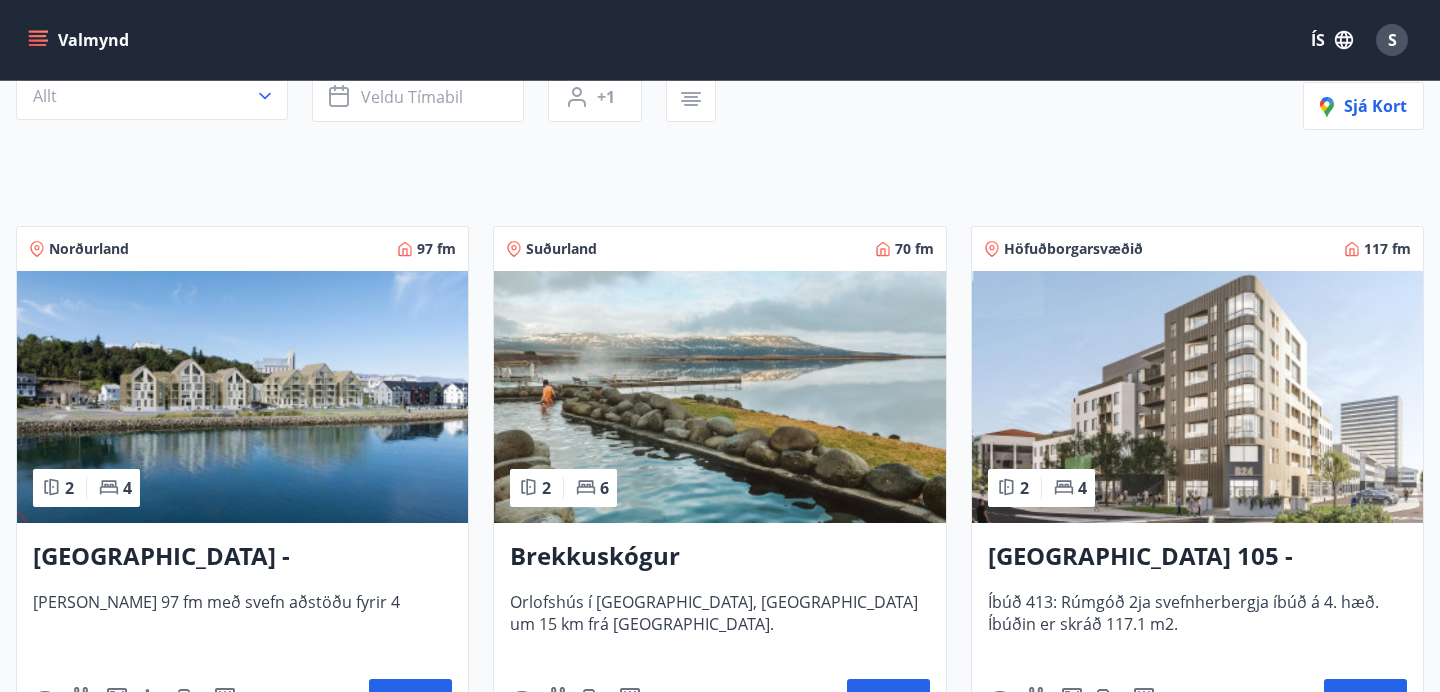 scroll, scrollTop: 0, scrollLeft: 0, axis: both 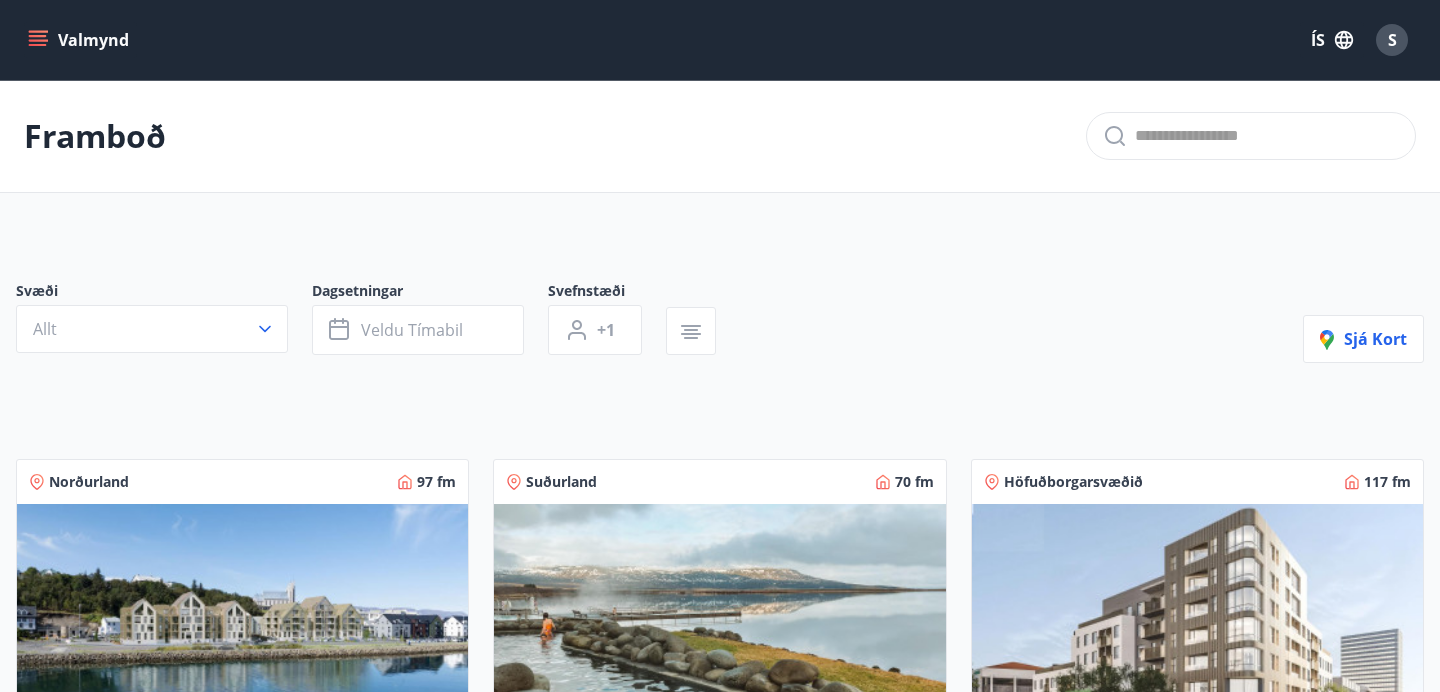 click 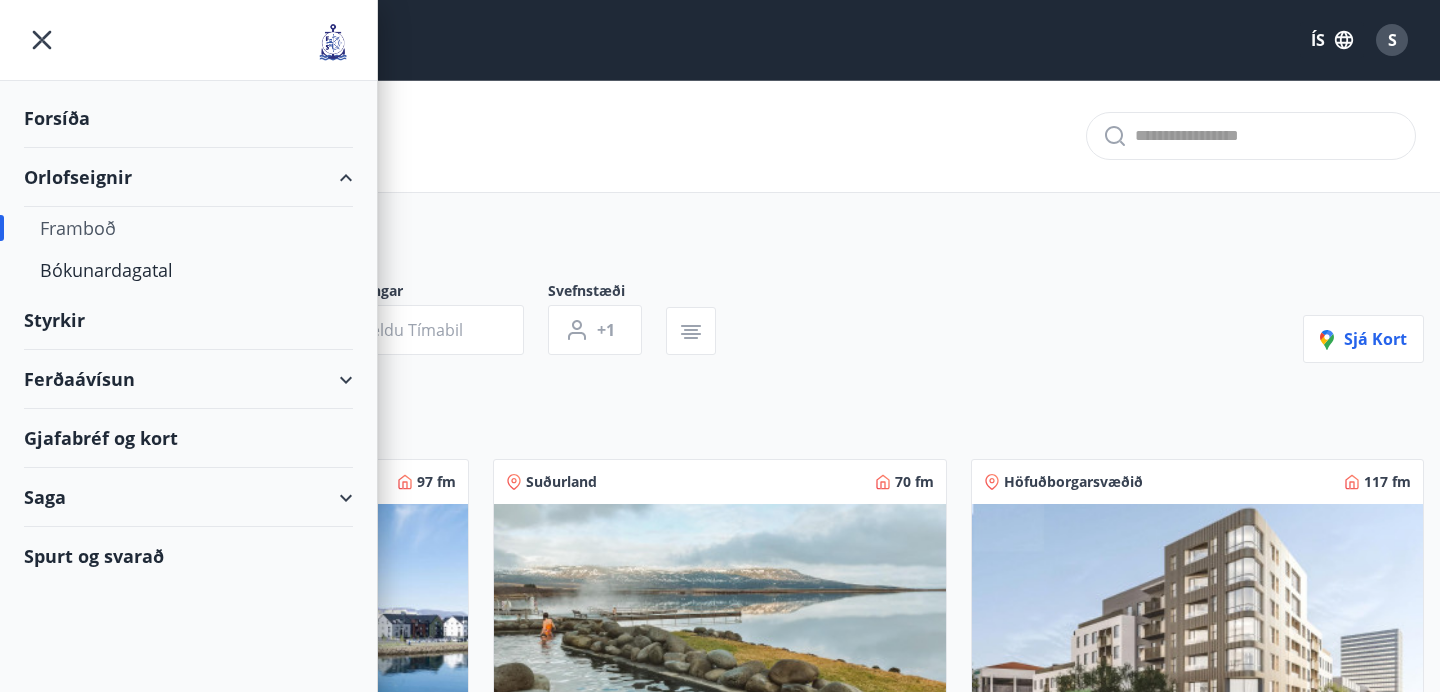 click on "Ferðaávísun" at bounding box center (188, 379) 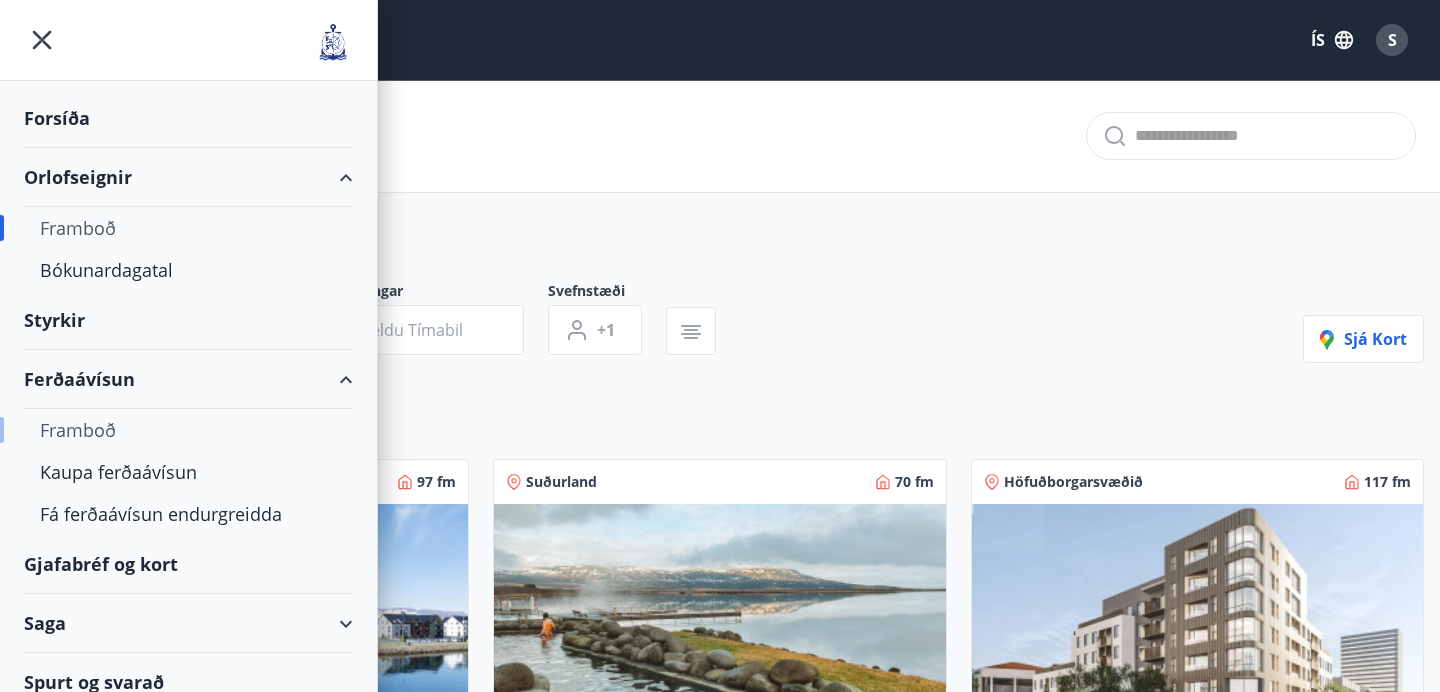 click on "Framboð" at bounding box center [188, 430] 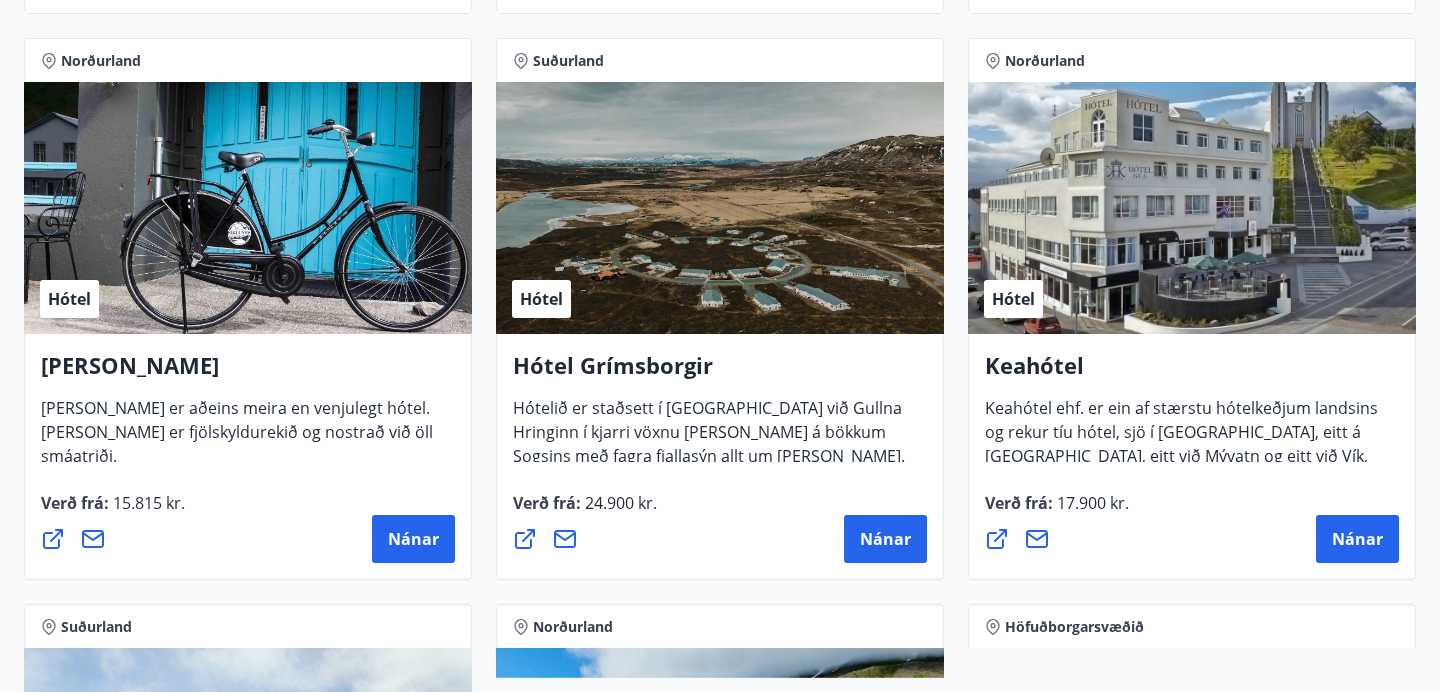 scroll, scrollTop: 908, scrollLeft: 0, axis: vertical 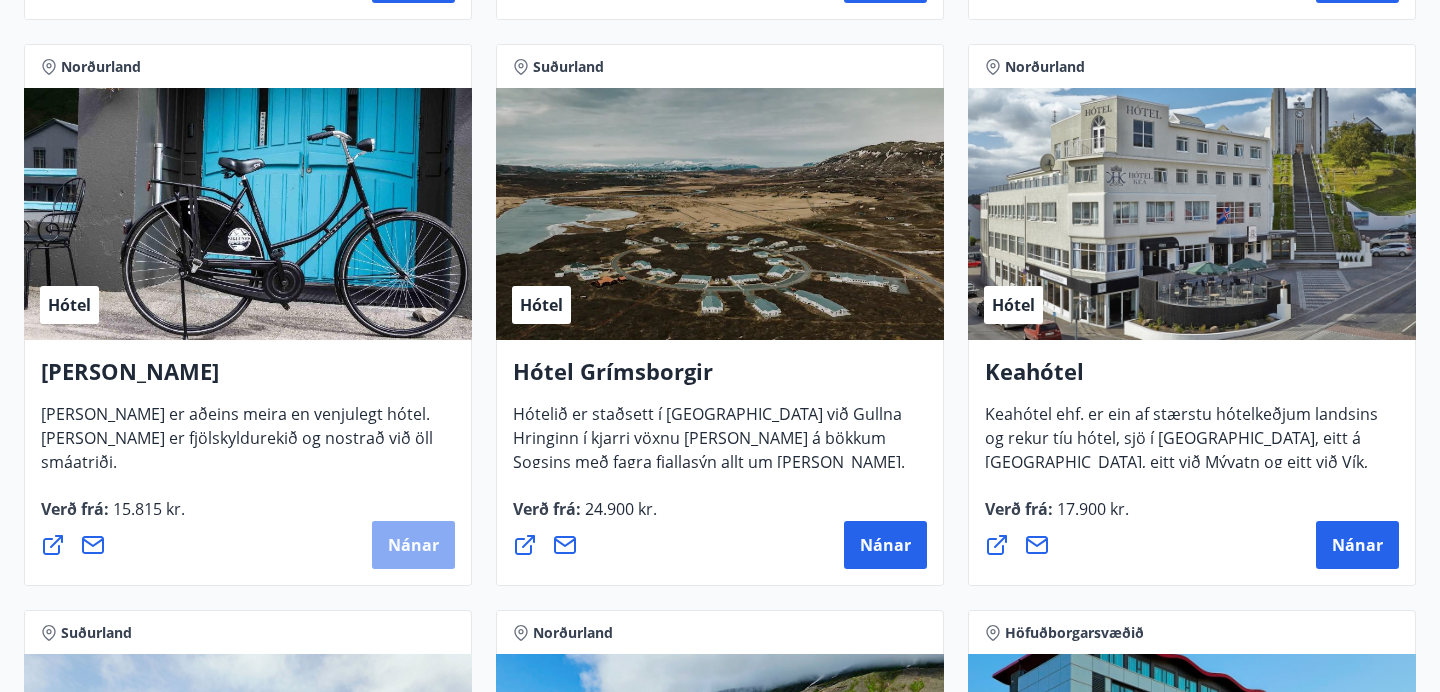 click on "Nánar" at bounding box center (413, 545) 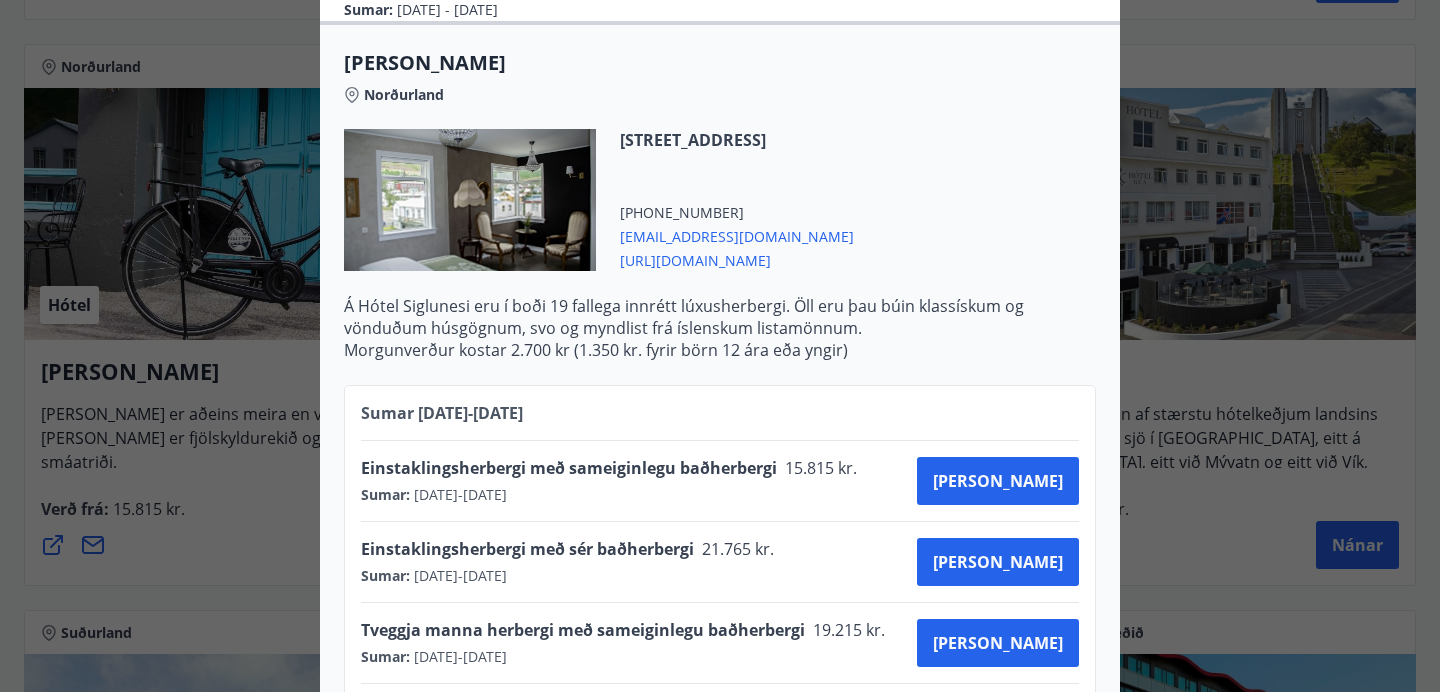 scroll, scrollTop: 0, scrollLeft: 0, axis: both 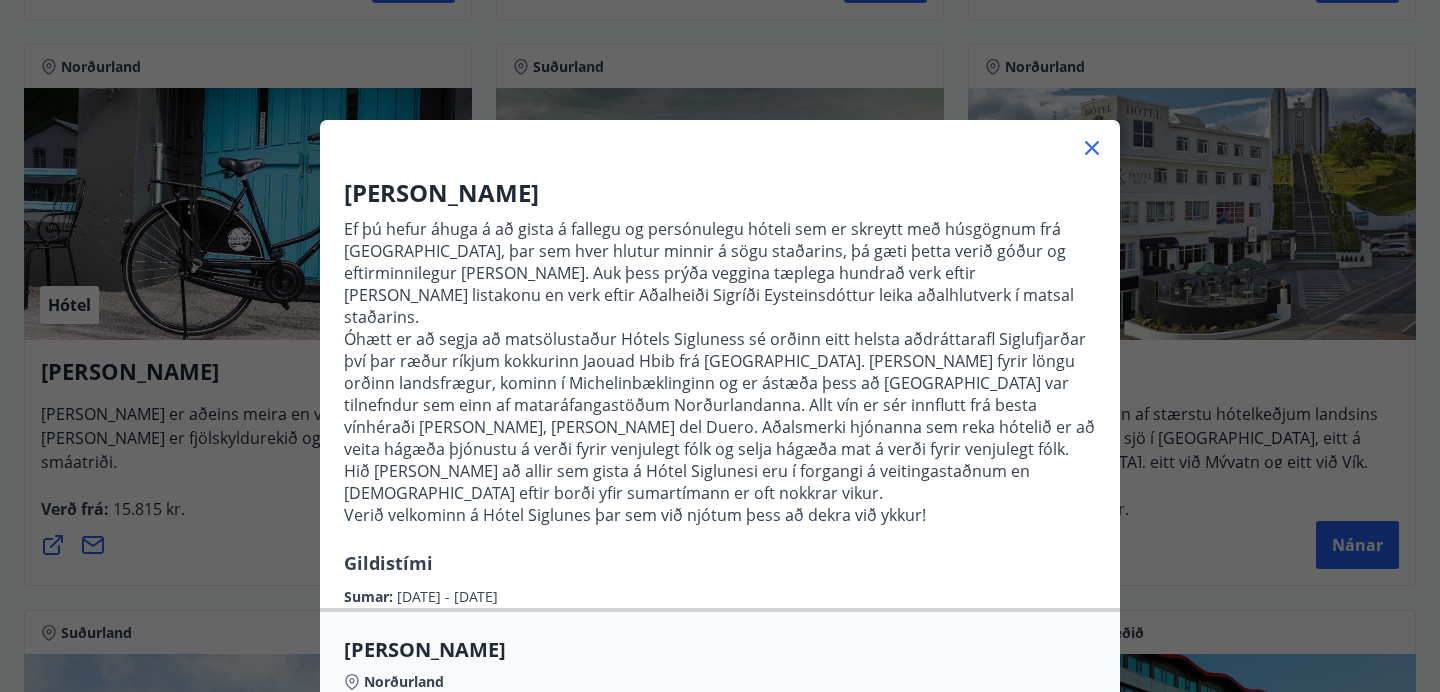 click 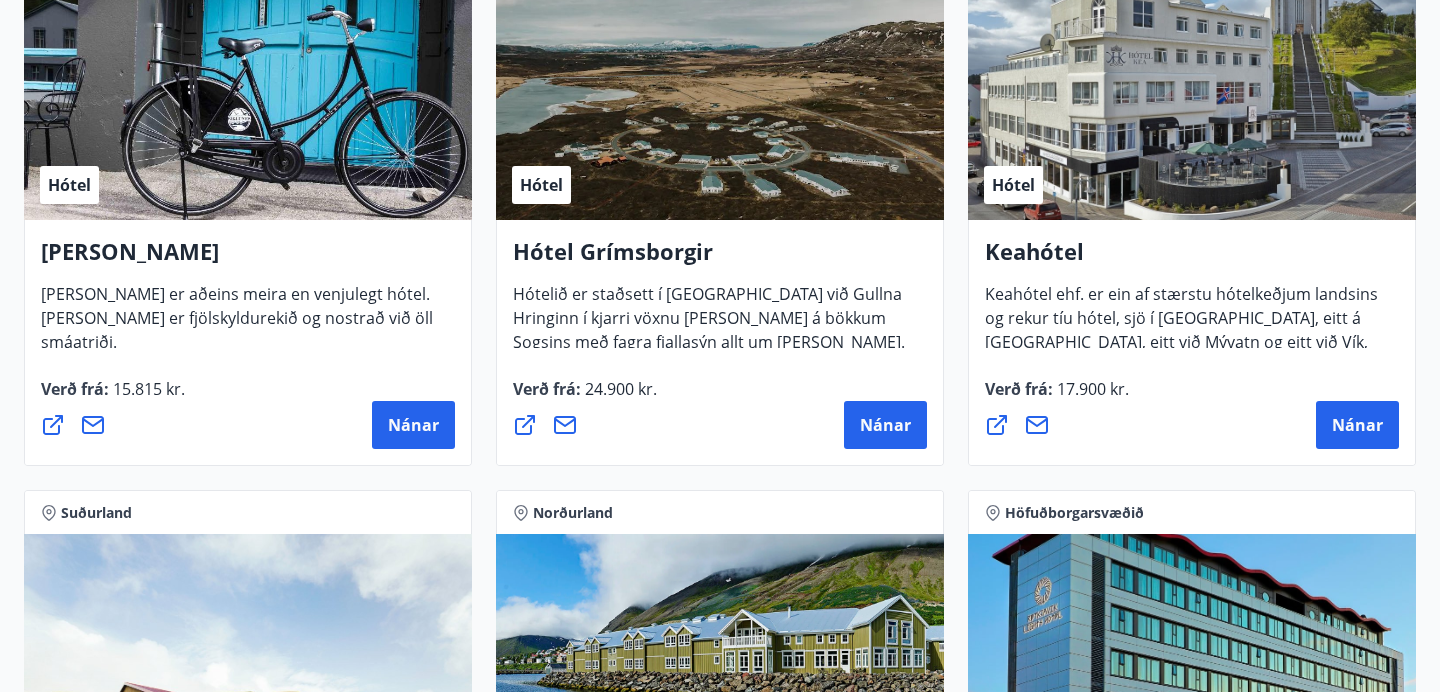 scroll, scrollTop: 1061, scrollLeft: 0, axis: vertical 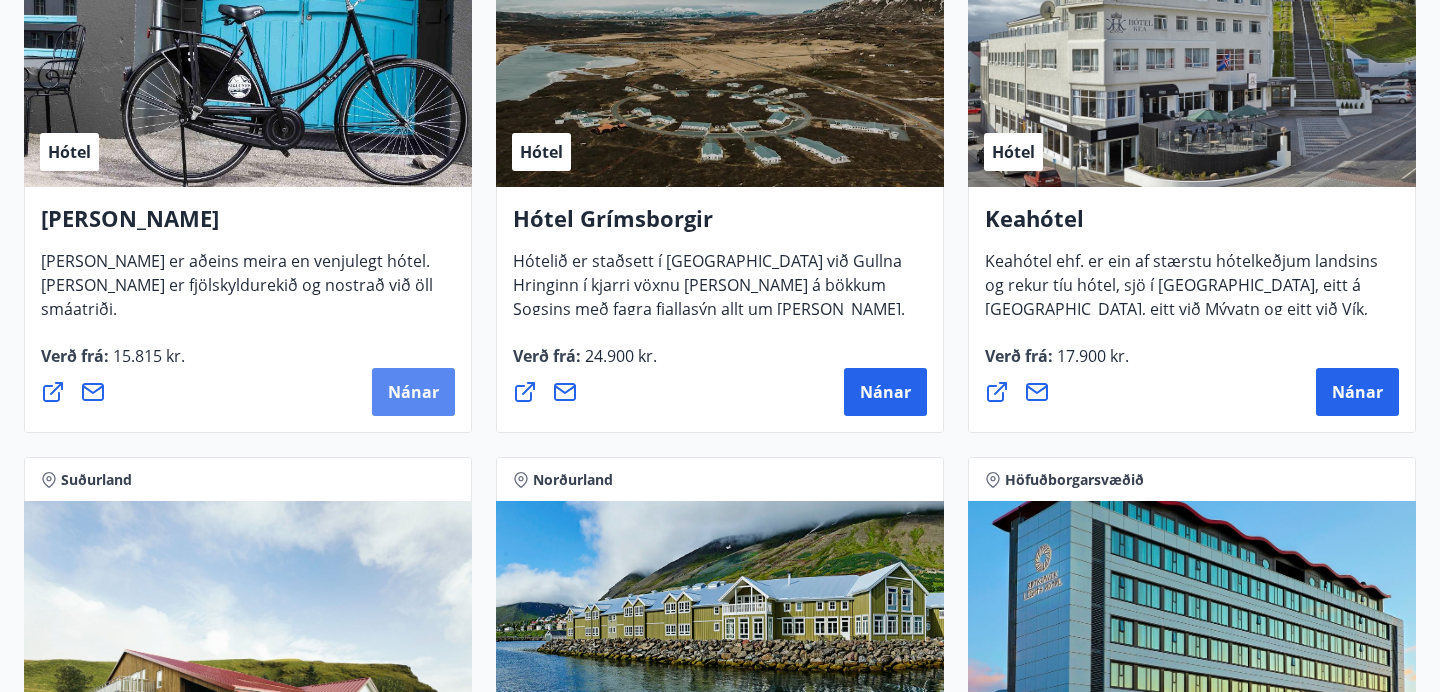 click on "Nánar" at bounding box center (413, 392) 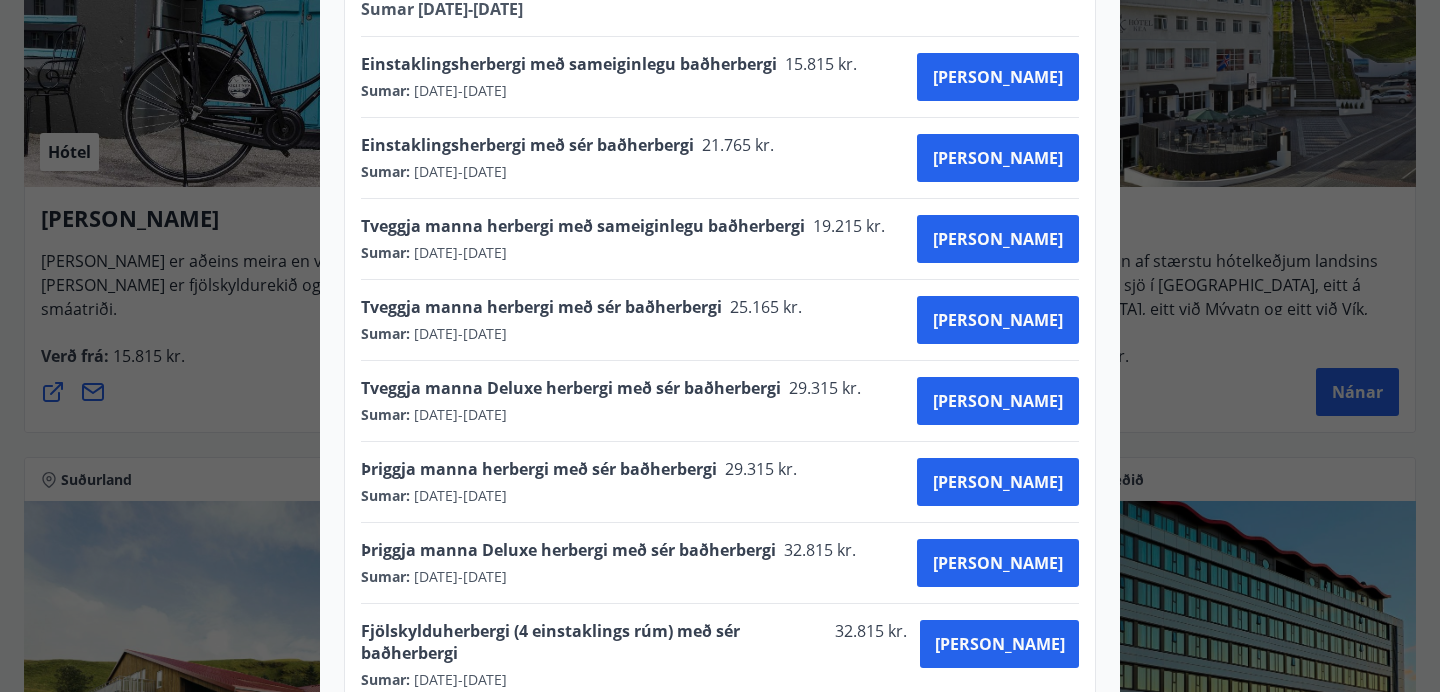 scroll, scrollTop: 1067, scrollLeft: 0, axis: vertical 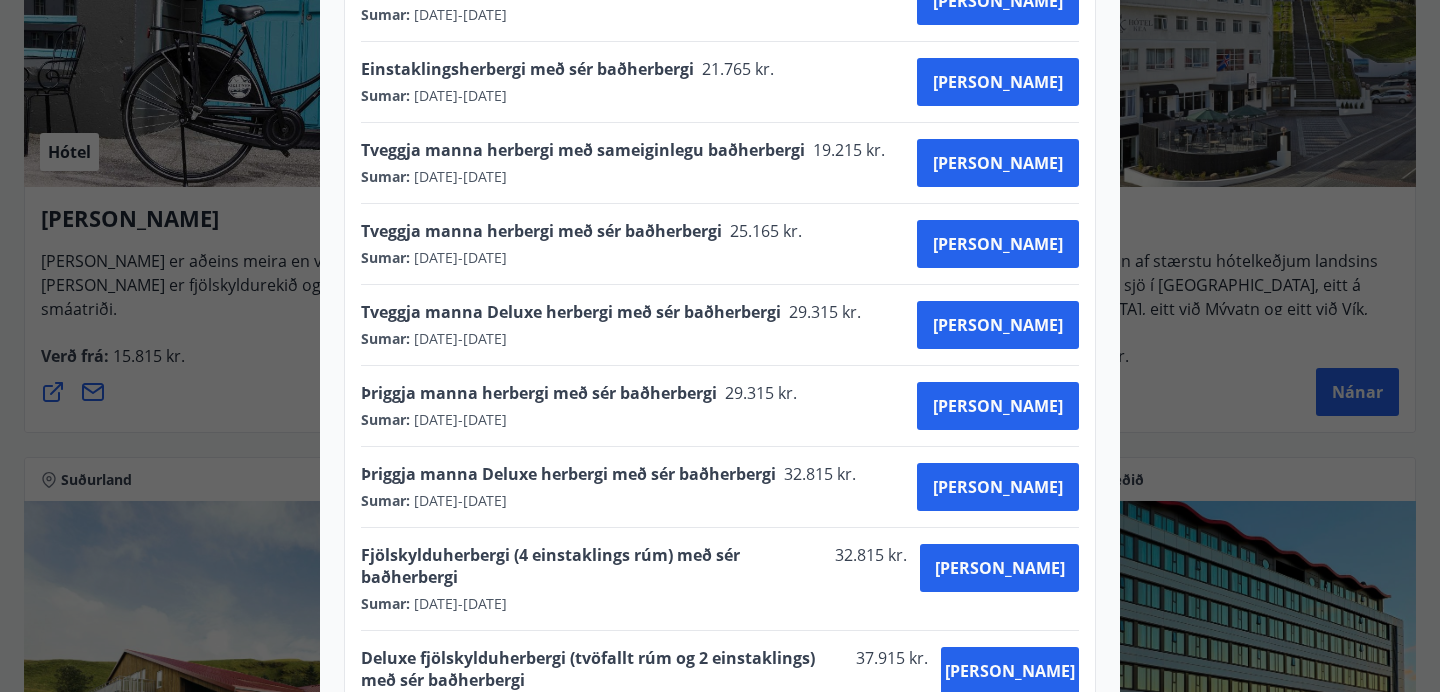 click on "Hótel Siglunes Ef þú hefur áhuga á að gista á fallegu og persónulegu hóteli sem er skreytt með húsgögnum frá [GEOGRAPHIC_DATA], þar sem hver hlutur minnir á sögu staðarins, þá gæti þetta verið góður og eftirminnilegur [PERSON_NAME]. Auk þess prýða veggina tæplega hundrað verk eftir [PERSON_NAME] listakonu en verk eftir Aðalheiði Sigríði Eysteinsdóttur leika aðalhlutverk í matsal staðarins.
Verið velkominn á Hótel Siglunes þar sem við njótum þess að dekra við ykkur!
Gildistími Sumar : [DATE] - [DATE] Hótel Siglunes Norðurland [STREET_ADDRESS] [PHONE_NUMBER] [EMAIL_ADDRESS][DOMAIN_NAME] [URL][DOMAIN_NAME] Á Hótel Siglunesi eru í boði 19 fallega innrétt lúxusherbergi. Öll eru þau búin klassískum og vönduðum húsgögnum, svo og myndlist frá íslenskum listamönnum.
Morgunverður kostar 2.700 kr (1.350 kr. fyrir börn 12 ára eða yngir)
Sumar   [DATE]  -  [DATE] Einstaklingsherbergi með sameiginlegu baðherbergi" at bounding box center (720, 346) 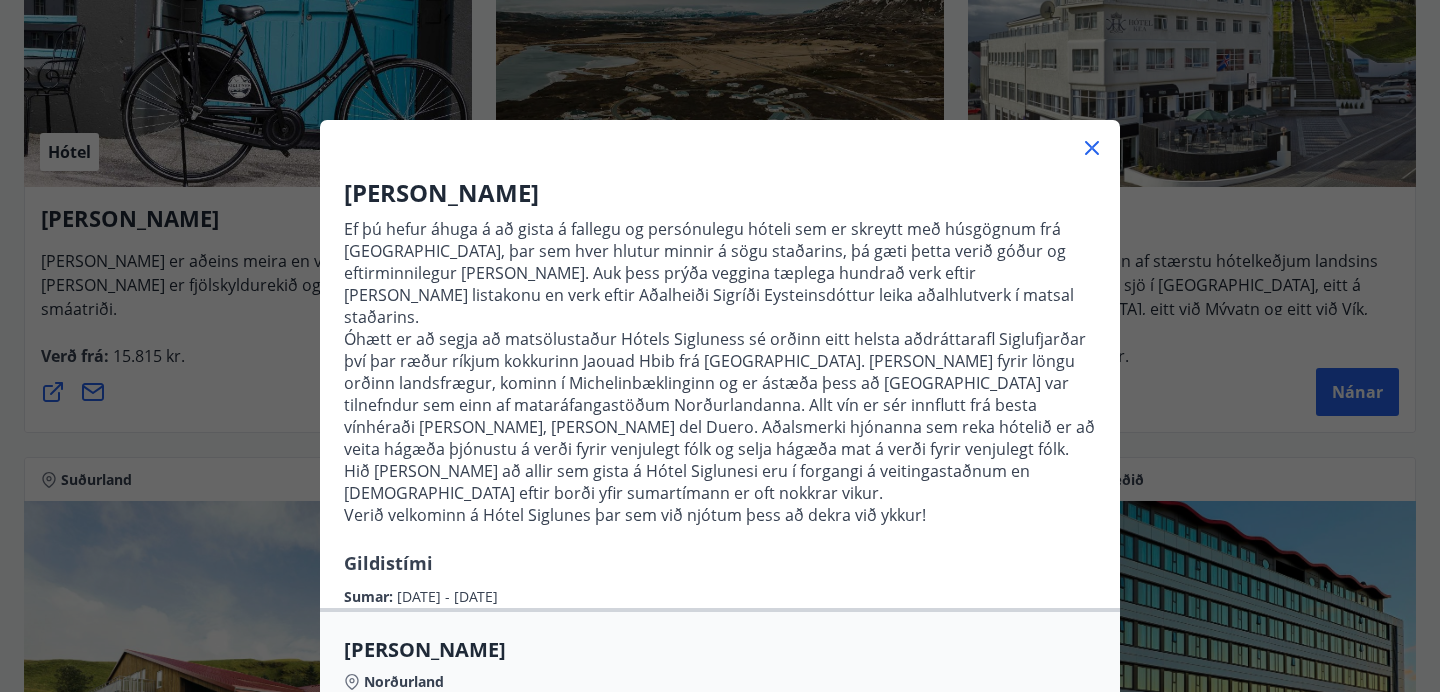 click 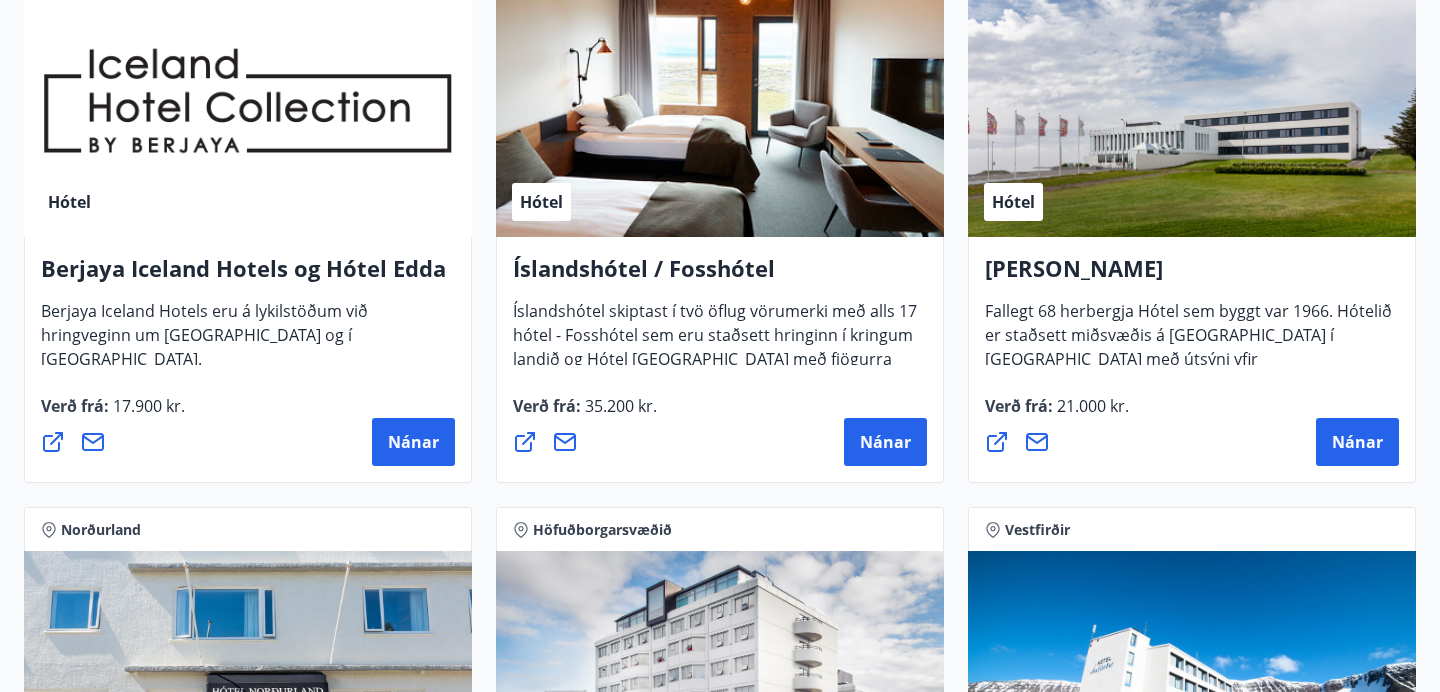 scroll, scrollTop: 2720, scrollLeft: 0, axis: vertical 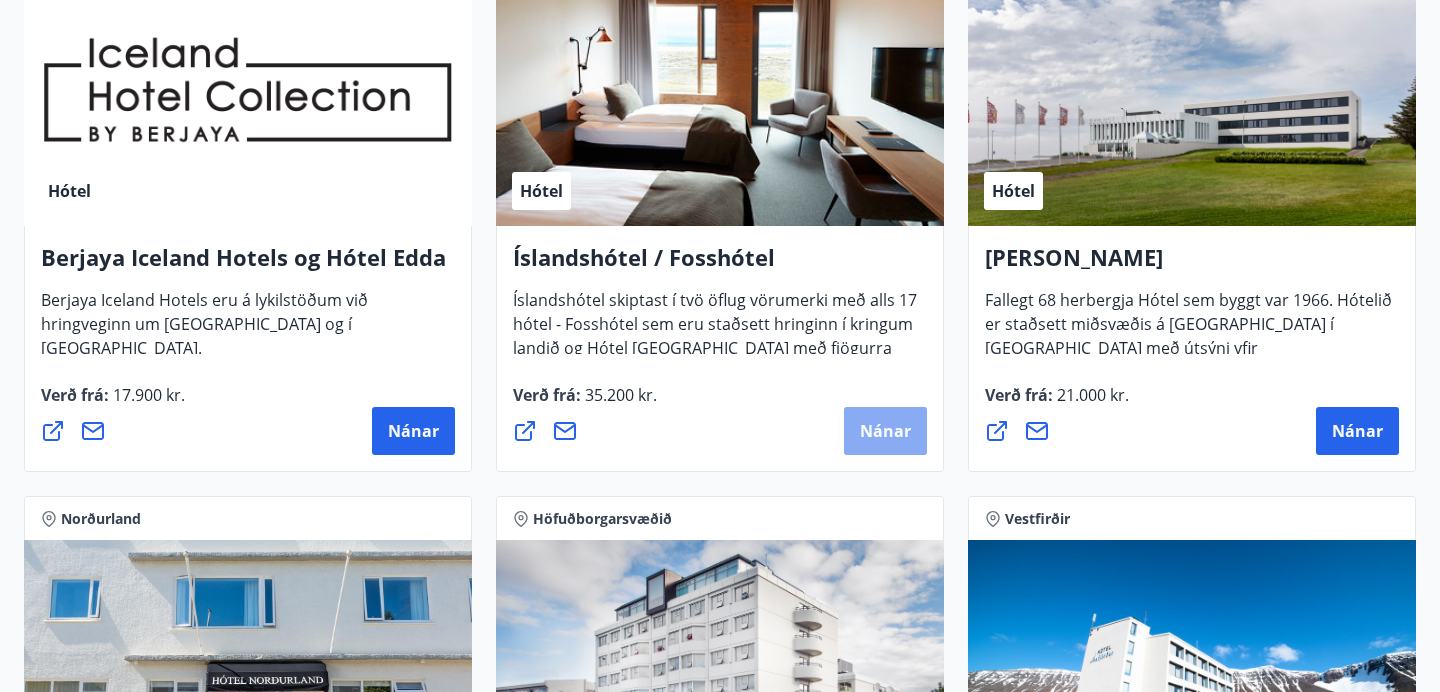 click on "Nánar" at bounding box center (885, 431) 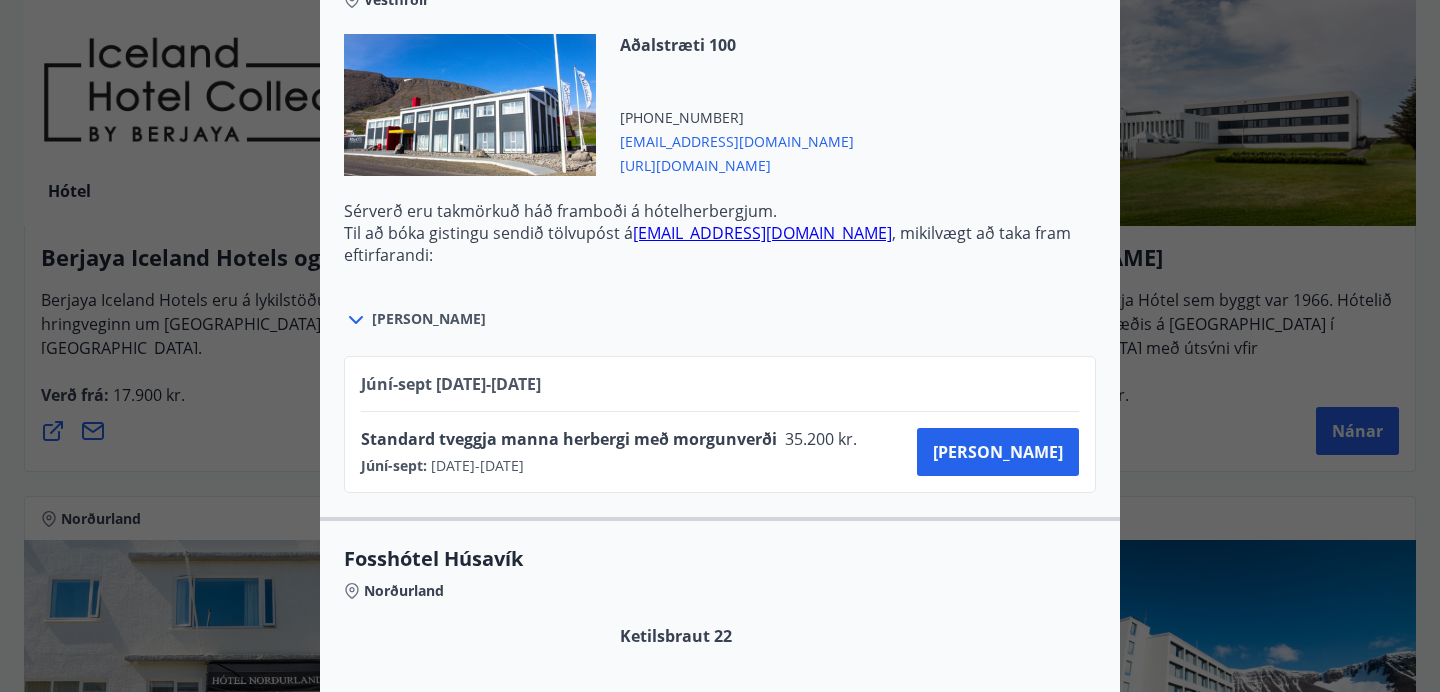 scroll, scrollTop: 2131, scrollLeft: 0, axis: vertical 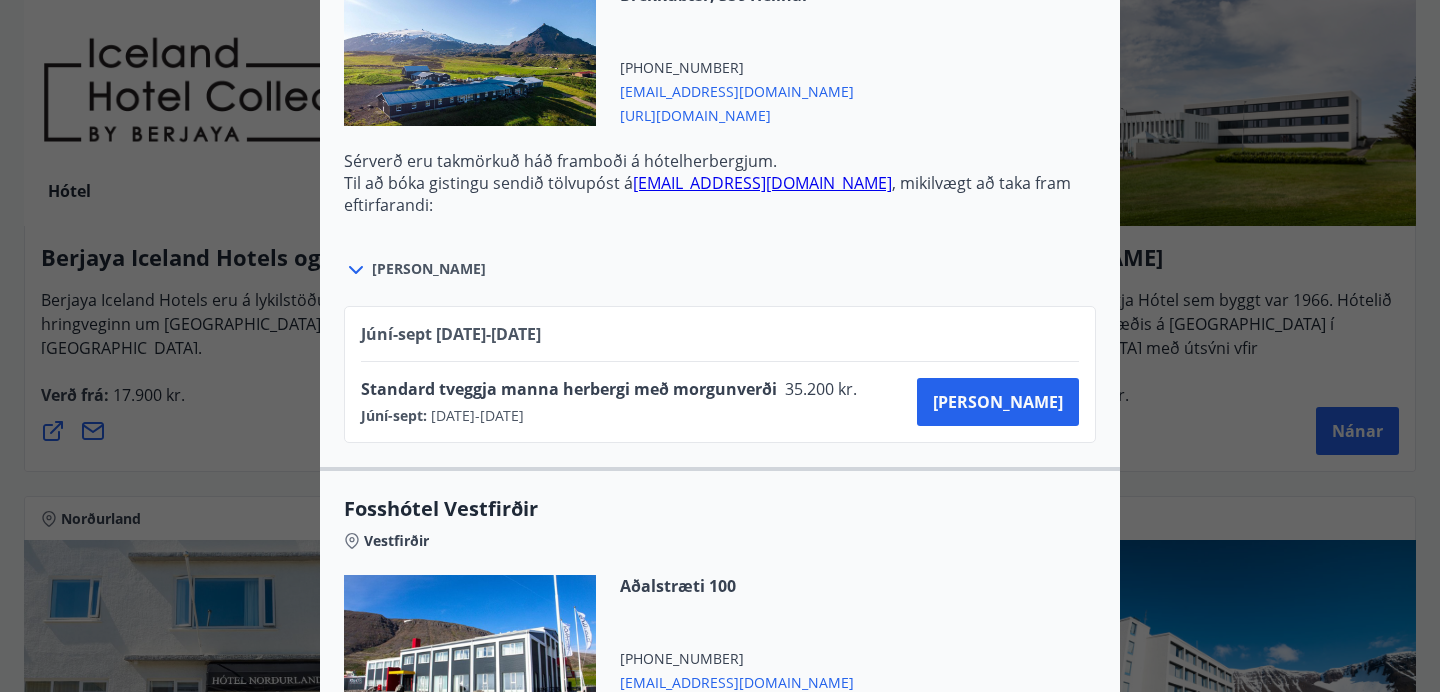 click on "Íslandshótel / Fosshótel Ekki er hægt að nýta Ferðaávísun fyrir bókanir sem eru gerðar á vefnum og/eða á heimasíðu Íslandshótela.
Til að bóka gistingu sendið tölvupóst á viðeigandi hótel, mikilvægt að taka fram eftirfarandi:
Greiðsla sé með Ferðaávísun Stéttarfélaganna
Nafn og kennitala
Hótel og dagssetningu
Íslandshótel skiptast í tvö öflug vörumerki - Fosshótel sem eru staðsett hringinn í kringum landið og Hótel [GEOGRAPHIC_DATA] með fjögurra stjörnu hótel í [GEOGRAPHIC_DATA]. Innan Fosshótel og Hótel [GEOGRAPHIC_DATA] vörumerkja eru 17 hótel með rétt tæplega 2.000 herbergi.
Gildistími Júní-sept : [DATE] - [DATE] Sjá skilmála Sérverð [PERSON_NAME] fyrir standard herbergi með morgunverði, hótelin áskilja sér rétt til að bjóða hærra gjald fyrir aðrar herbergjatýpur.
Sérverð [PERSON_NAME] ekki á sérstökum álagstímum til dæmis á áramótum.
Sérverð eru takmörkuð háð framboði á hótelherbergjum.
Fosshótel Reykholt" at bounding box center [720, 346] 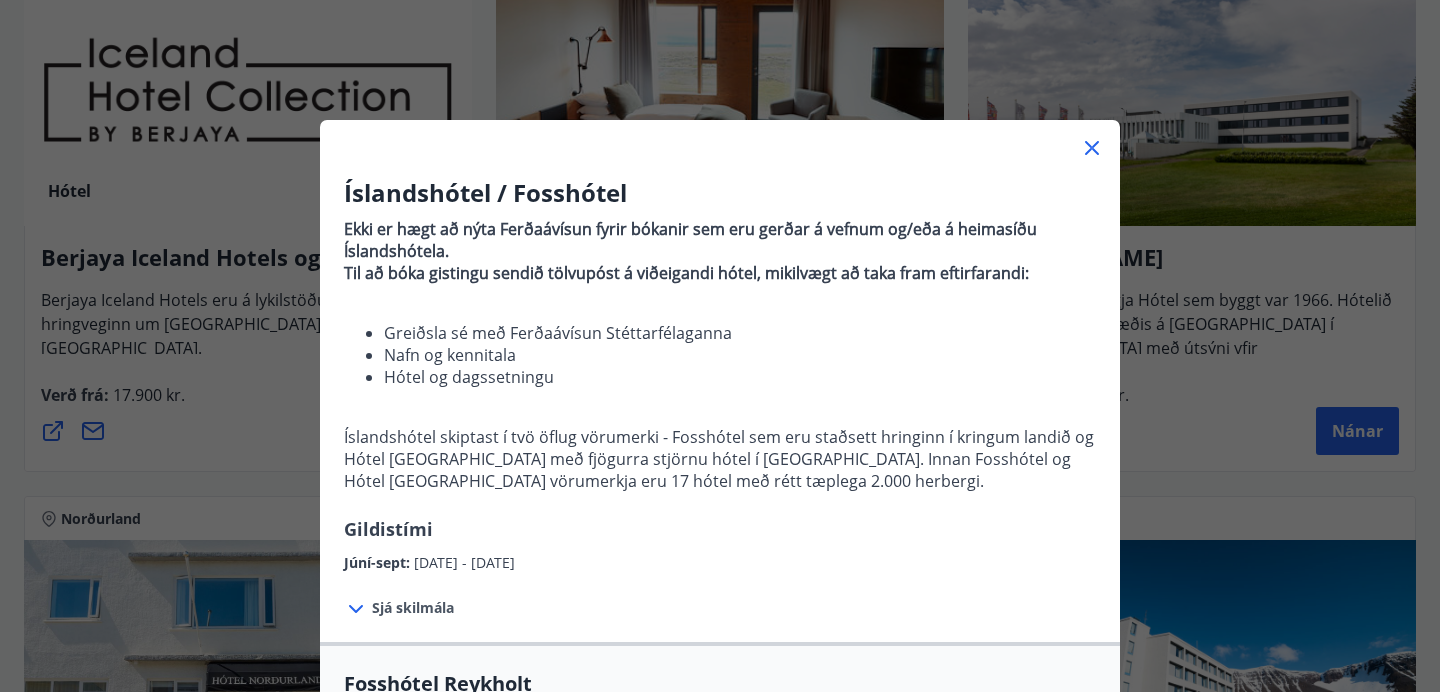 click 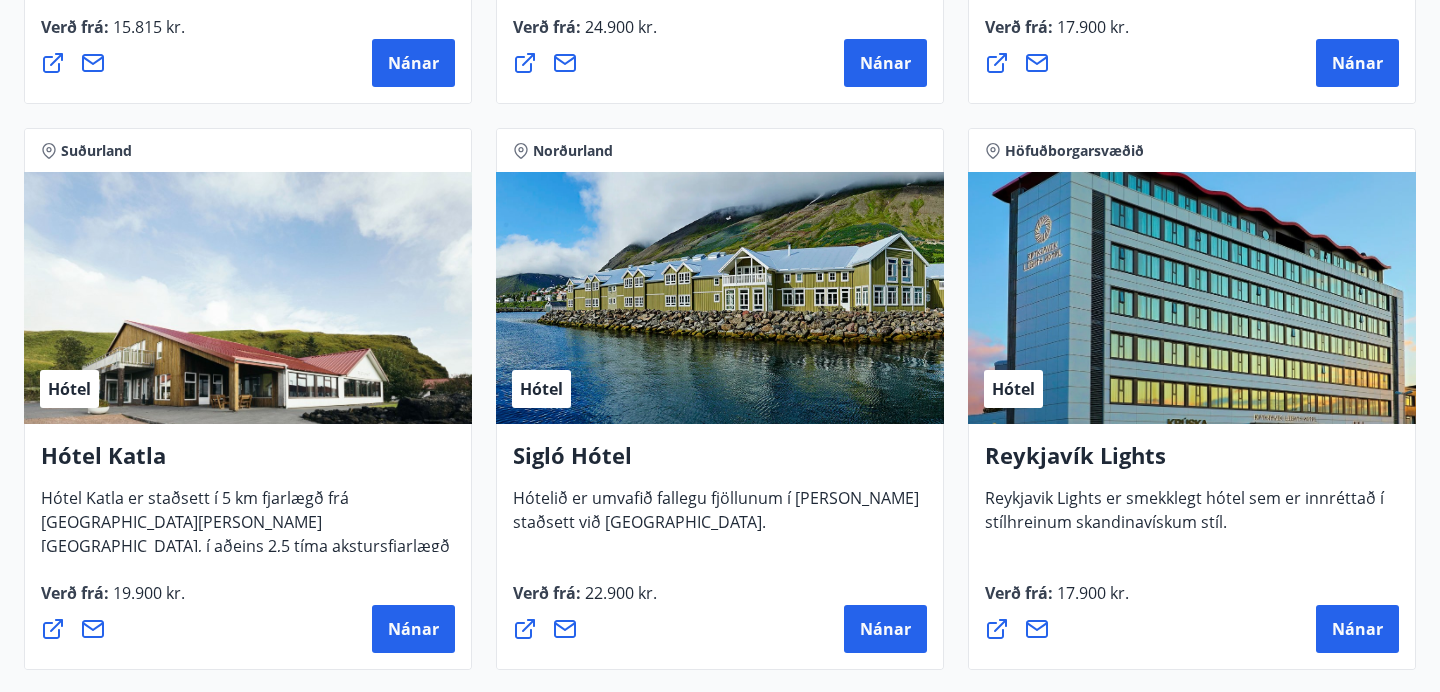 scroll, scrollTop: 0, scrollLeft: 0, axis: both 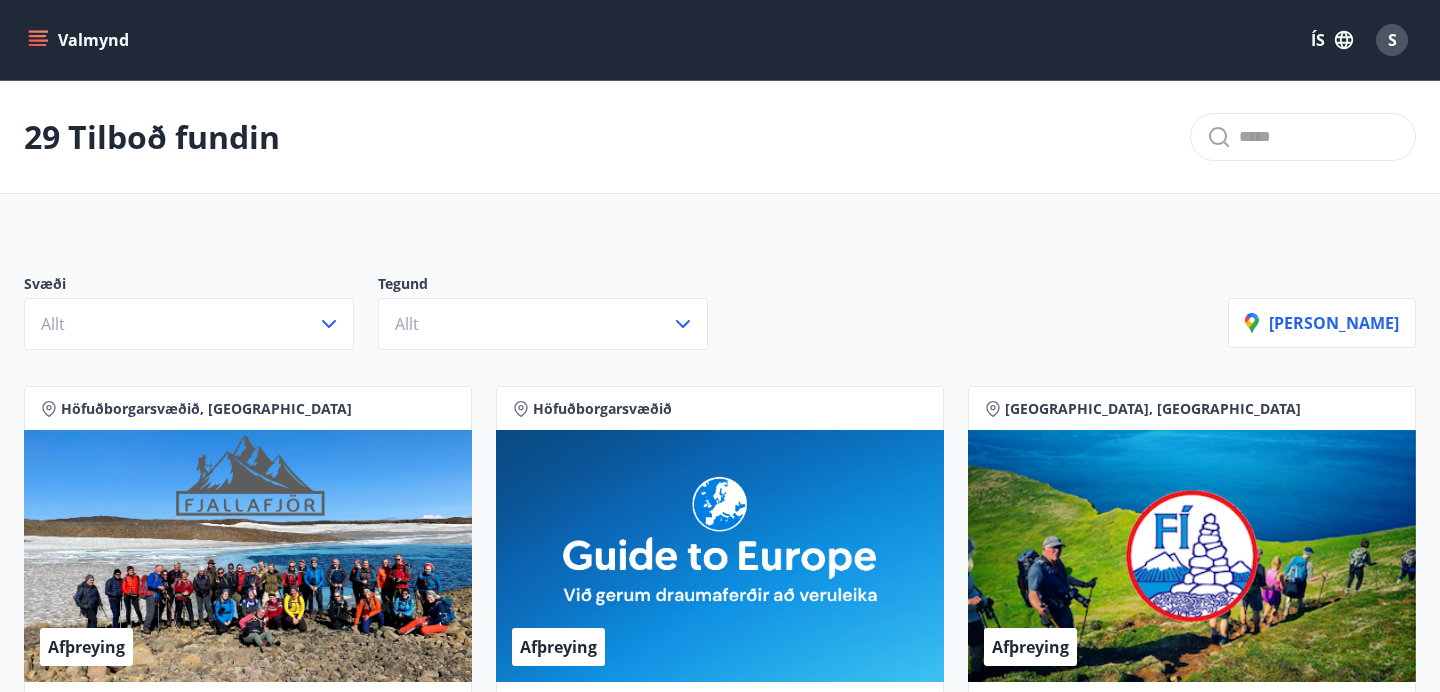 click on "Valmynd" at bounding box center (80, 40) 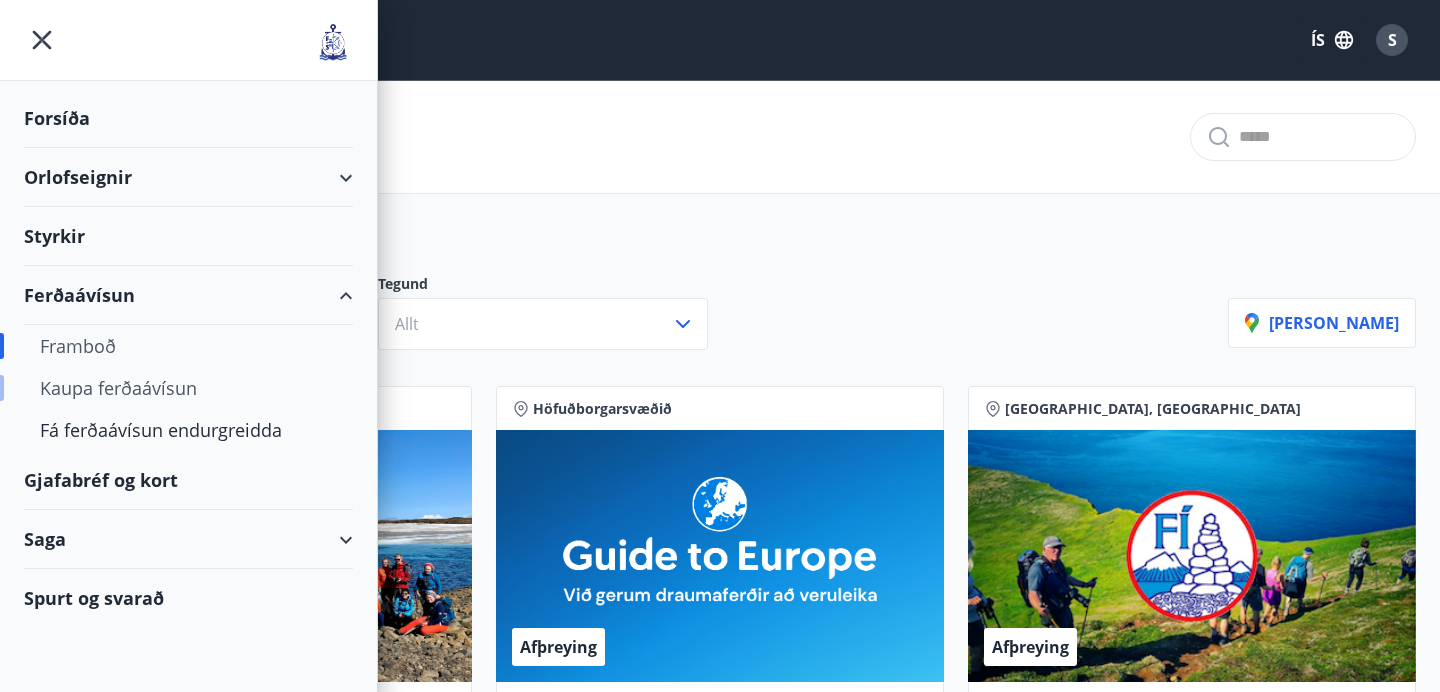 click on "Kaupa ferðaávísun" at bounding box center [188, 388] 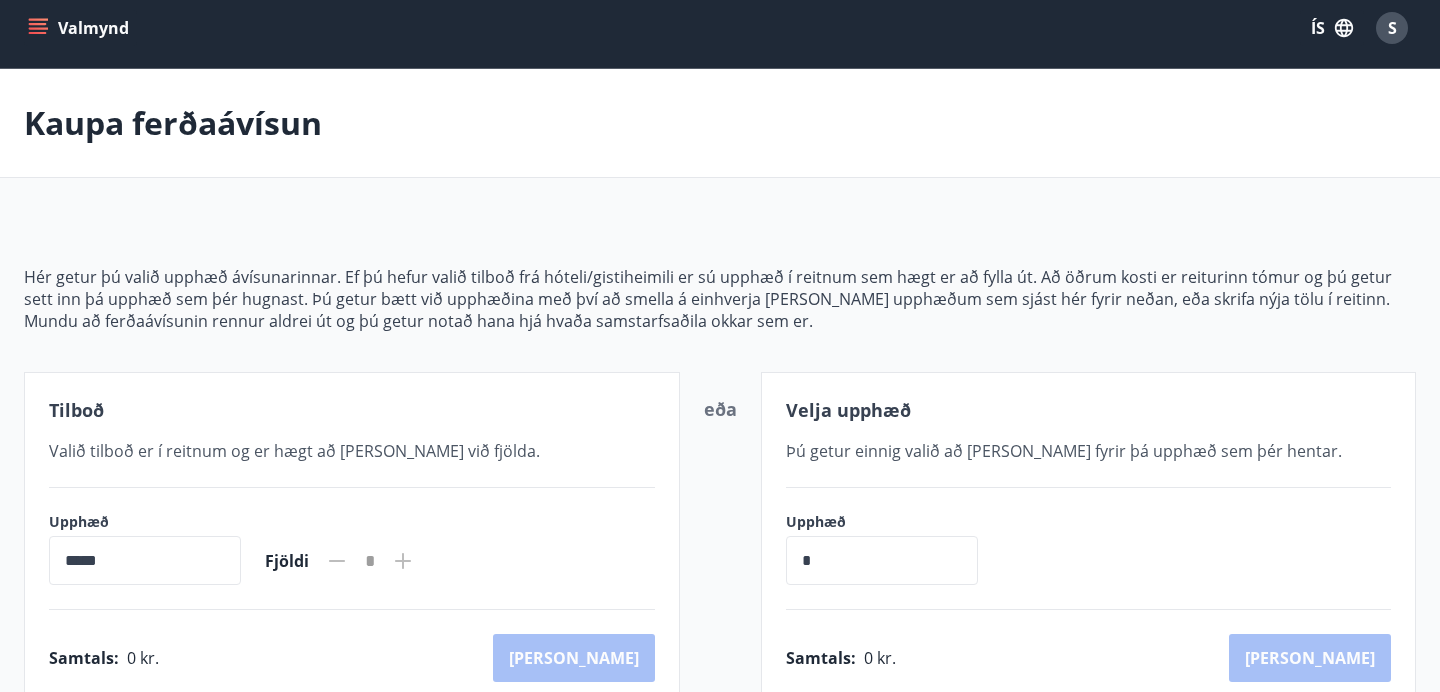scroll, scrollTop: 0, scrollLeft: 0, axis: both 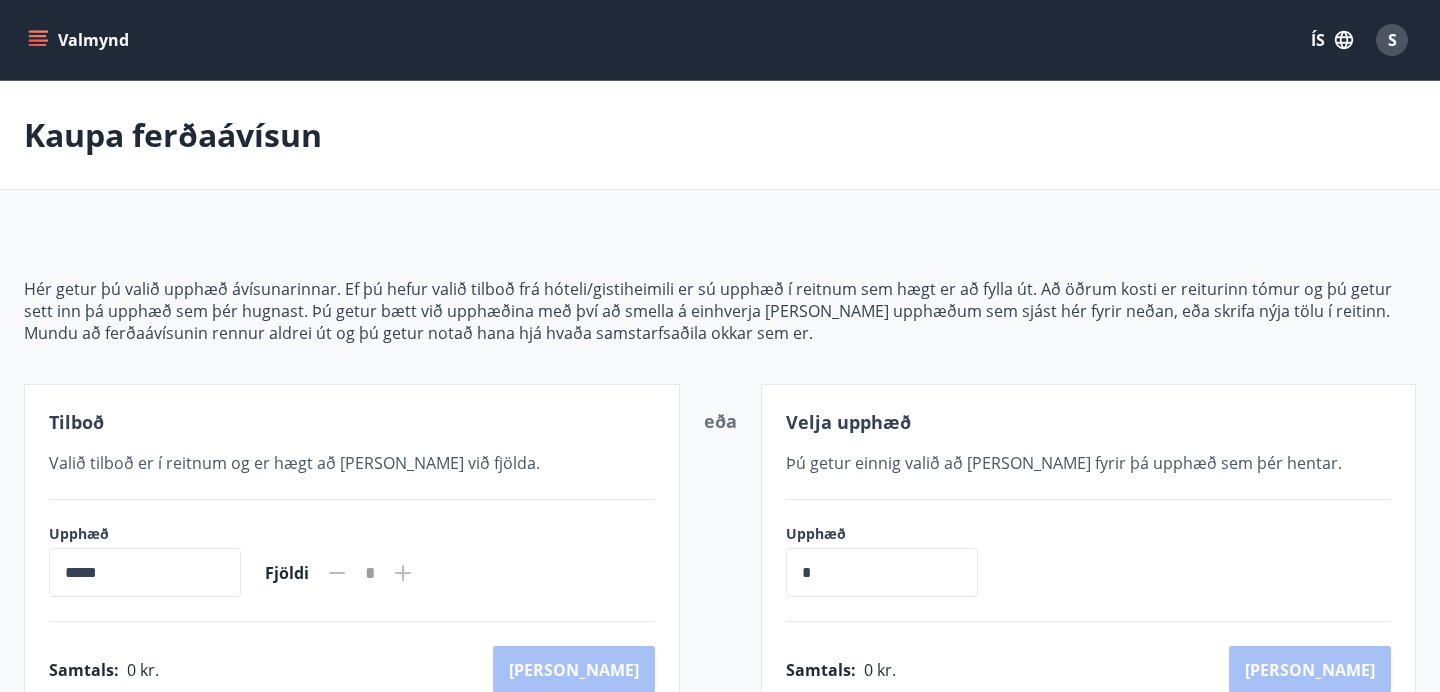 click 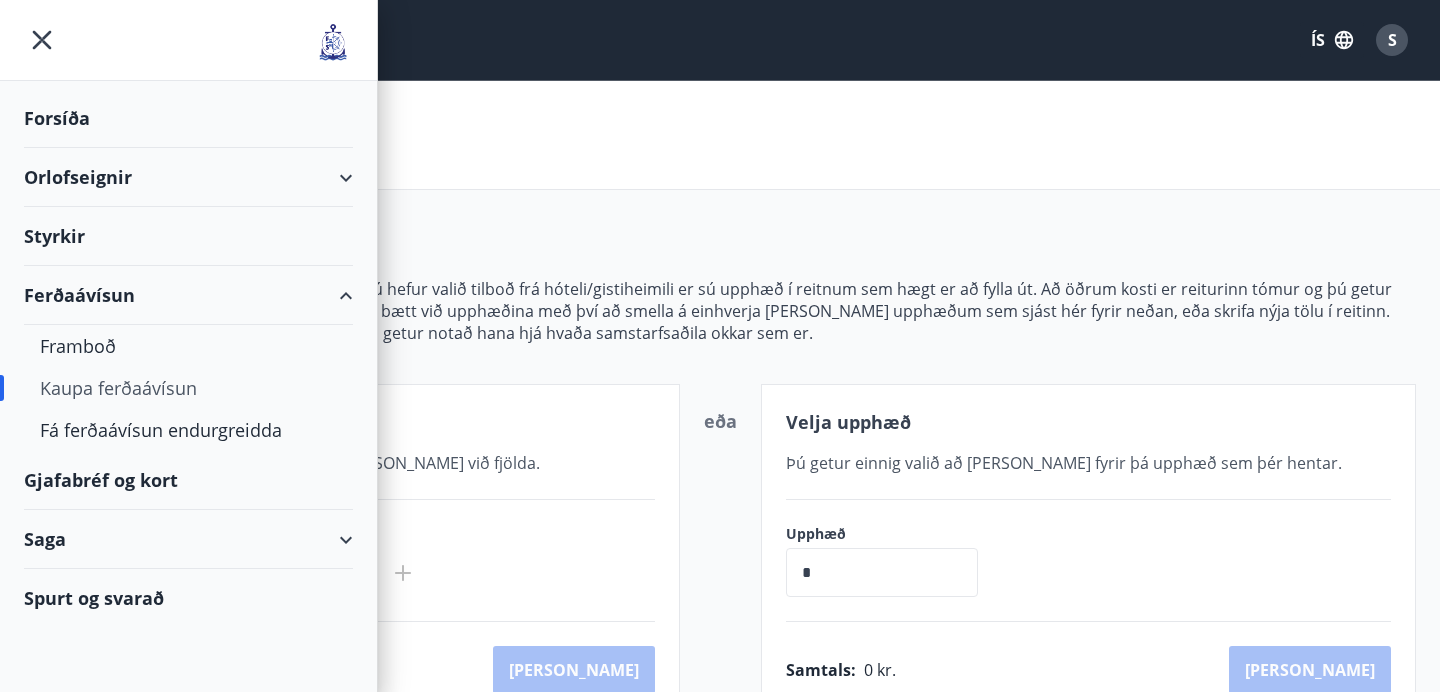 click on "Gjafabréf og kort" at bounding box center (188, 480) 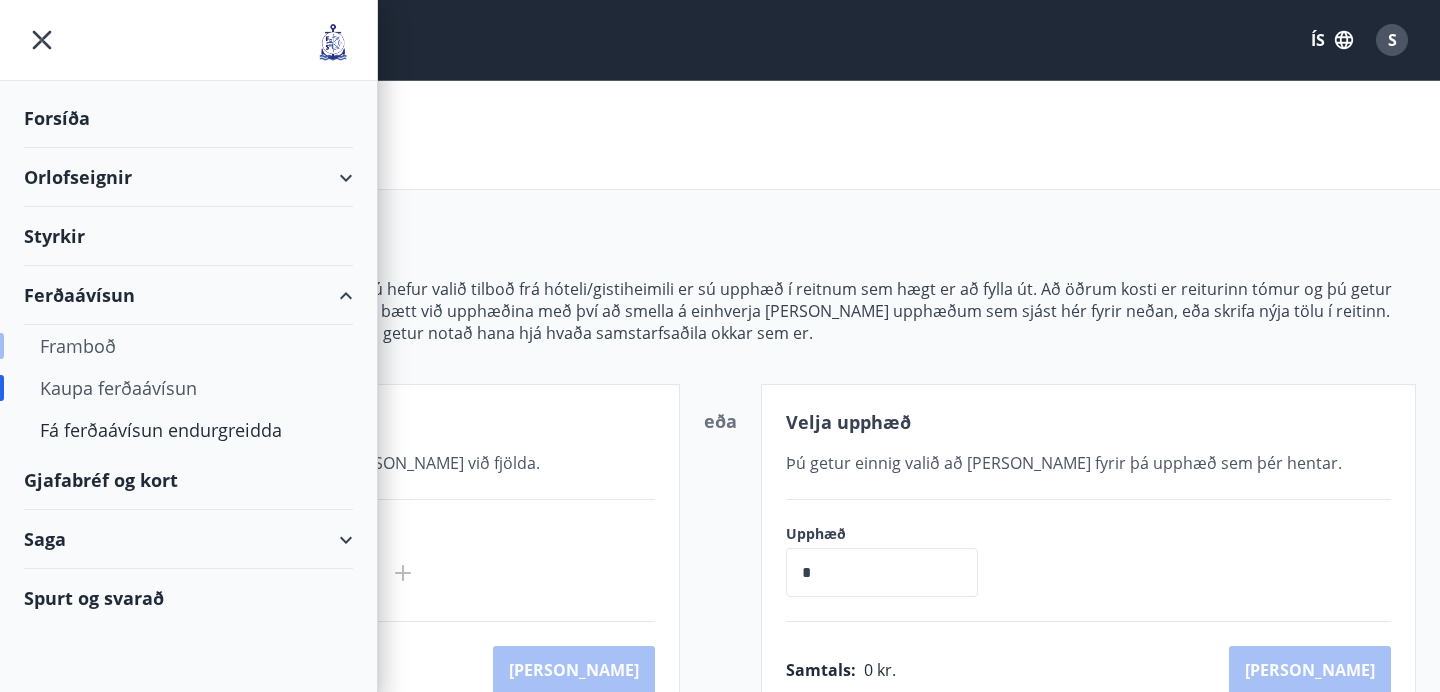 click on "Framboð" at bounding box center [188, 346] 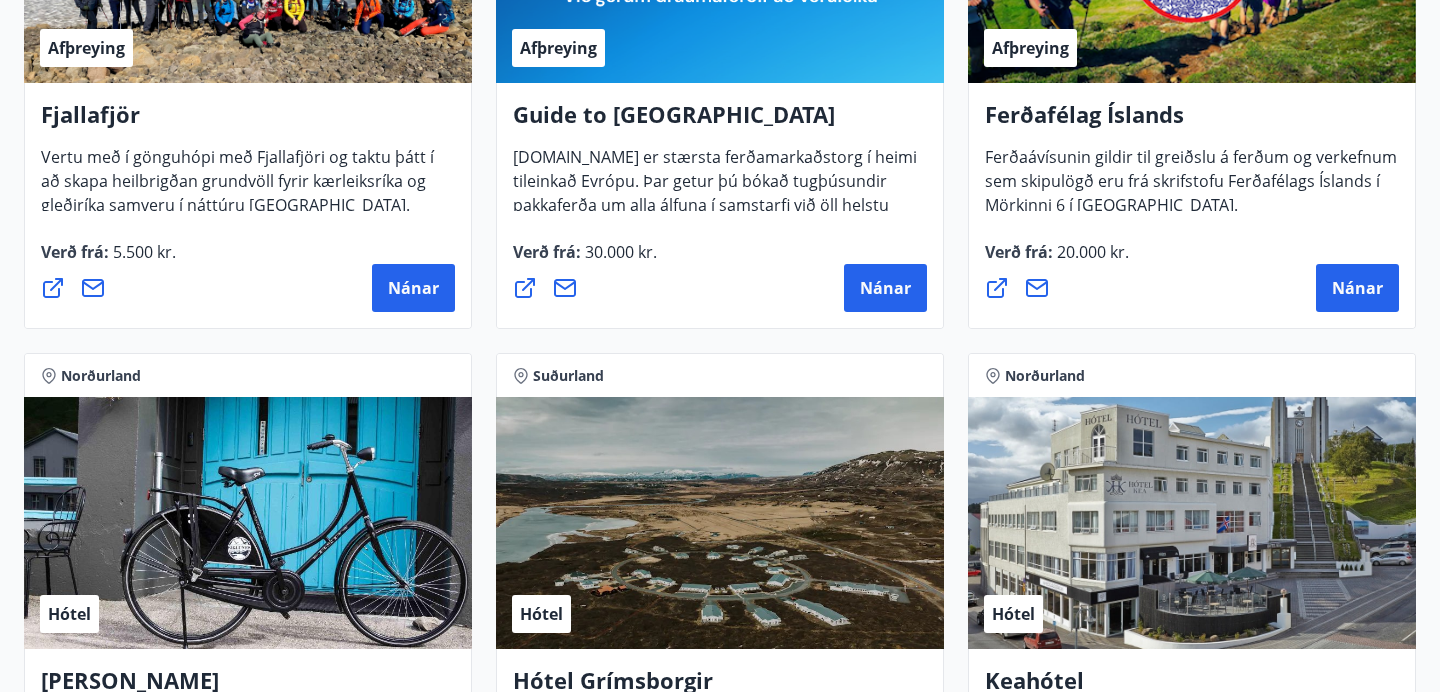 scroll, scrollTop: 611, scrollLeft: 0, axis: vertical 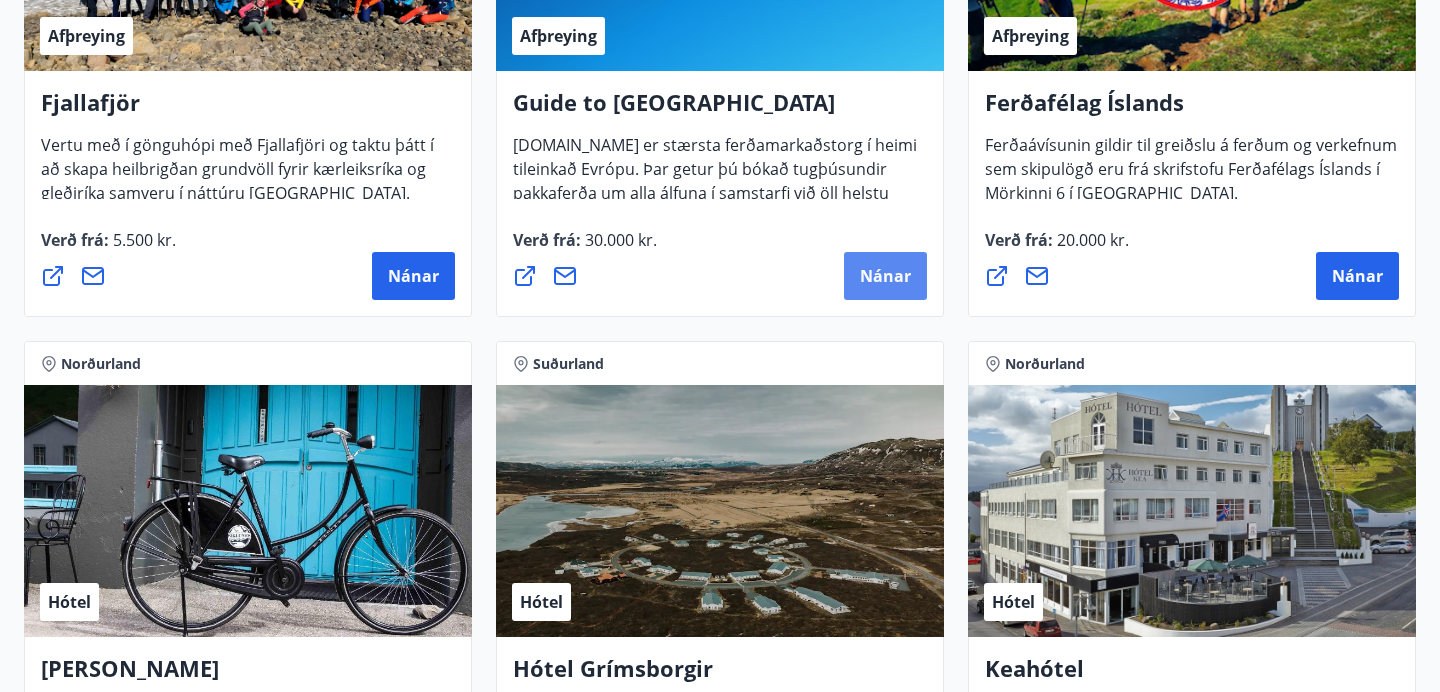 click on "Nánar" at bounding box center (885, 276) 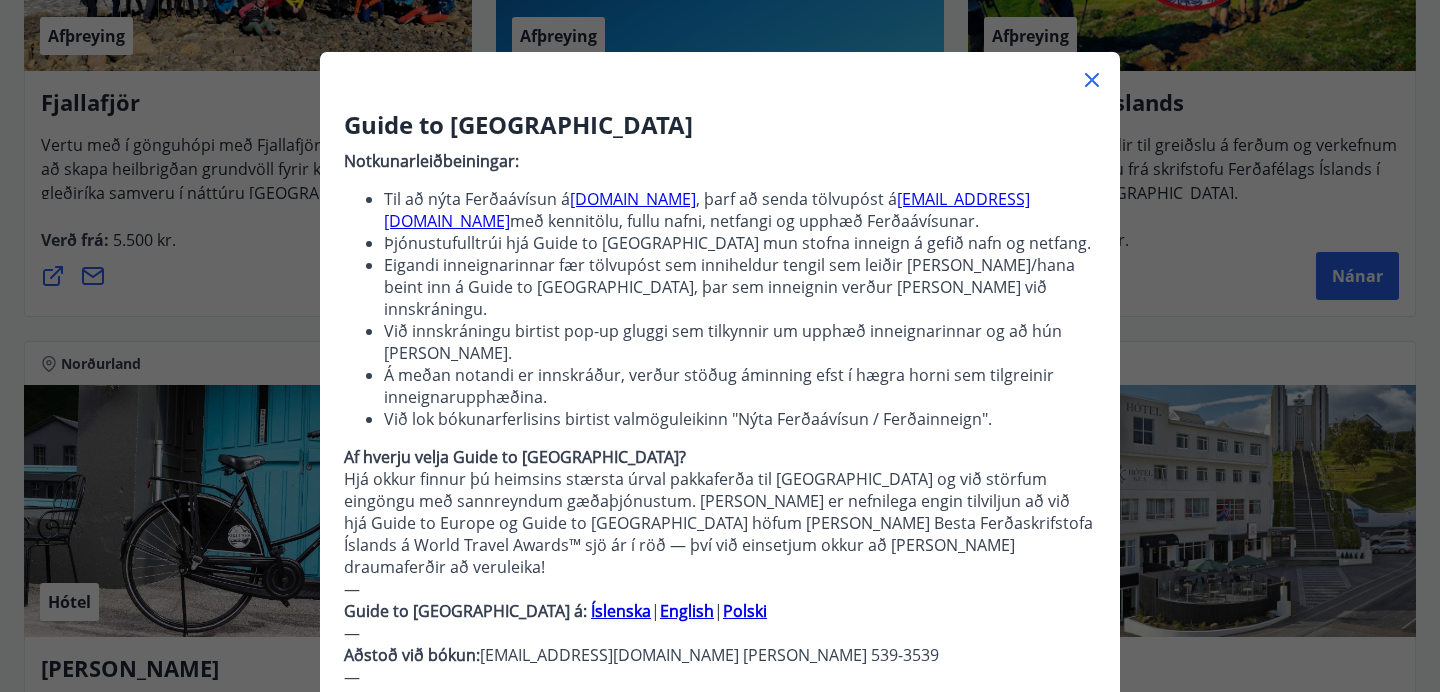 scroll, scrollTop: 0, scrollLeft: 0, axis: both 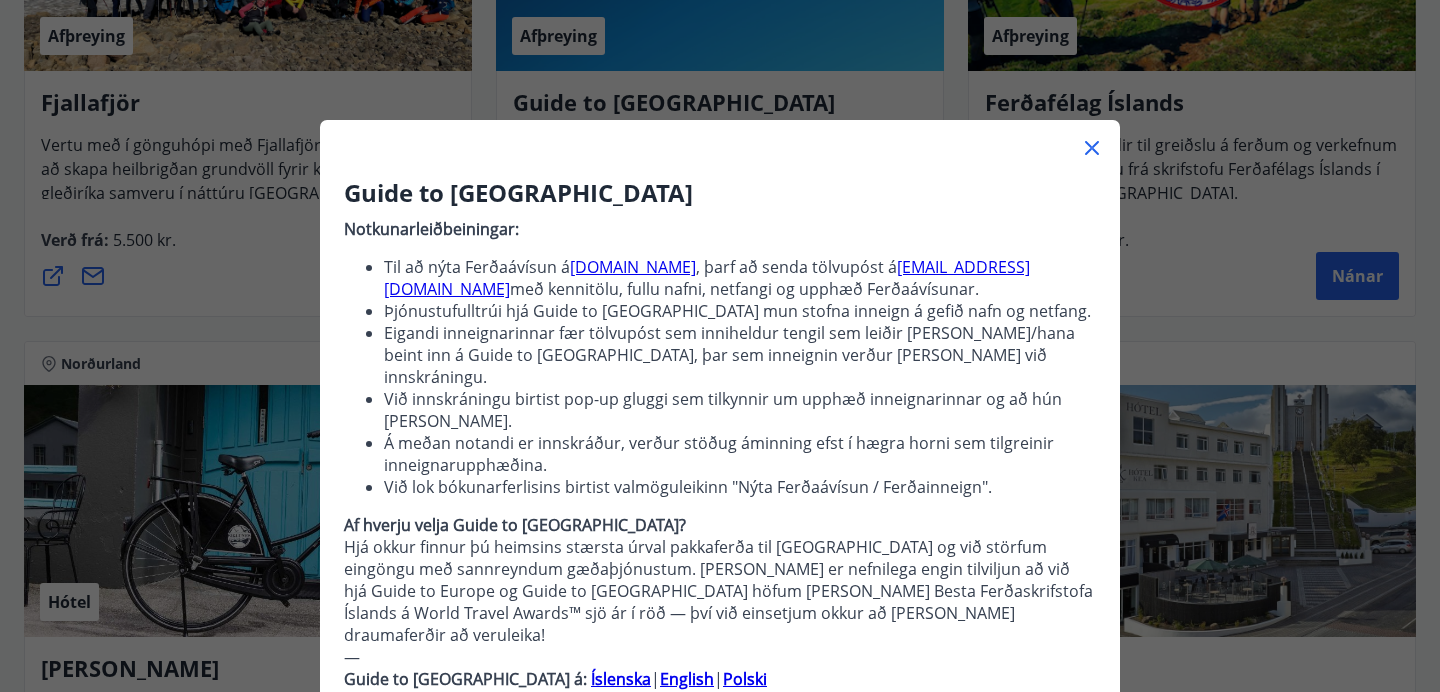 click 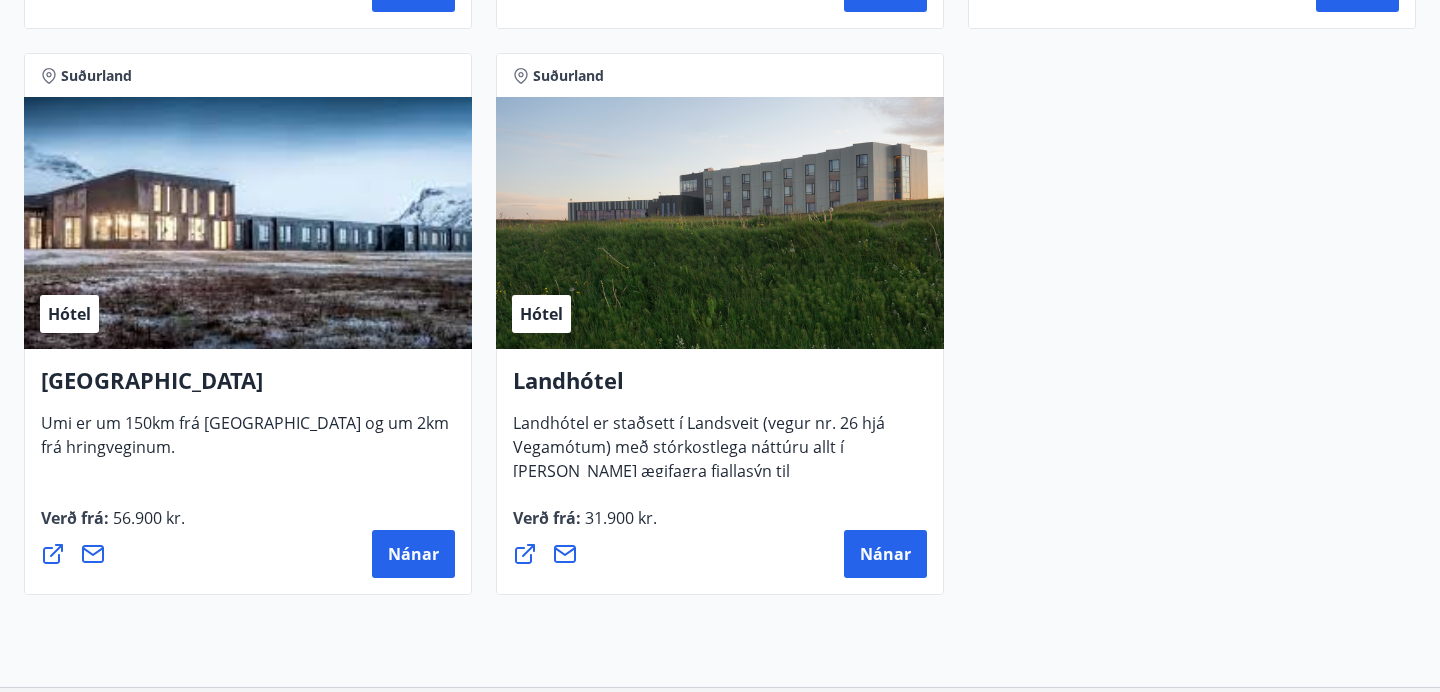 scroll, scrollTop: 5428, scrollLeft: 0, axis: vertical 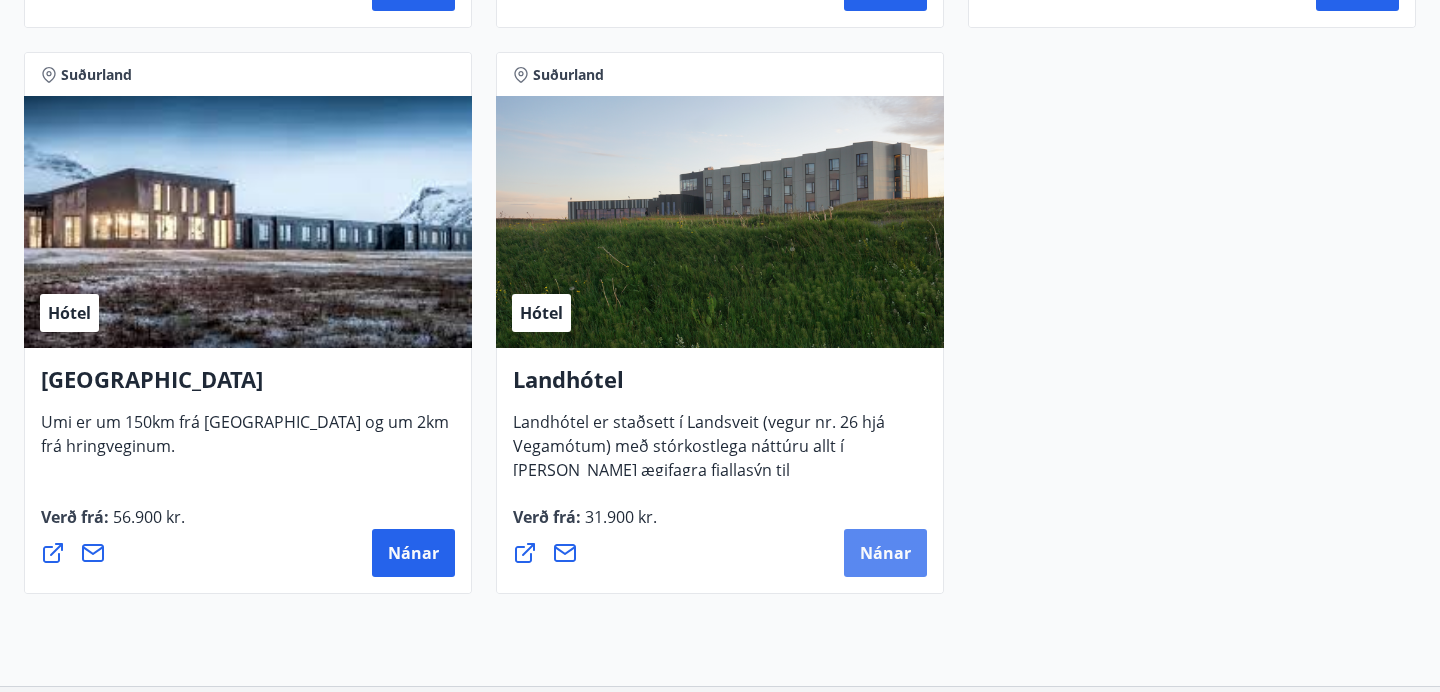 click on "Nánar" at bounding box center (885, 553) 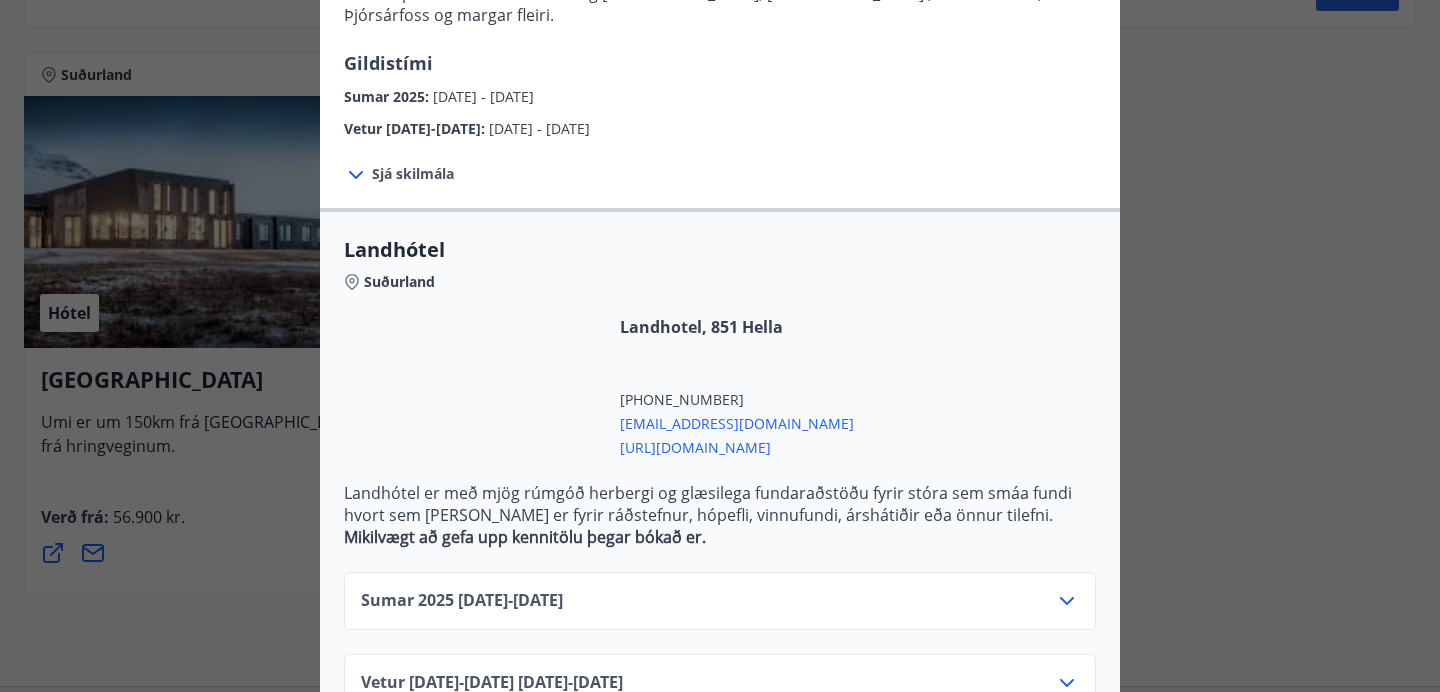 scroll, scrollTop: 346, scrollLeft: 0, axis: vertical 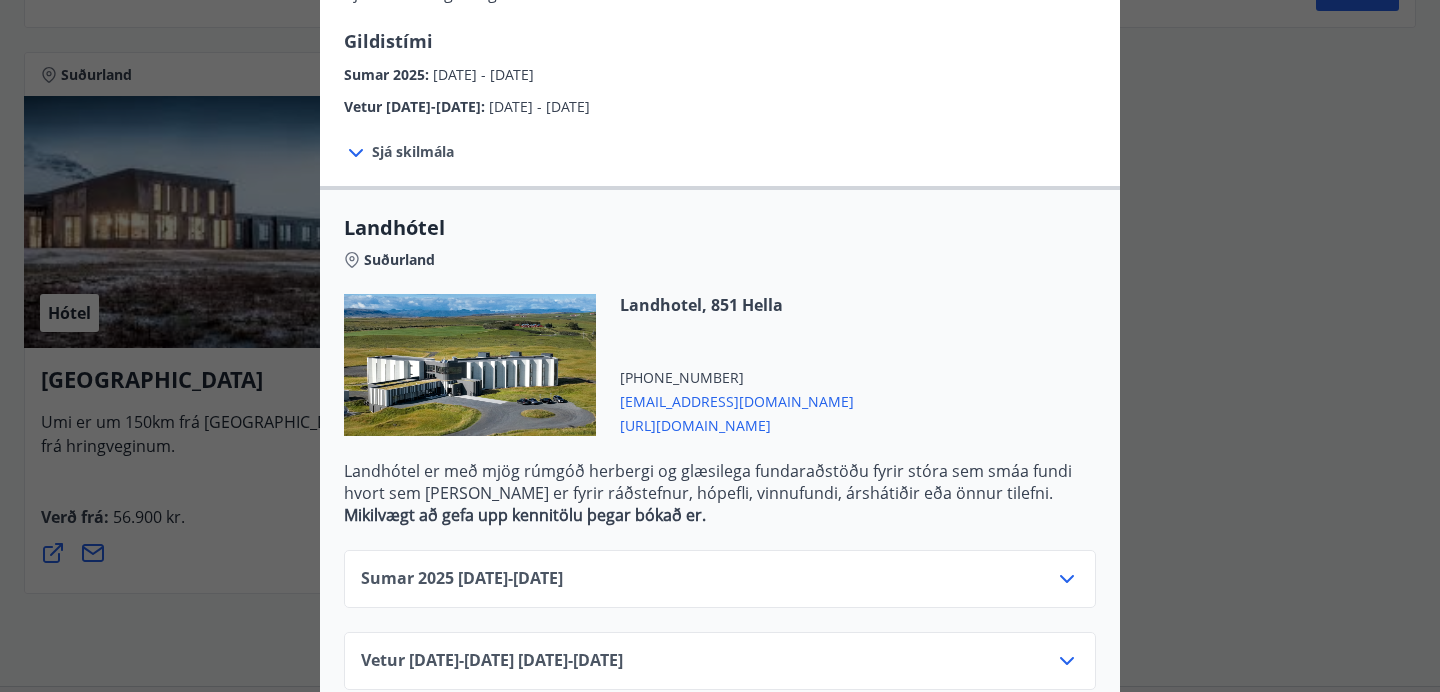 click 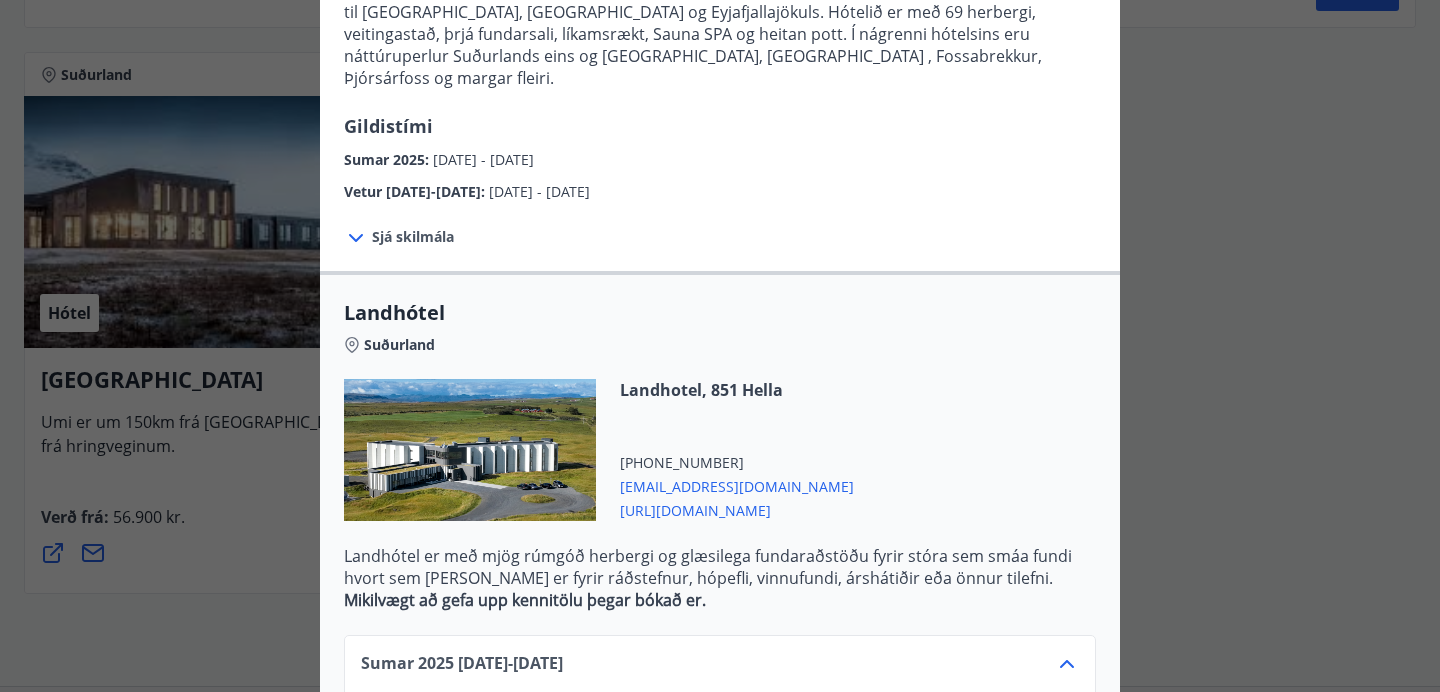 scroll, scrollTop: 211, scrollLeft: 0, axis: vertical 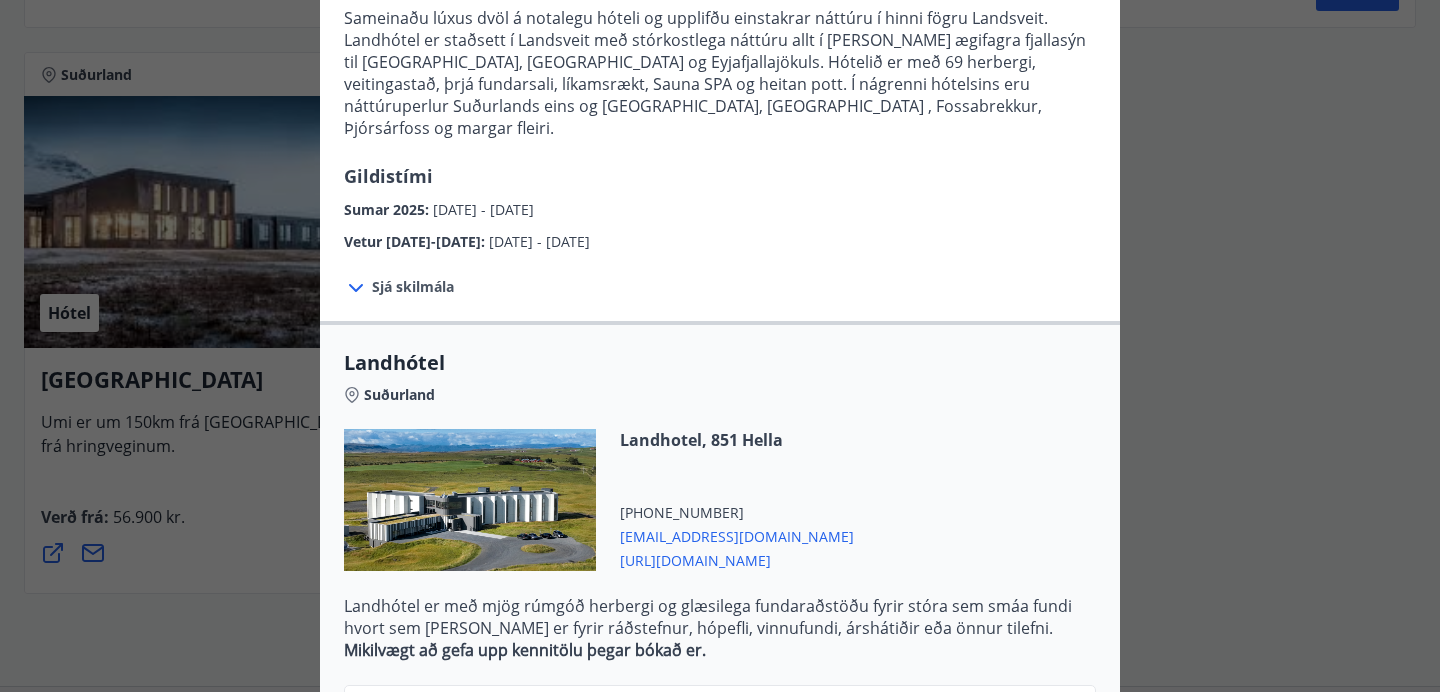 click on "Landhótel Sameinaðu lúxus dvöl á notalegu hóteli og upplifðu einstakrar náttúru í hinni fögru Landsveit.  Landhótel er staðsett í Landsveit með stórkostlega náttúru allt í [PERSON_NAME] ægifagra fjallasýn til [GEOGRAPHIC_DATA], [GEOGRAPHIC_DATA] og Eyjafjallajökuls. Hótelið er með 69 herbergi, veitingastað, þrjá fundarsali, líkamsrækt, Sauna SPA og heitan pott.  Í nágrenni hótelsins eru náttúruperlur Suðurlands eins og [GEOGRAPHIC_DATA], [GEOGRAPHIC_DATA] , Fossabrekkur, Þjórsárfoss og margar fleiri.
Gildistími Sumar 2025 : [DATE] - [DATE] Vetur [DATE]-[DATE] : [DATE] - [DATE] Sjá skilmála 48 klst fyrir bókaðan tíma
Landhótel Suðurland Landhotel, 851 Hella [PHONE_NUMBER] [EMAIL_ADDRESS][DOMAIN_NAME] [URL][DOMAIN_NAME] Landhótel er með mjög rúmgóð herbergi og glæsilega fundaraðstöðu fyrir stóra sem smáa fundi hvort sem [PERSON_NAME] er fyrir ráðstefnur, hópefli, vinnufundi, árshátiðir eða önnur tilefni.
Mikilvægt að gefa upp kennitölu þegar bókað er.
Sumar 2025    -" at bounding box center [720, 135] 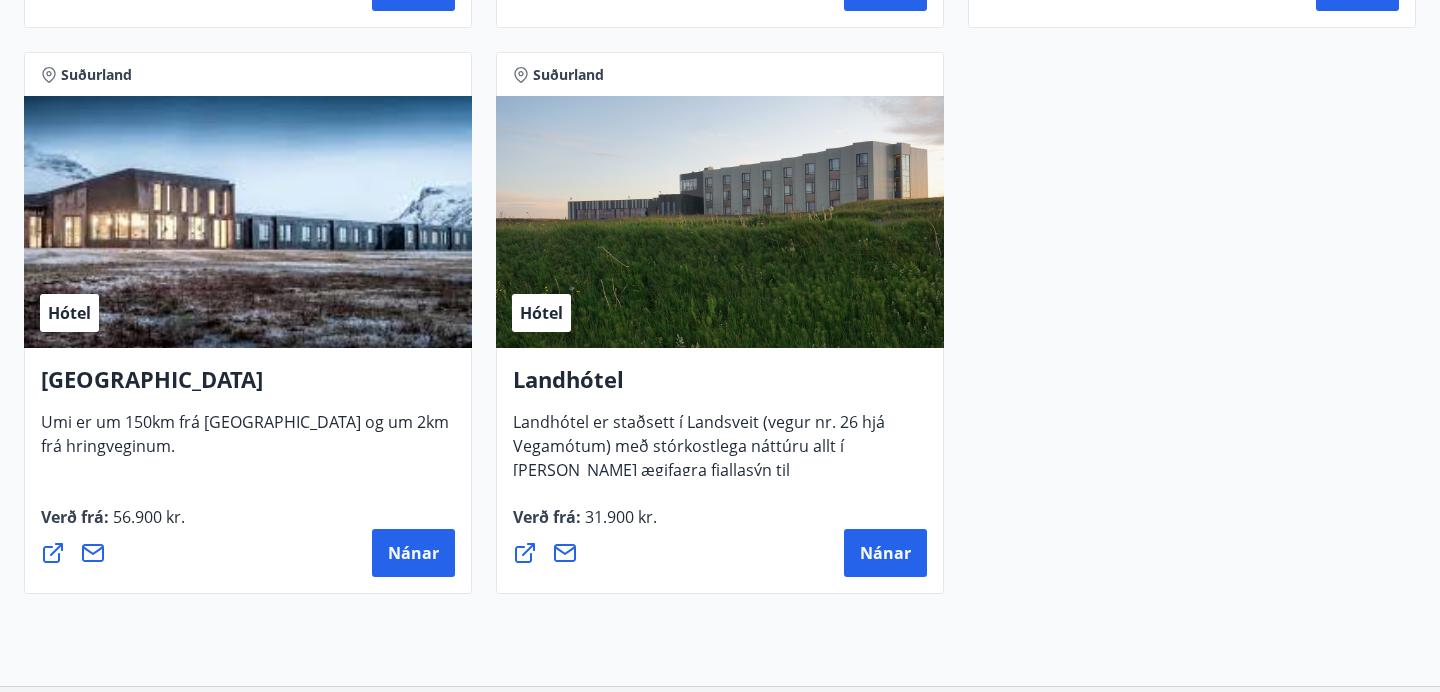 click on "Höfuðborgarsvæðið, Suðurland Afþreying Fjallafjör Vertu með í gönguhópi með Fjallafjöri og taktu þátt í að skapa heilbrigðan grundvöll fyrir kærleiksríka og gleðiríka samveru í náttúru [GEOGRAPHIC_DATA]. Verð frá : 5.500 kr. Nánar Höfuðborgarsvæðið Afþreying Guide to Europe [DOMAIN_NAME] er stærsta ferðamarkaðstorg í heimi tileinkað [GEOGRAPHIC_DATA]. Þar getur þú bókað tugþúsundir pakkaferða um alla álfuna í samstarfi við öll helstu flugfélög, hótel, bílaleigur, lestarfélög og ferðaþjónustur. Verð frá : 30.000 kr. Nánar Suðurland, [GEOGRAPHIC_DATA] Afþreying Ferðafélag Íslands Ferðaávísunin gildir til greiðslu á ferðum og verkefnum sem skipulögð eru  frá skrifstofu Ferðafélags Íslands í Mörkinni 6 í [GEOGRAPHIC_DATA]. Verð frá : 20.000 kr. Nánar Norðurland Hótel Hótel Siglunes Hótel Siglunes er aðeins meira en venjulegt hótel. [PERSON_NAME] er fjölskyldurekið og nostrað við öll smáatriði. Verð frá : 15.815 kr. Nánar Suðurland Hótel : : : :" at bounding box center (720, -2224) 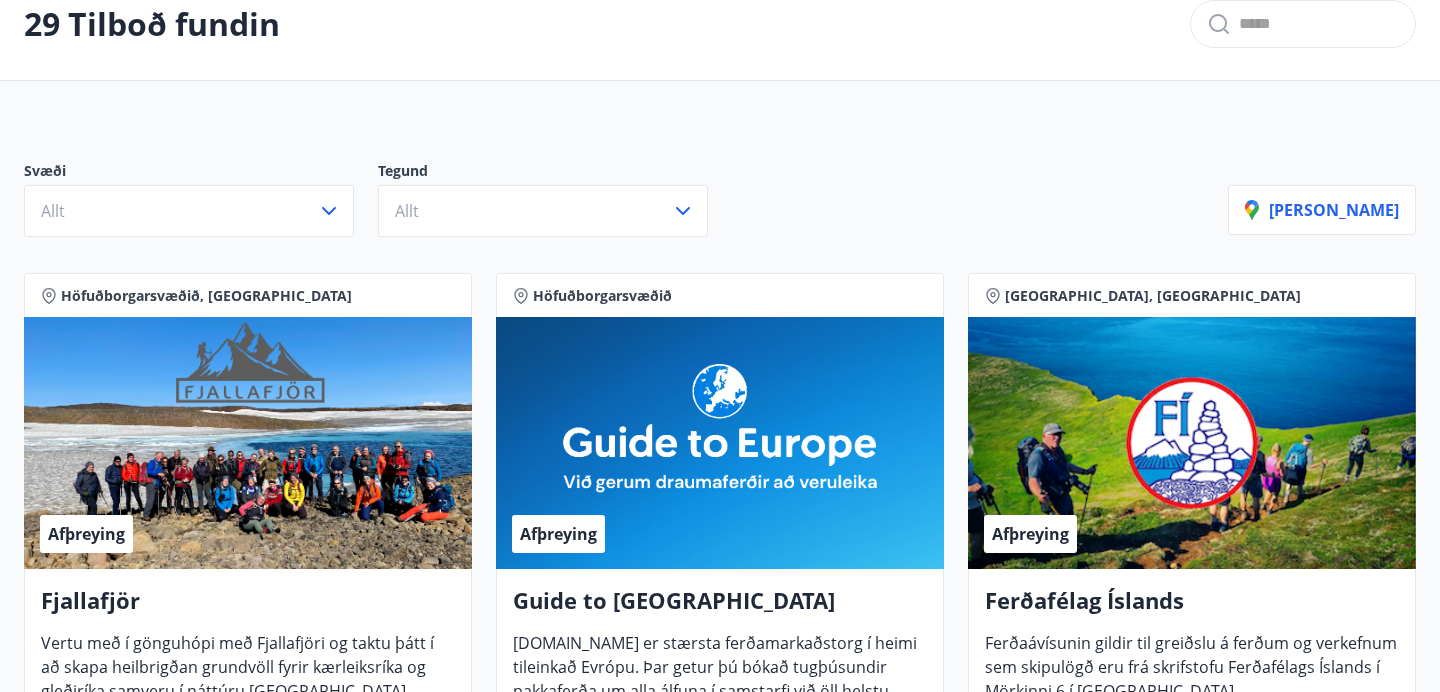 scroll, scrollTop: 0, scrollLeft: 0, axis: both 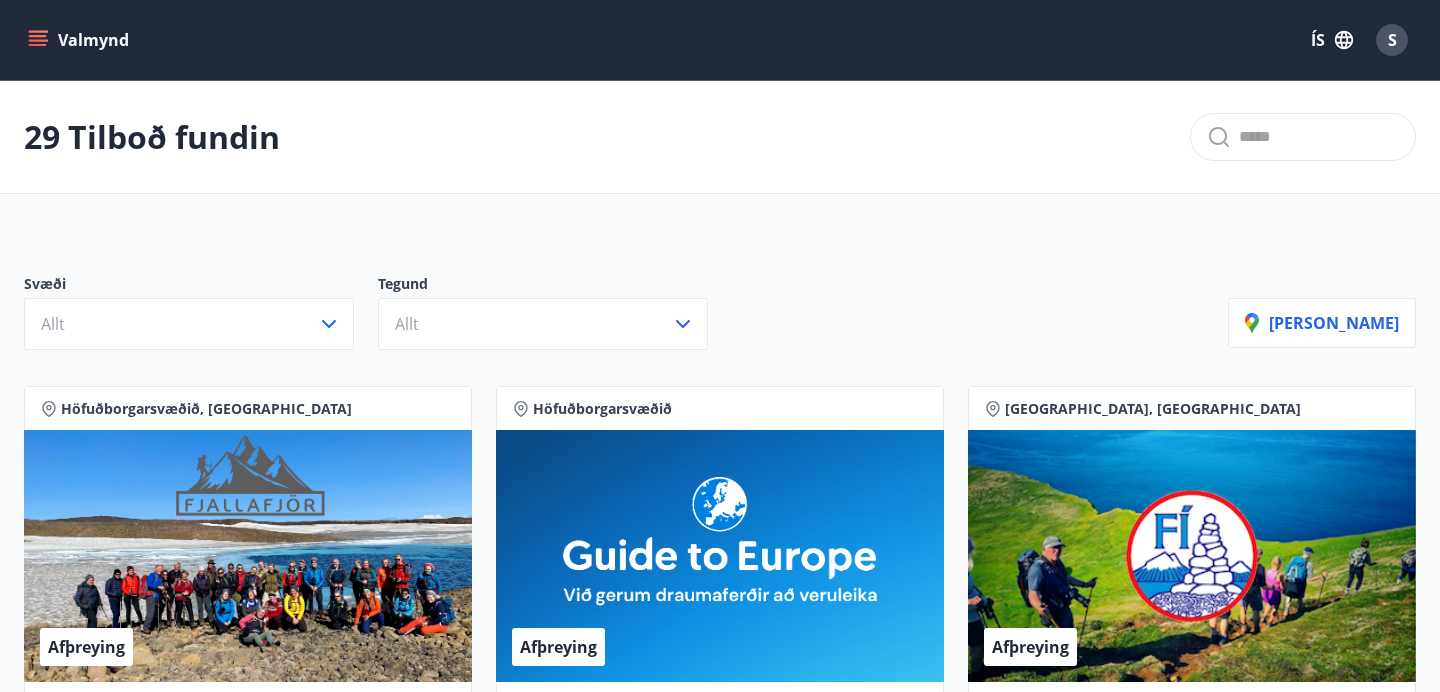 click 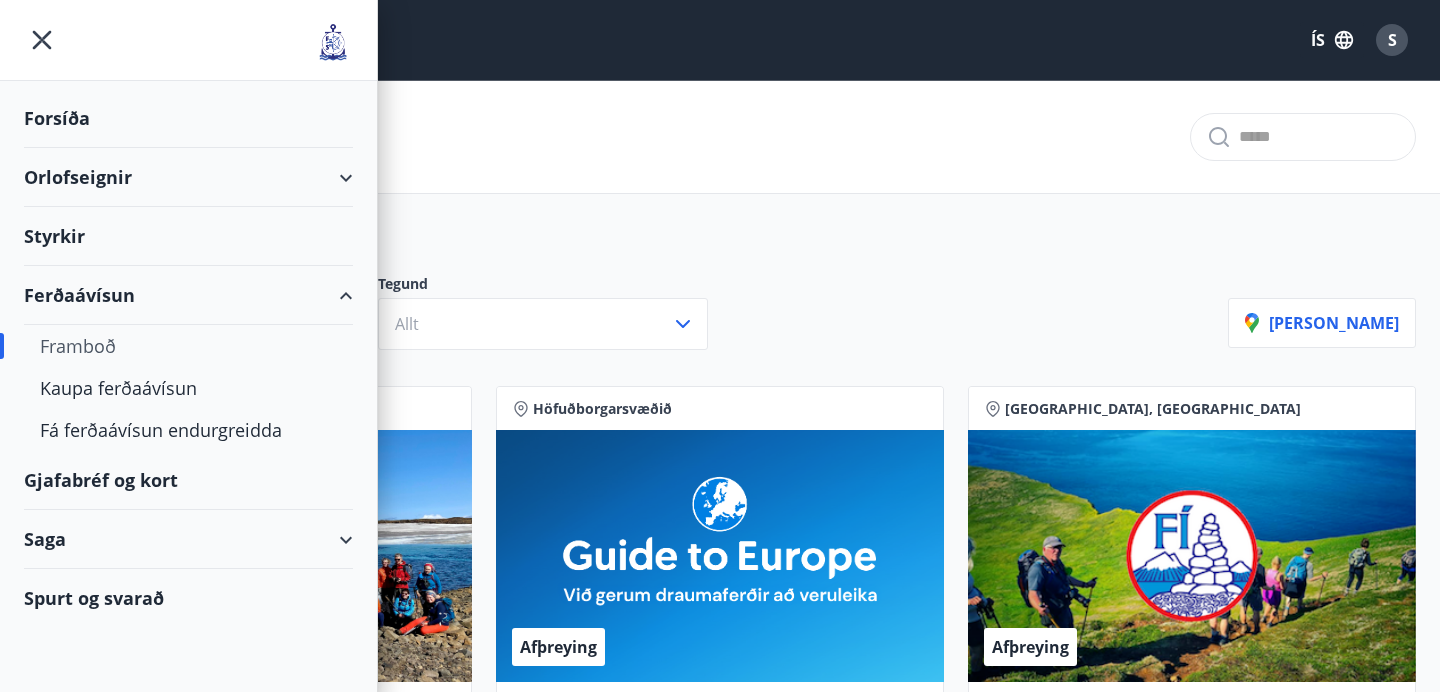 click on "Orlofseignir" at bounding box center [188, 177] 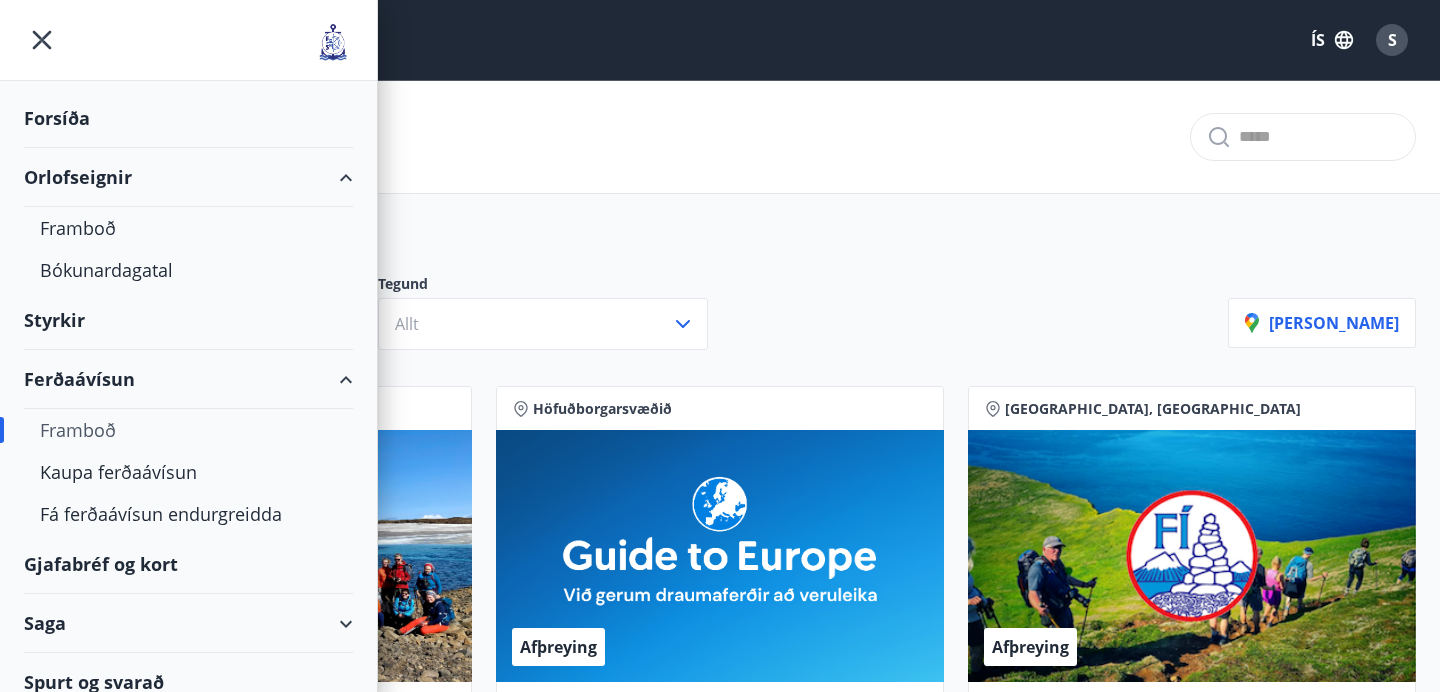 click on "Styrkir" at bounding box center (188, 118) 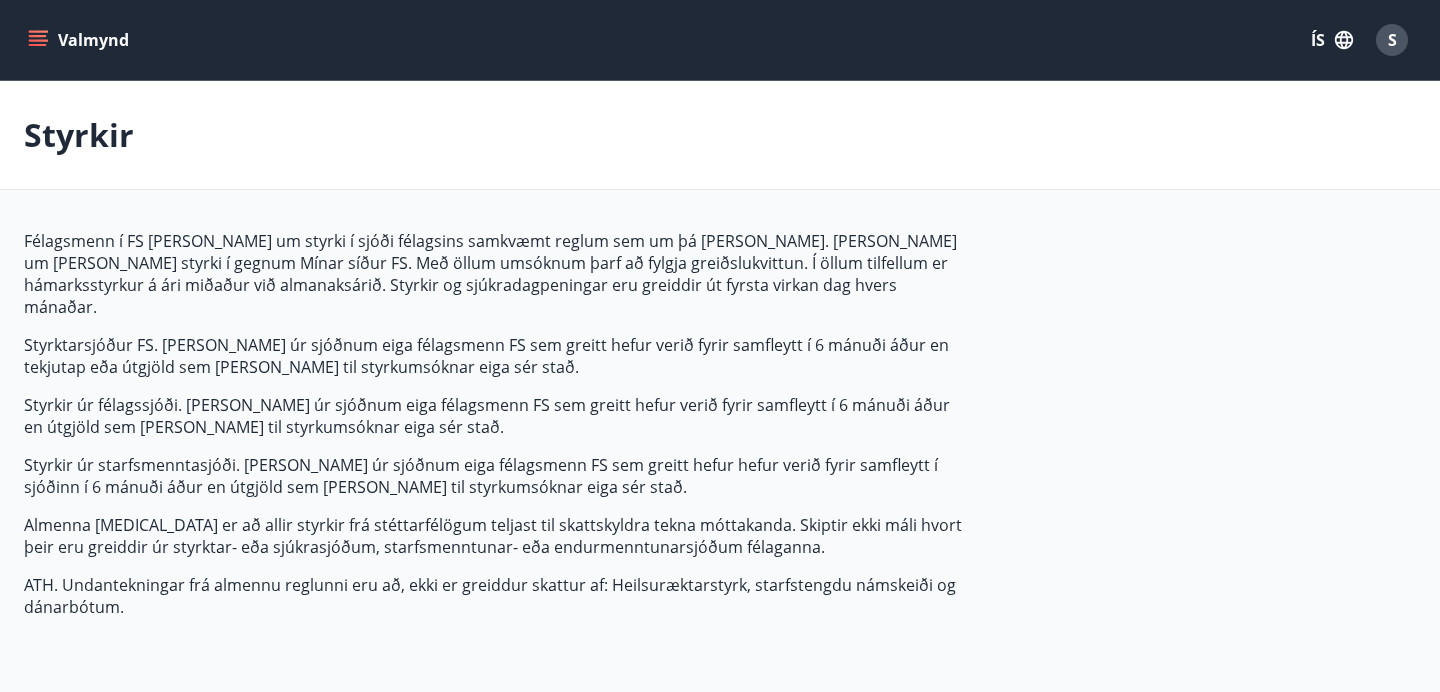 type on "***" 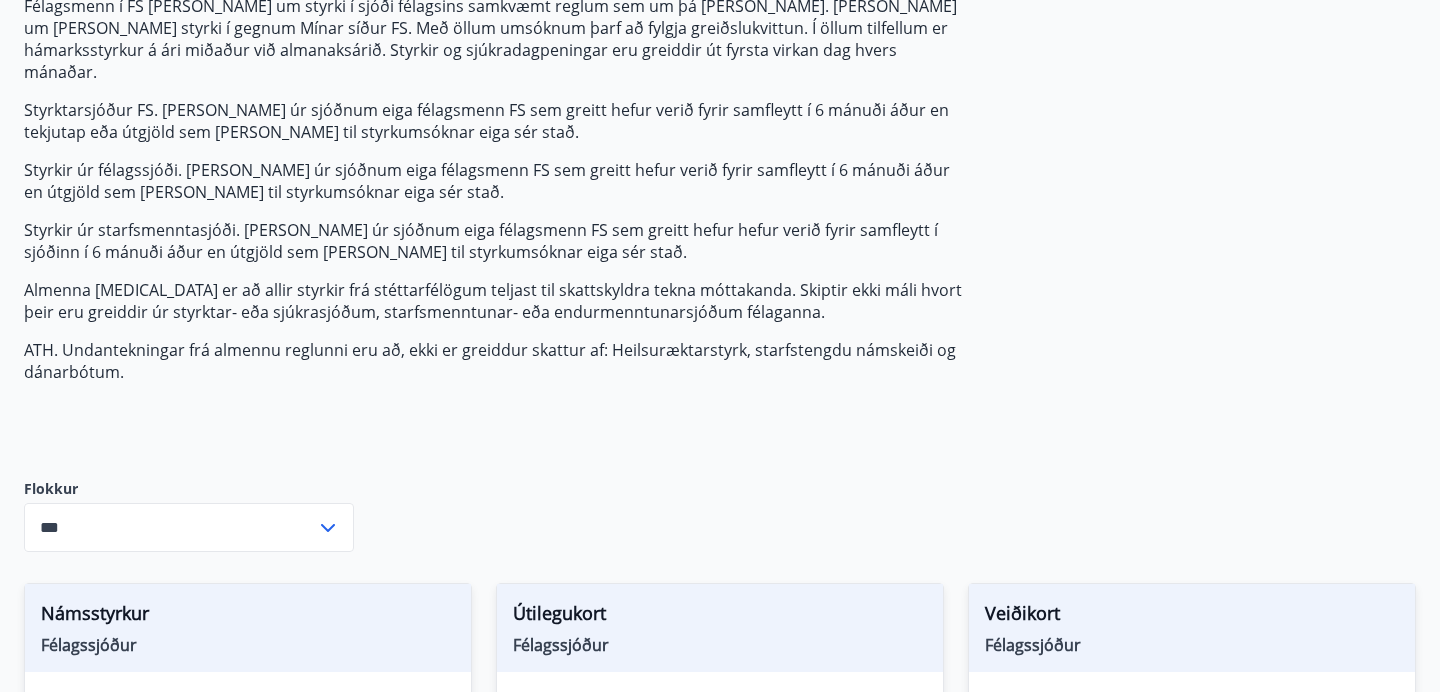 scroll, scrollTop: 0, scrollLeft: 0, axis: both 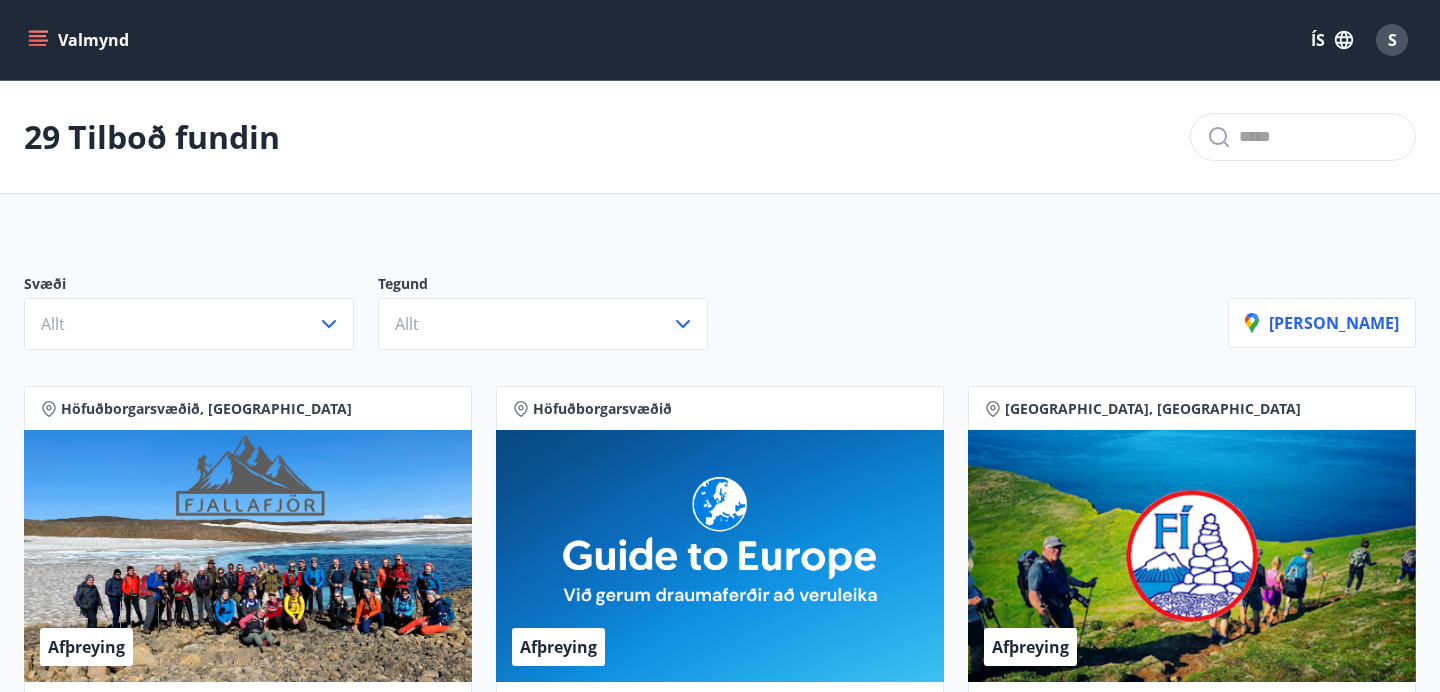 click 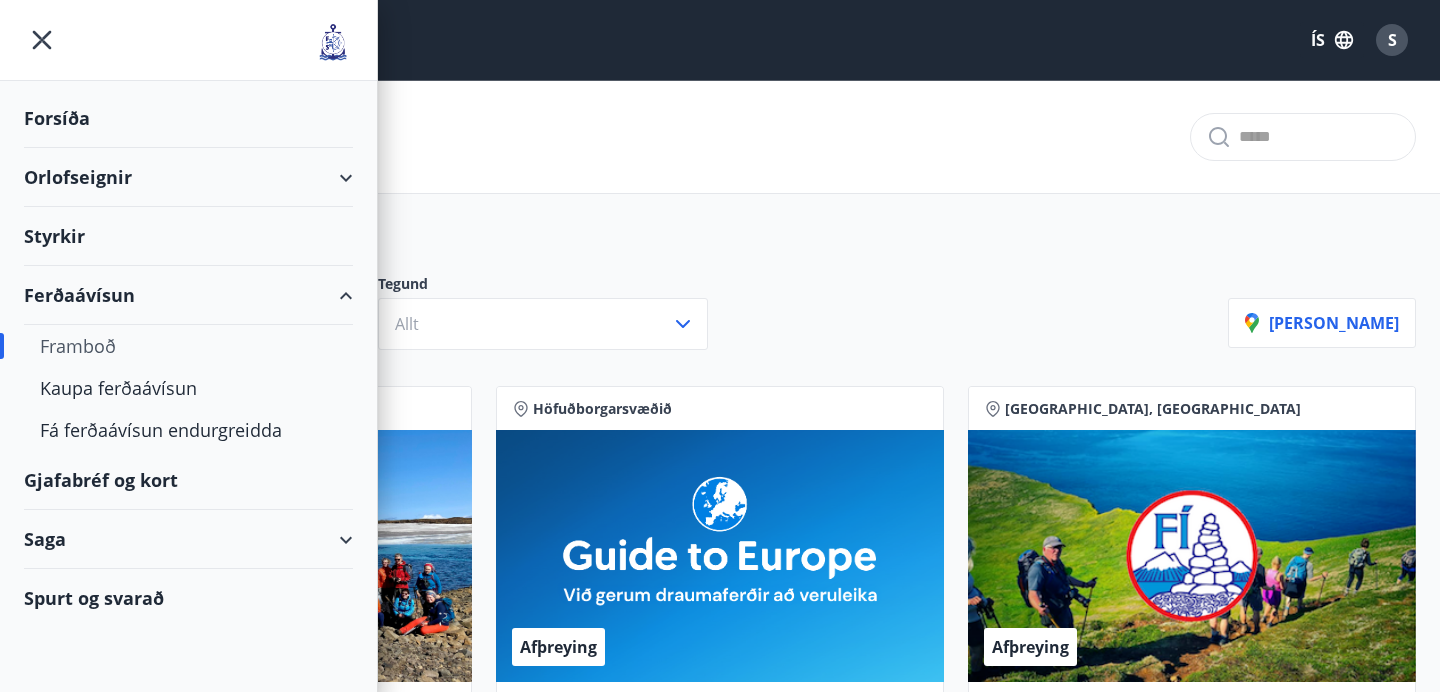 click 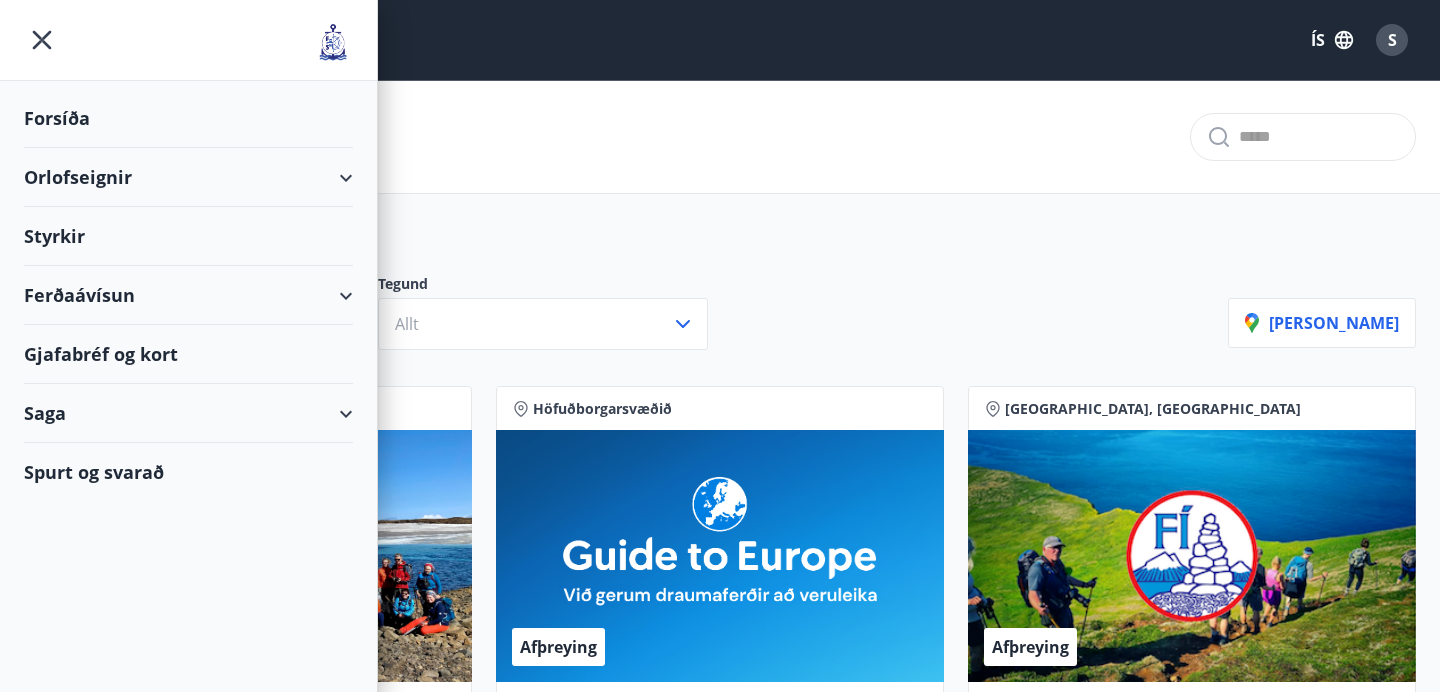click on "Spurt og svarað" at bounding box center [188, 472] 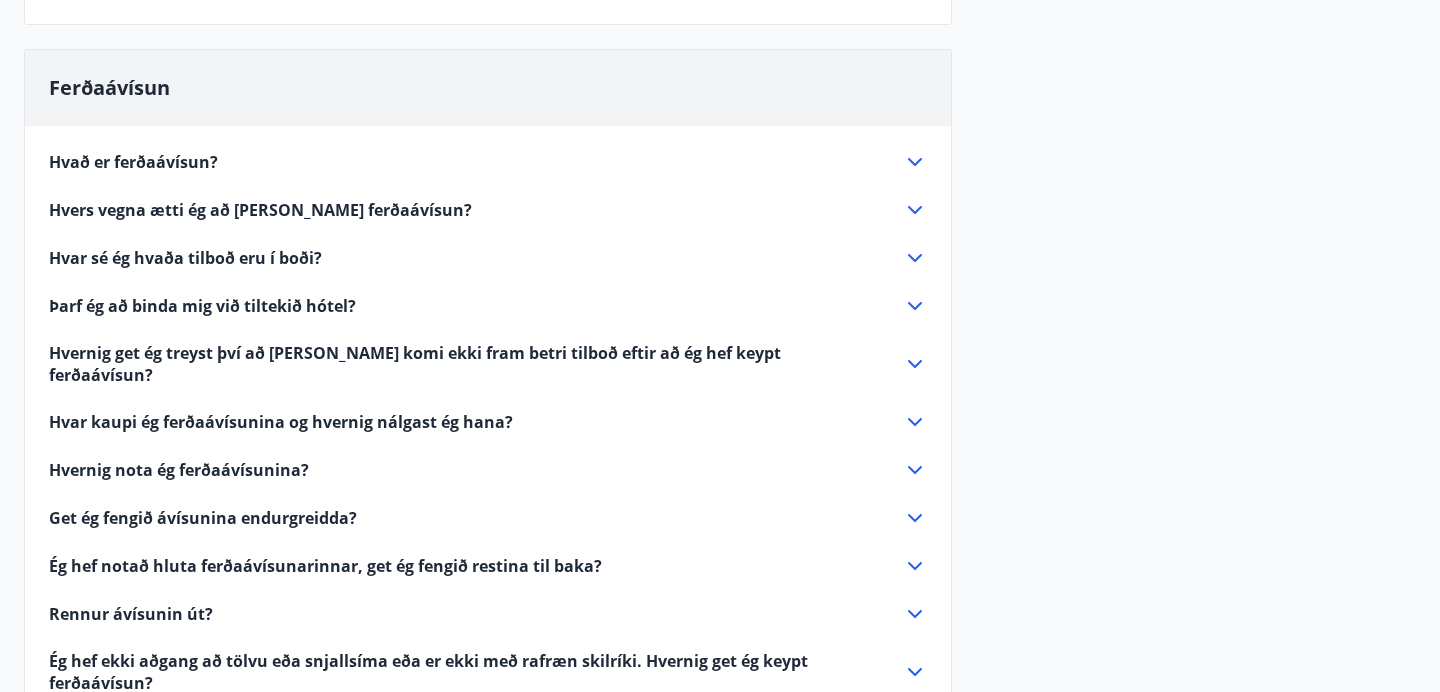 scroll, scrollTop: 645, scrollLeft: 0, axis: vertical 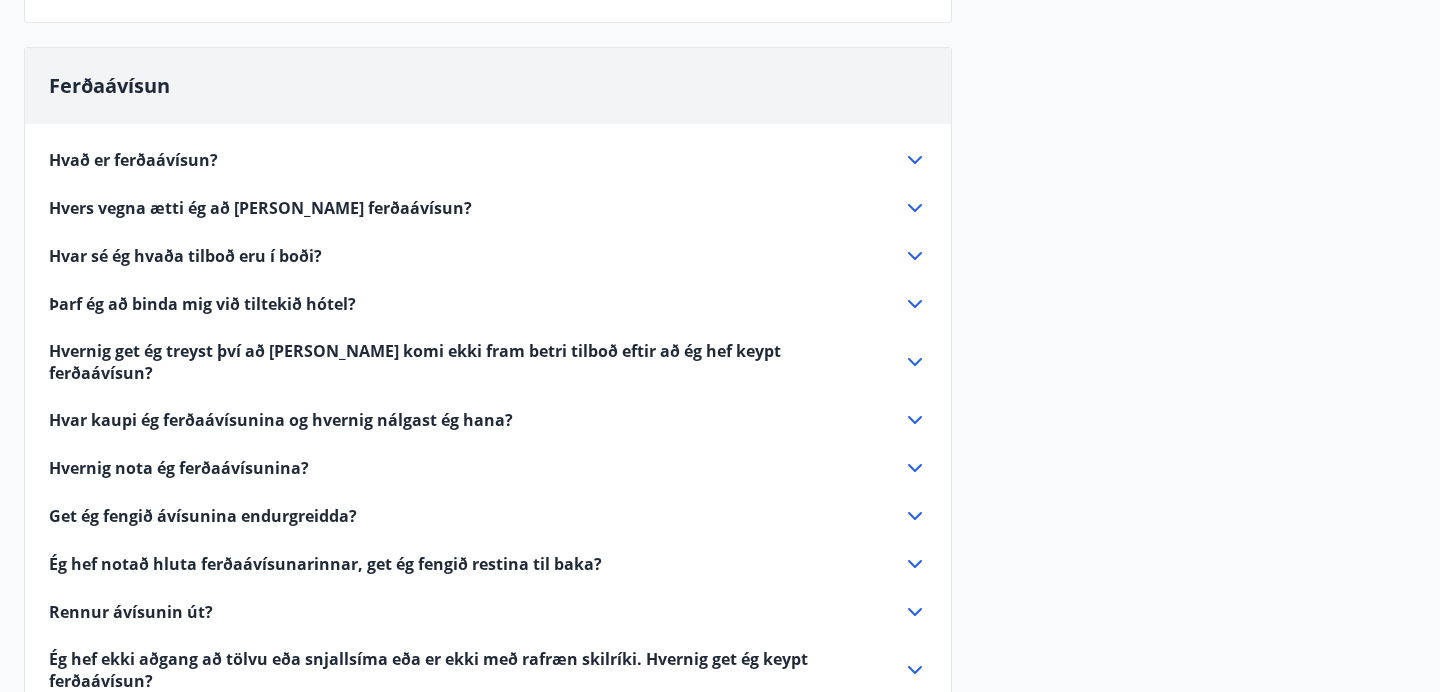 click 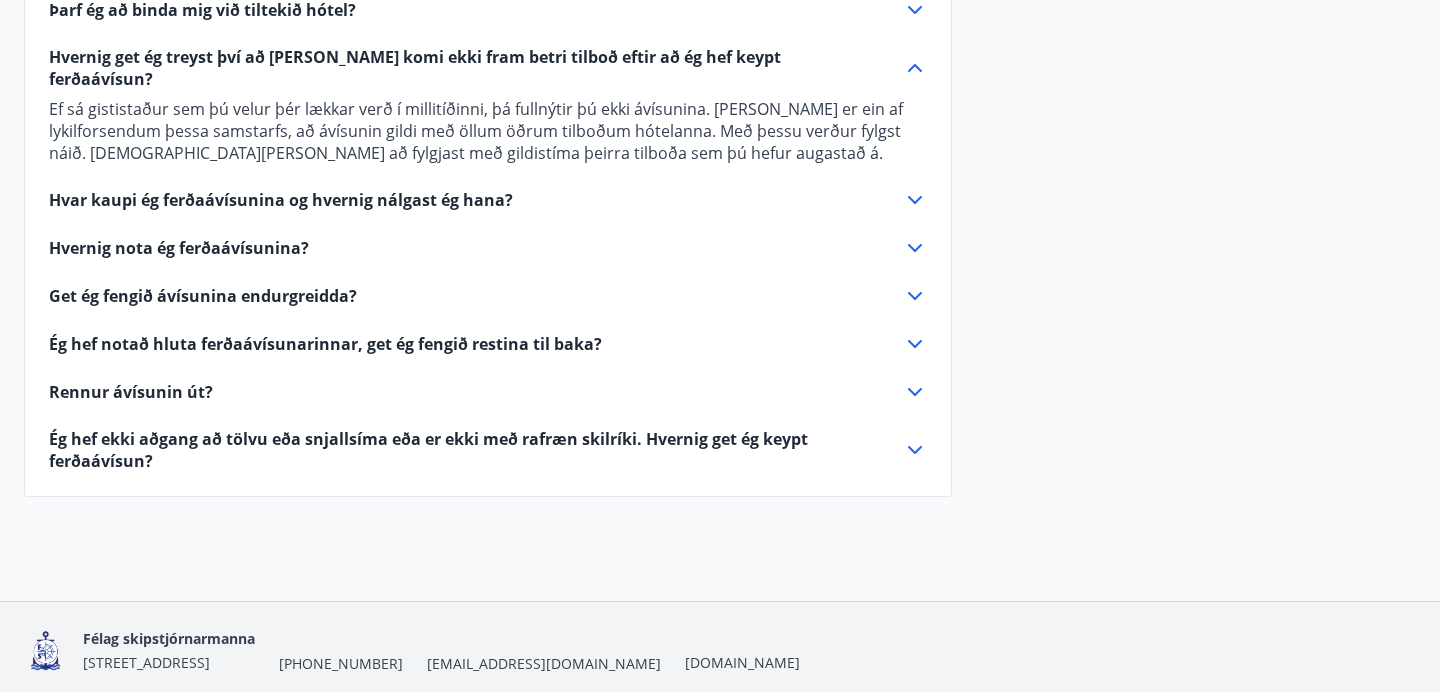 scroll, scrollTop: 940, scrollLeft: 0, axis: vertical 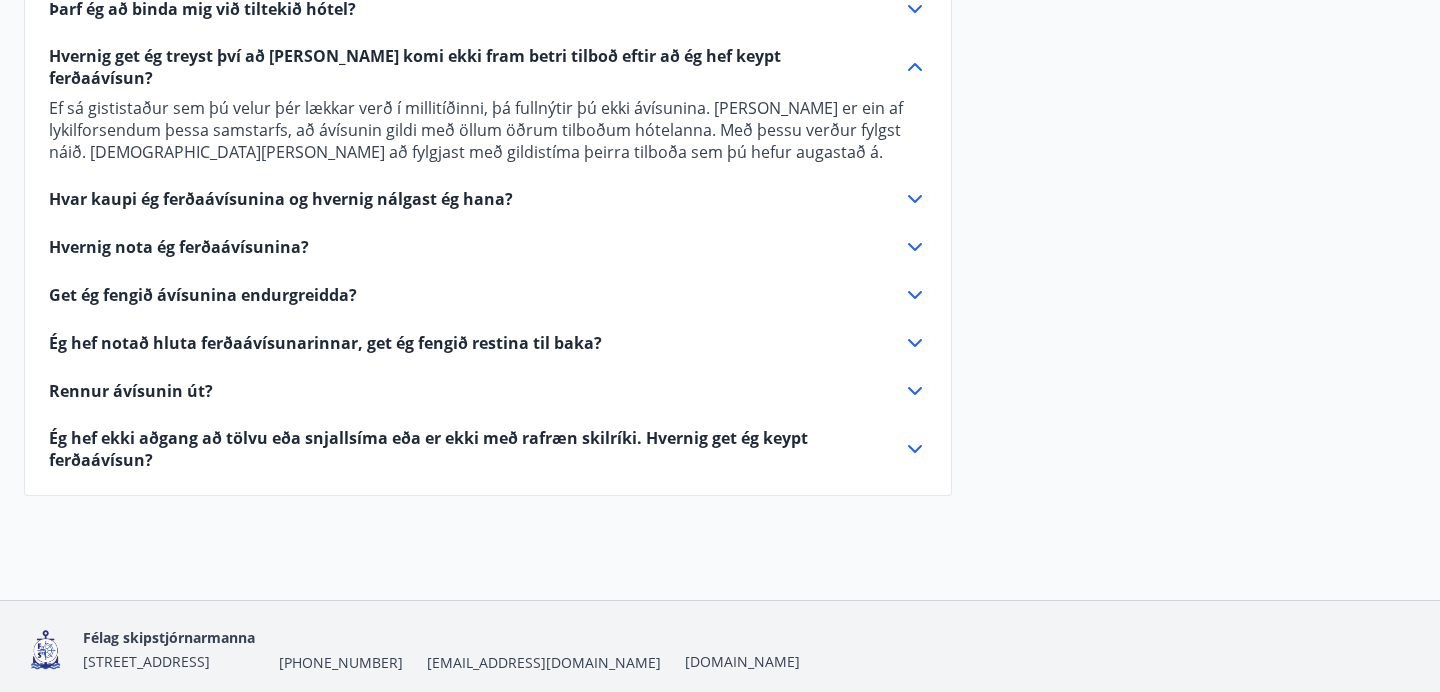 click 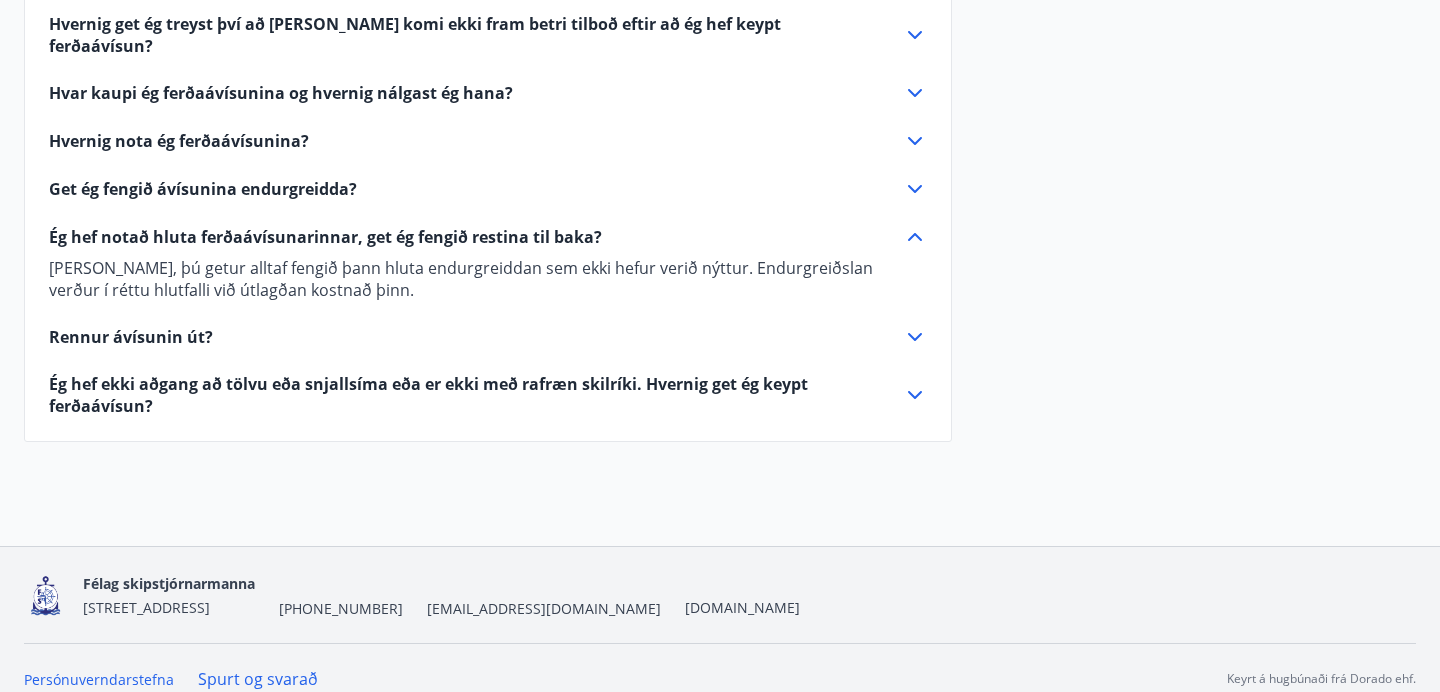 scroll, scrollTop: 974, scrollLeft: 0, axis: vertical 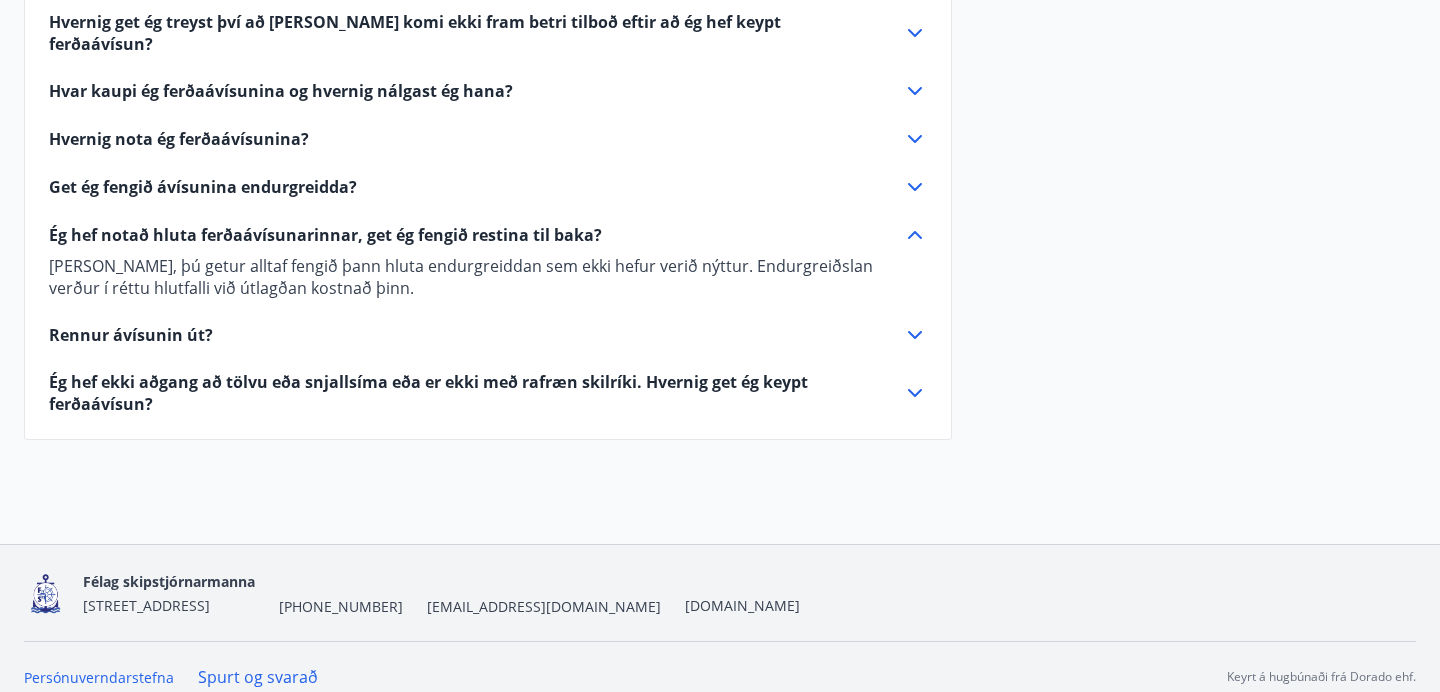 click 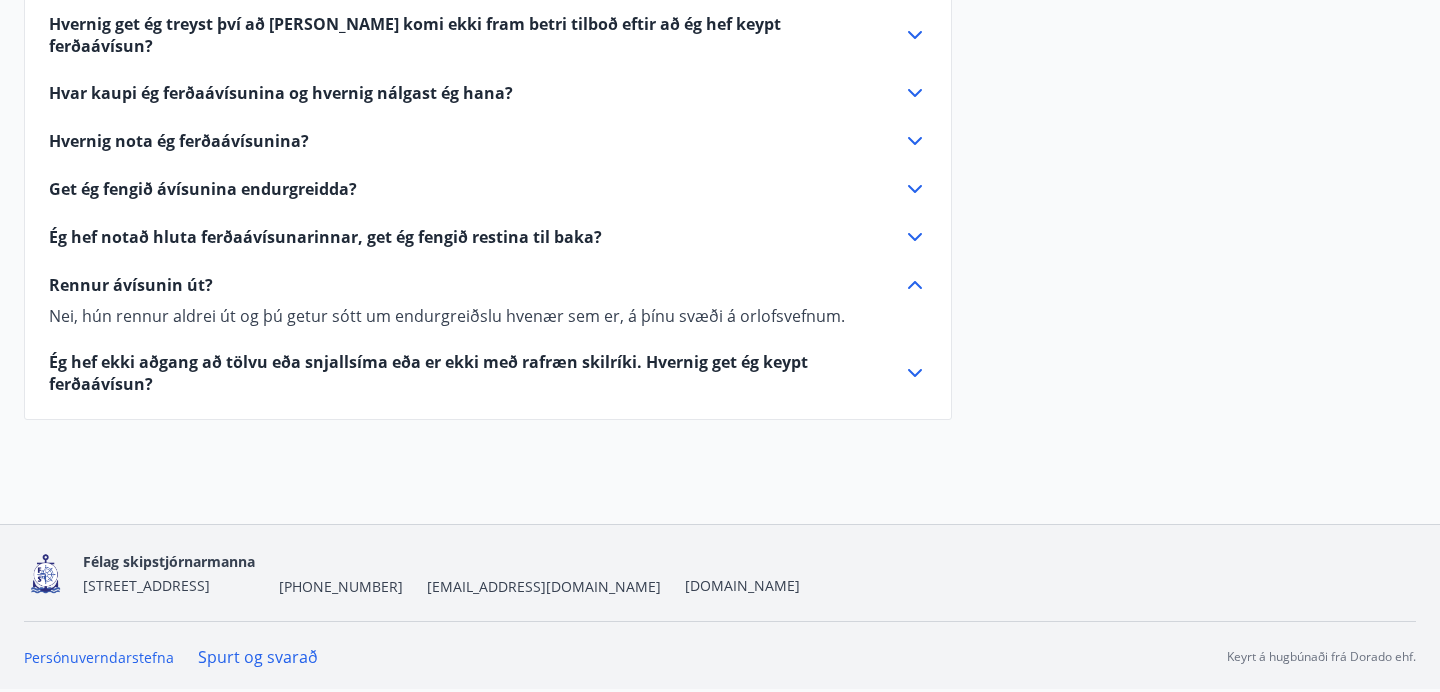 scroll, scrollTop: 952, scrollLeft: 0, axis: vertical 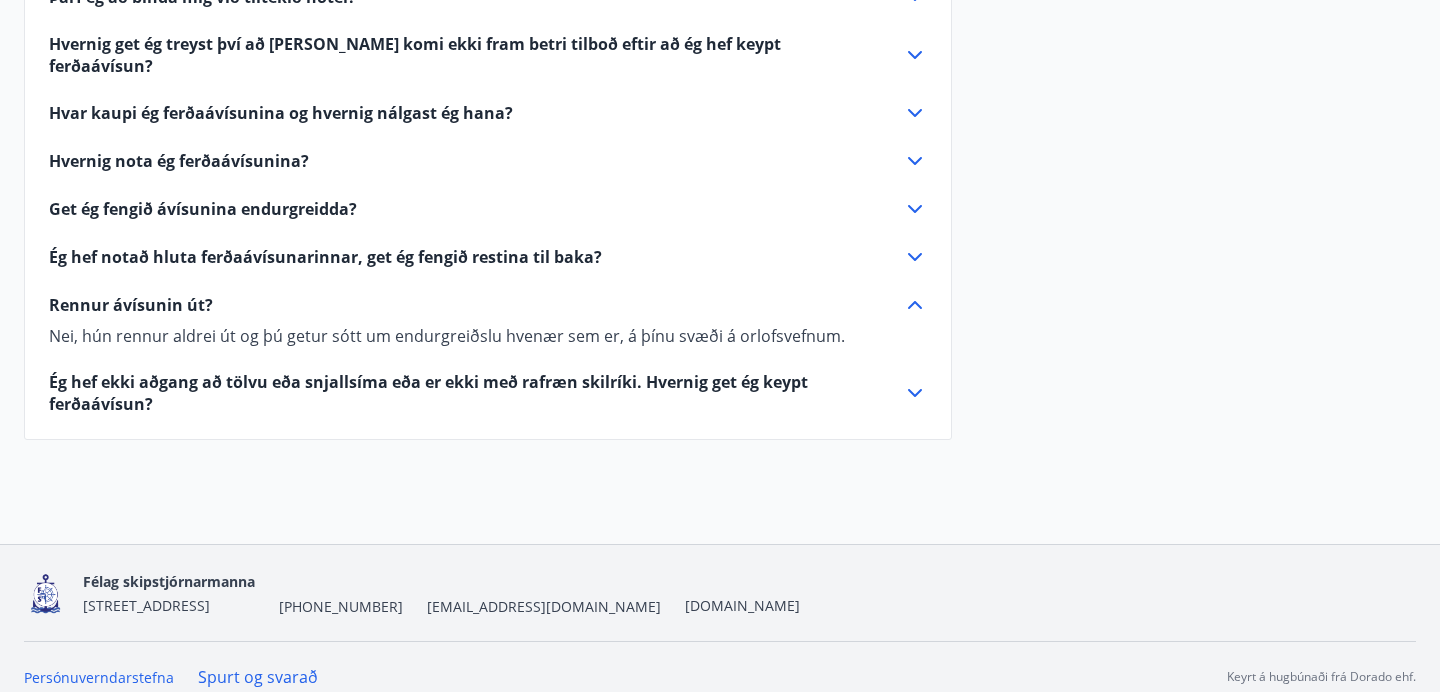 click 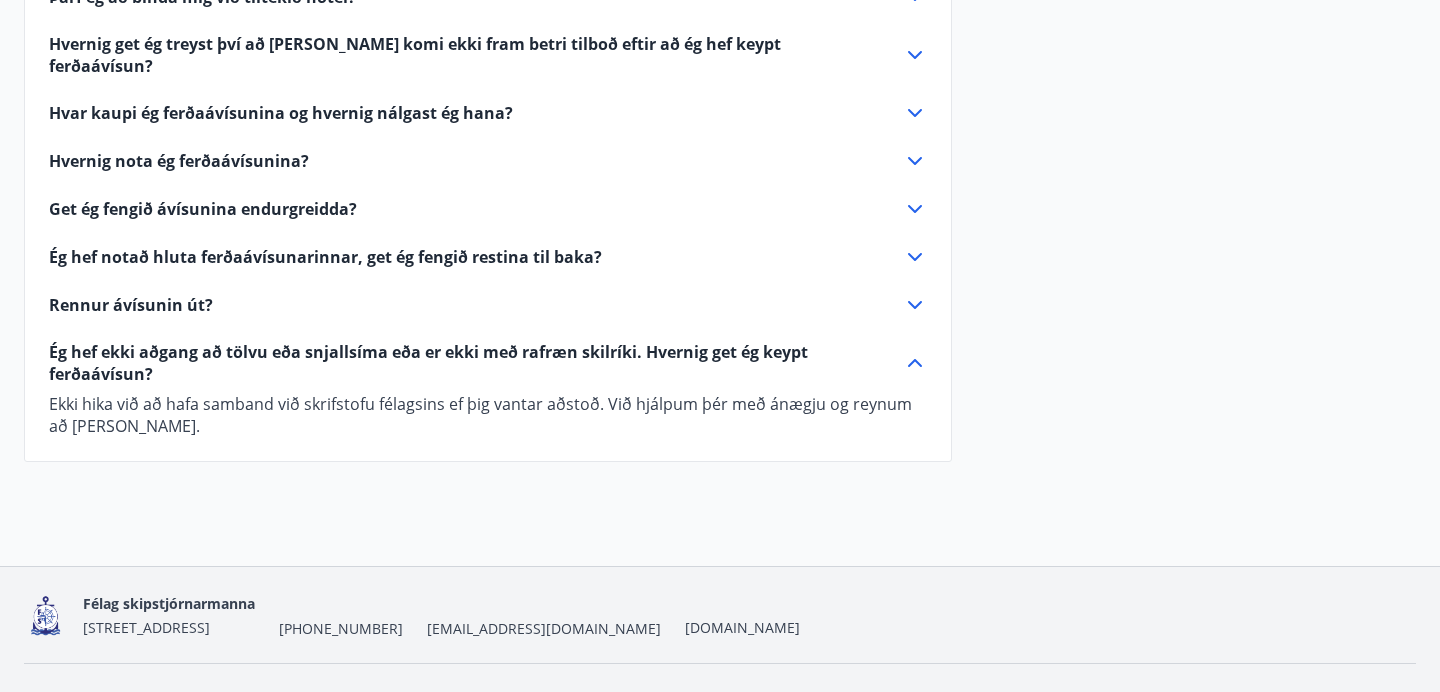 click 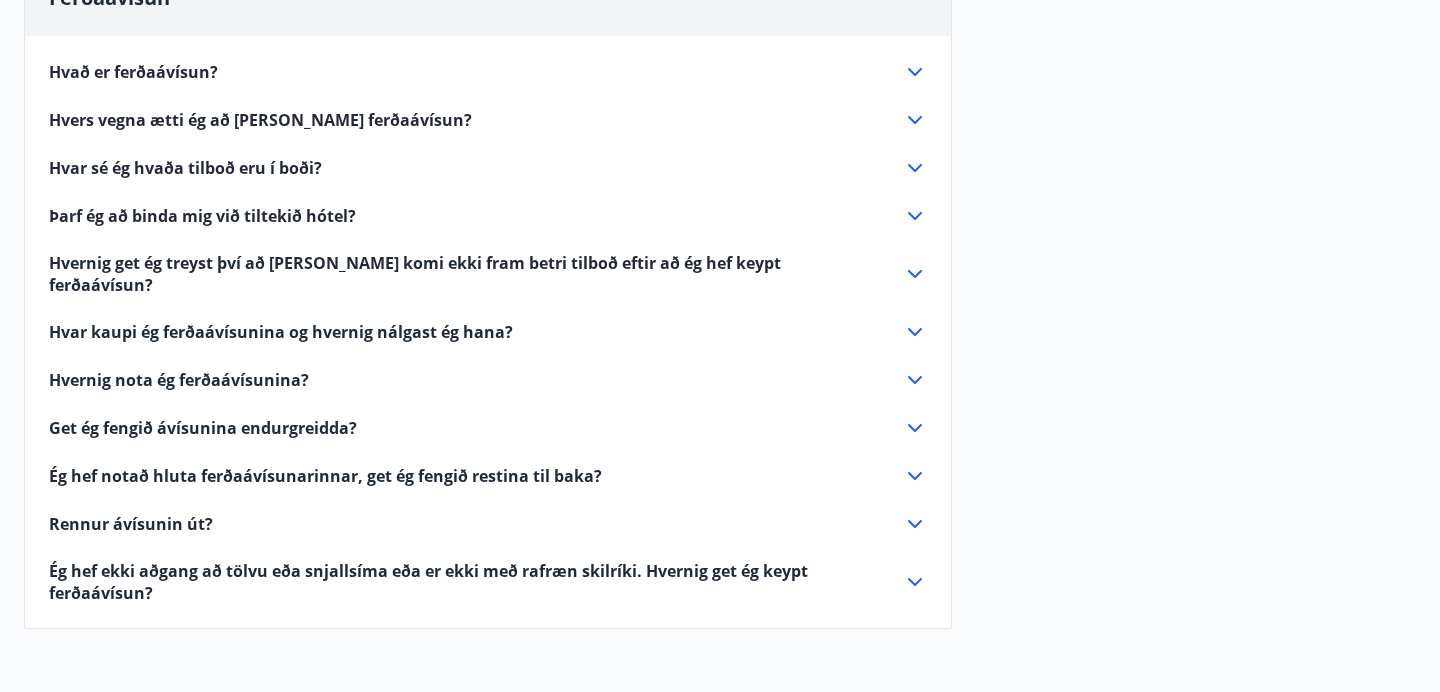 scroll, scrollTop: 709, scrollLeft: 0, axis: vertical 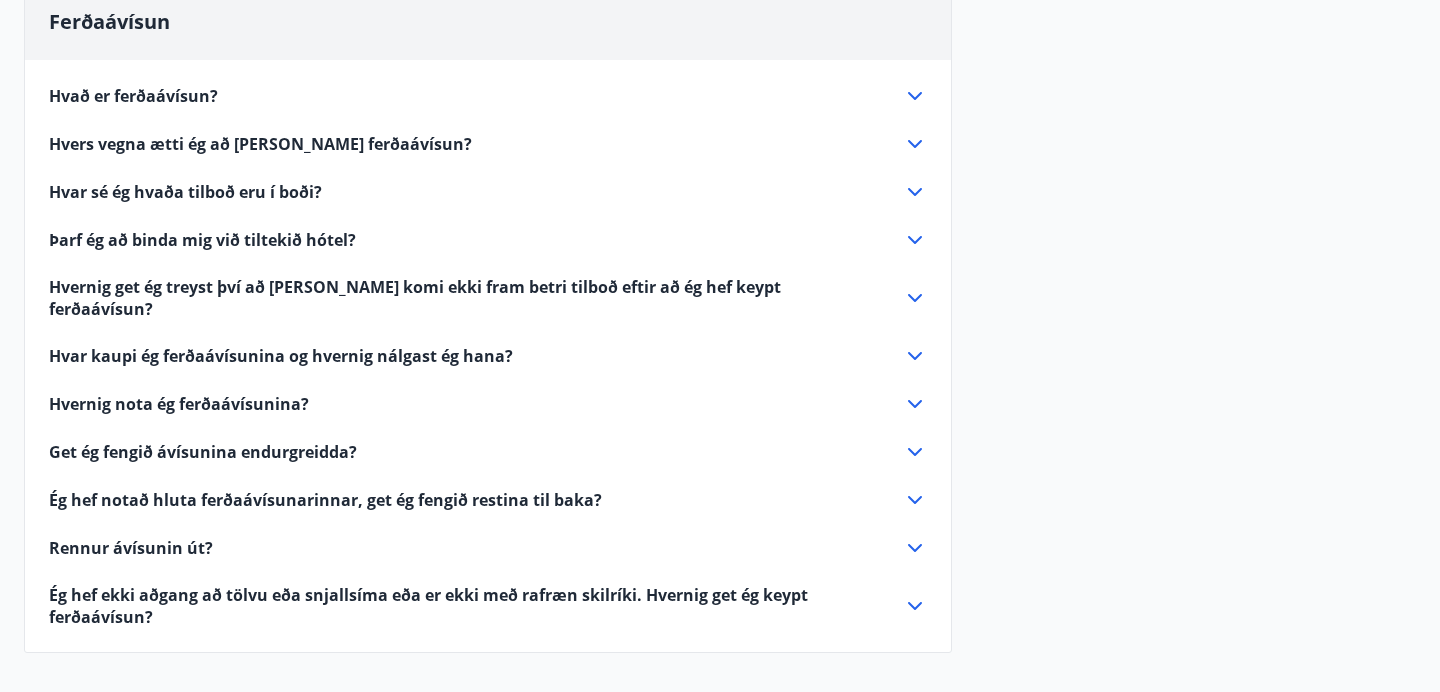 click 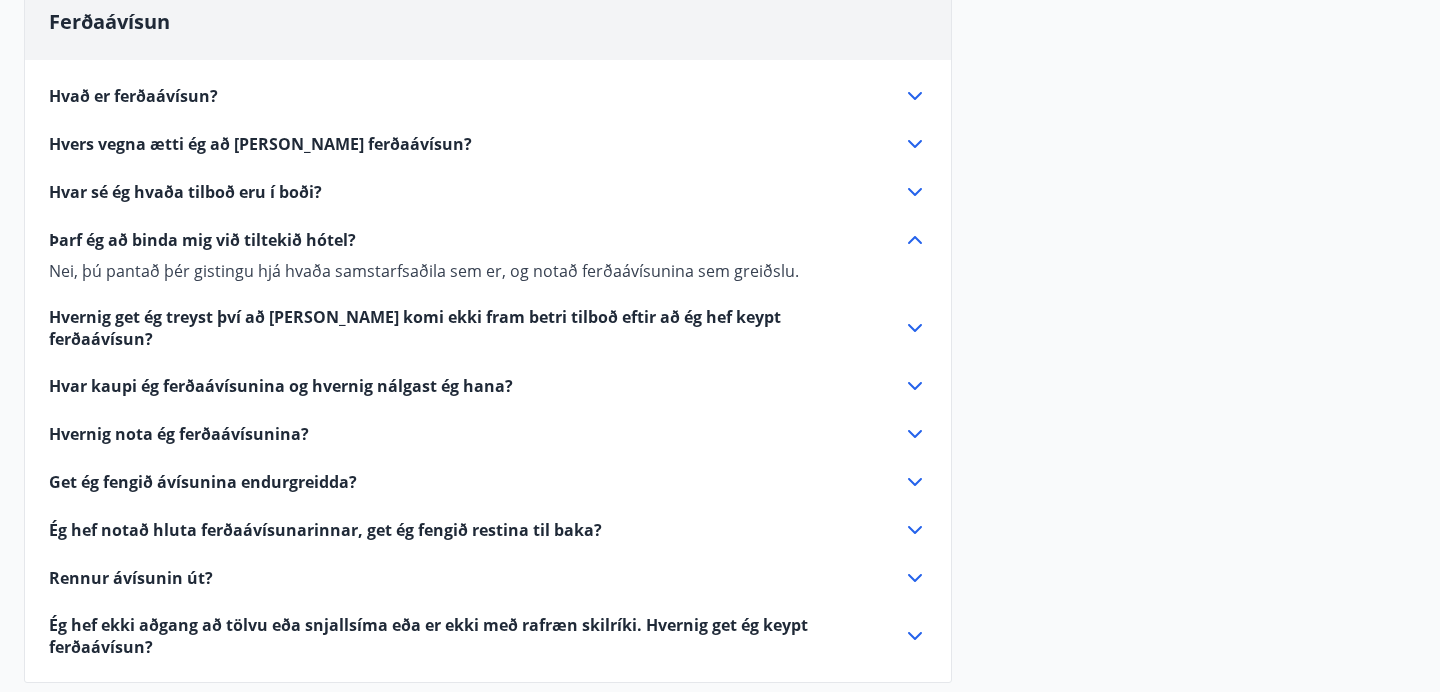 scroll, scrollTop: 665, scrollLeft: 0, axis: vertical 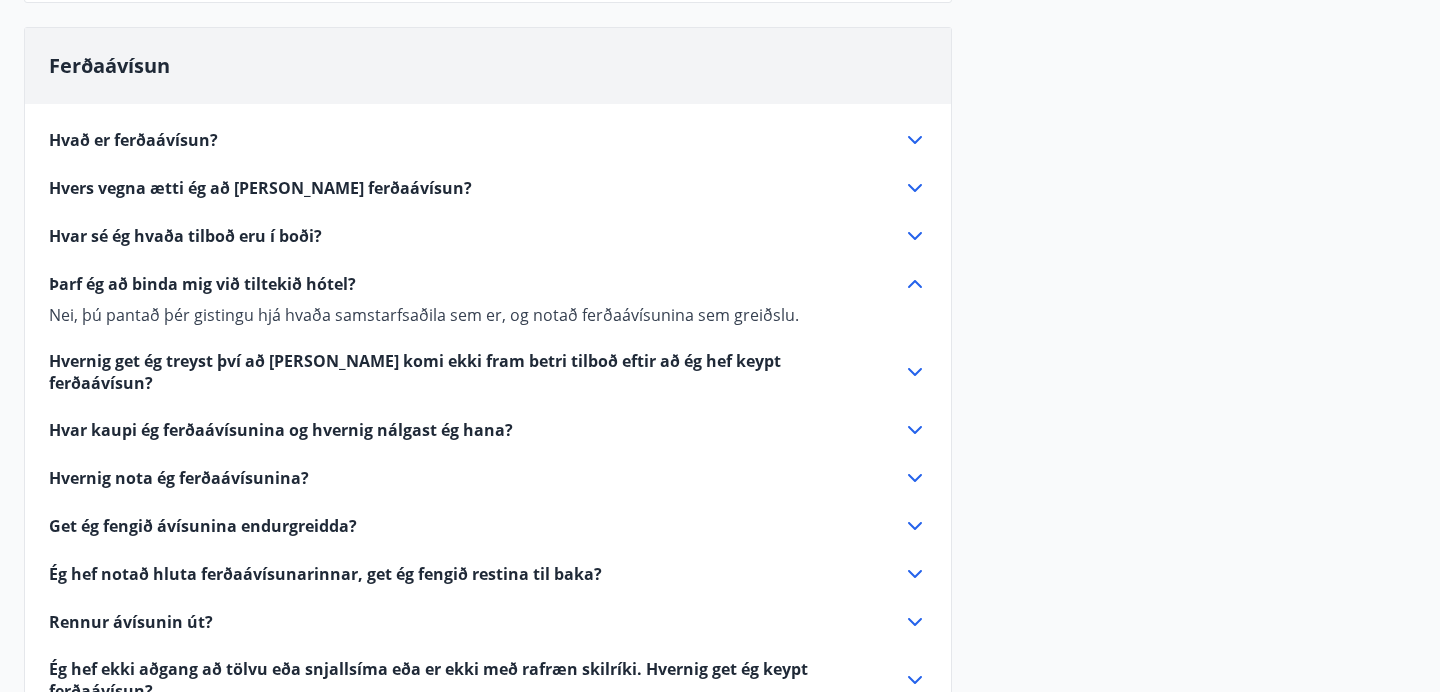 click 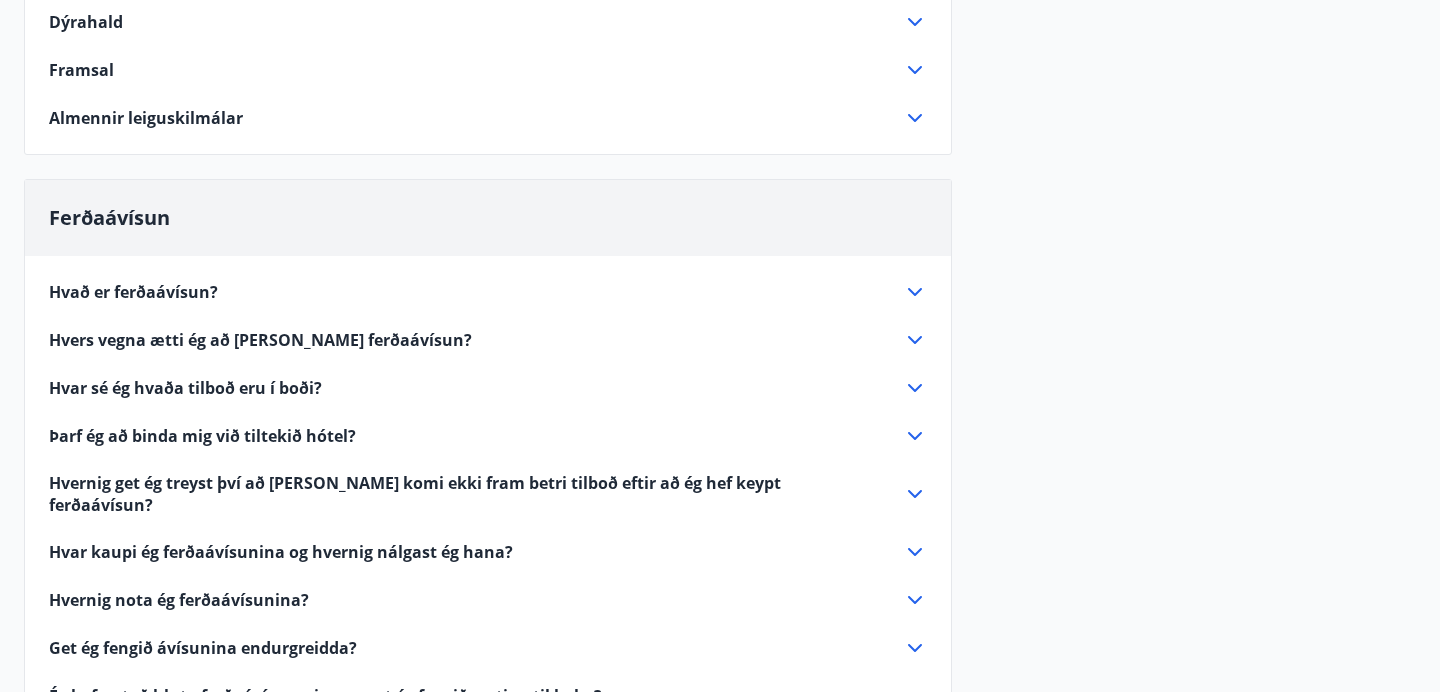 scroll, scrollTop: 0, scrollLeft: 0, axis: both 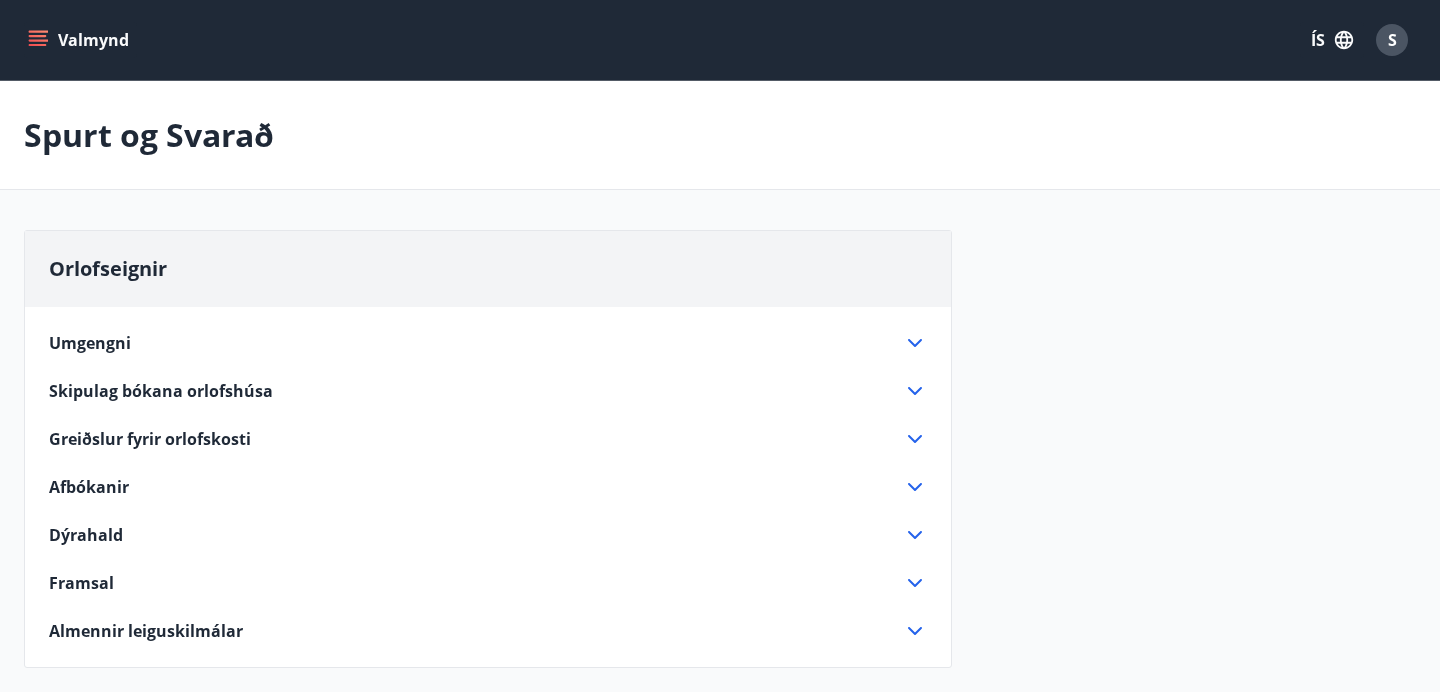 click 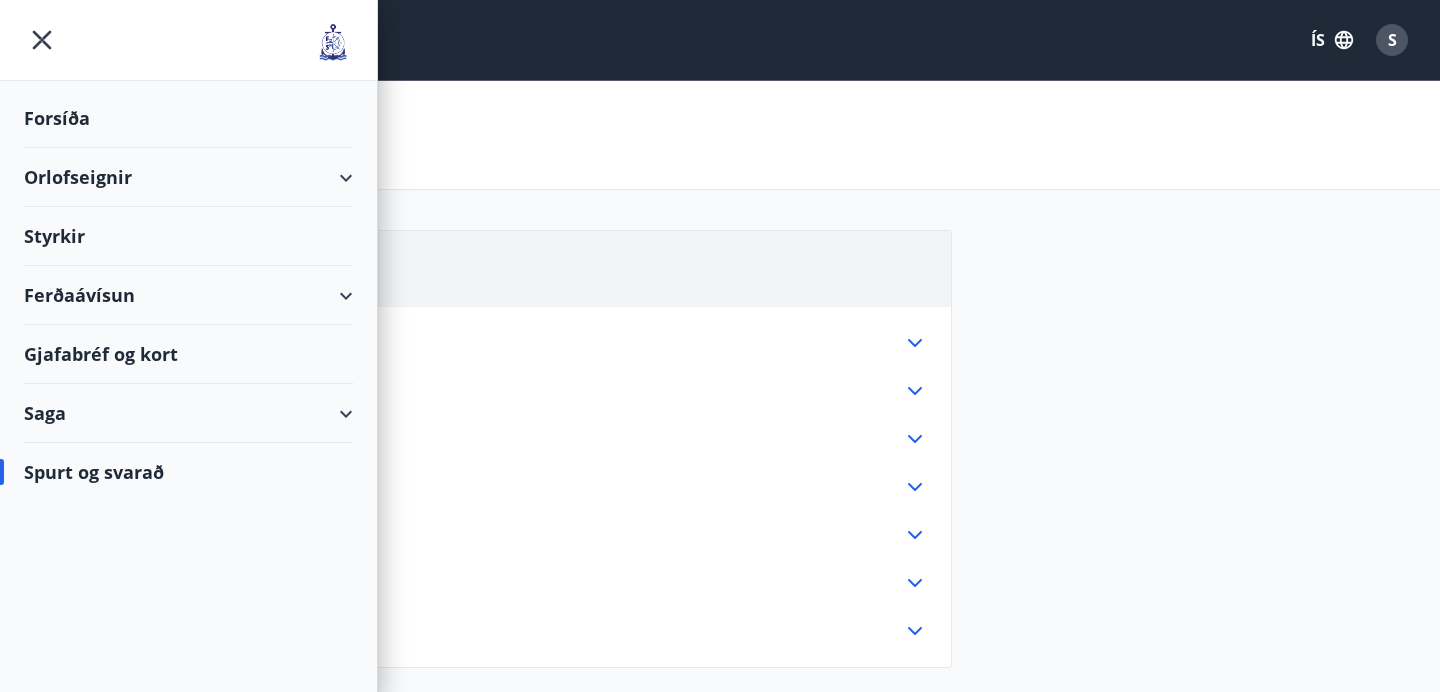 click on "Orlofseignir" at bounding box center [188, 177] 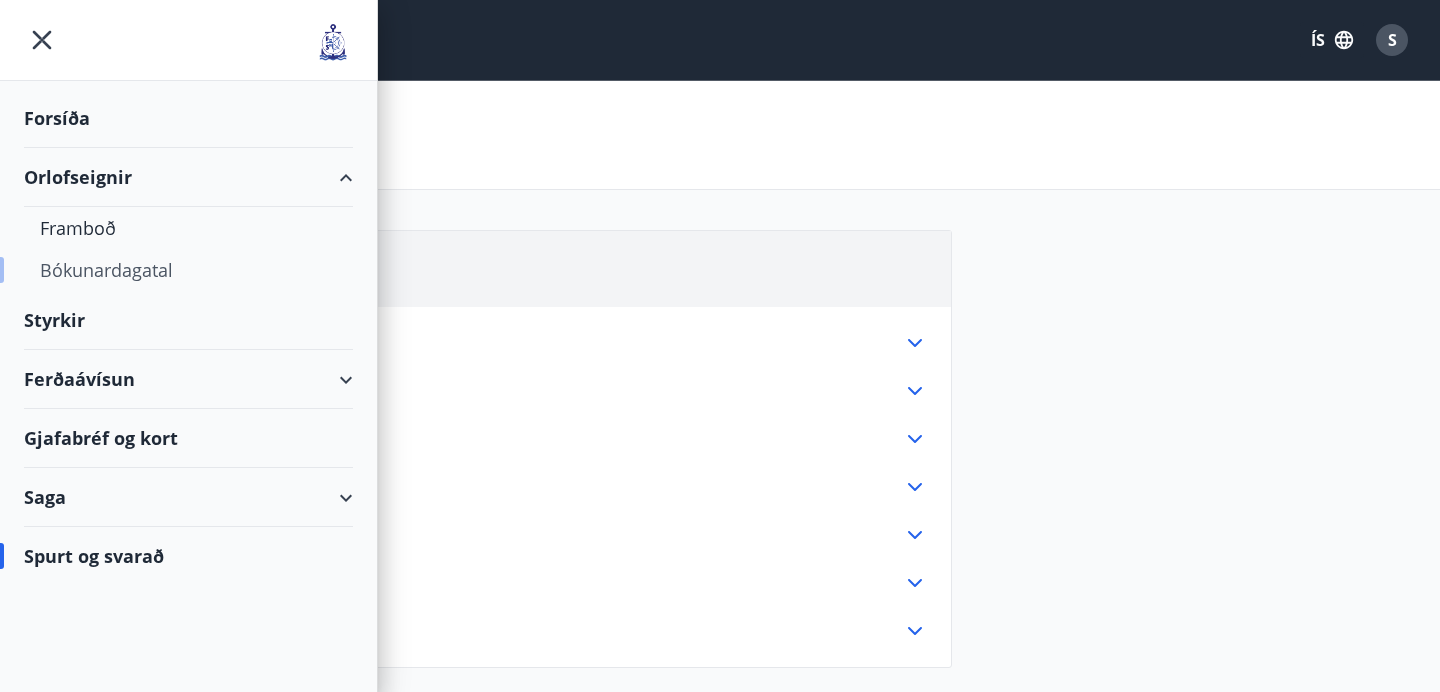 click on "Bókunardagatal" at bounding box center [188, 270] 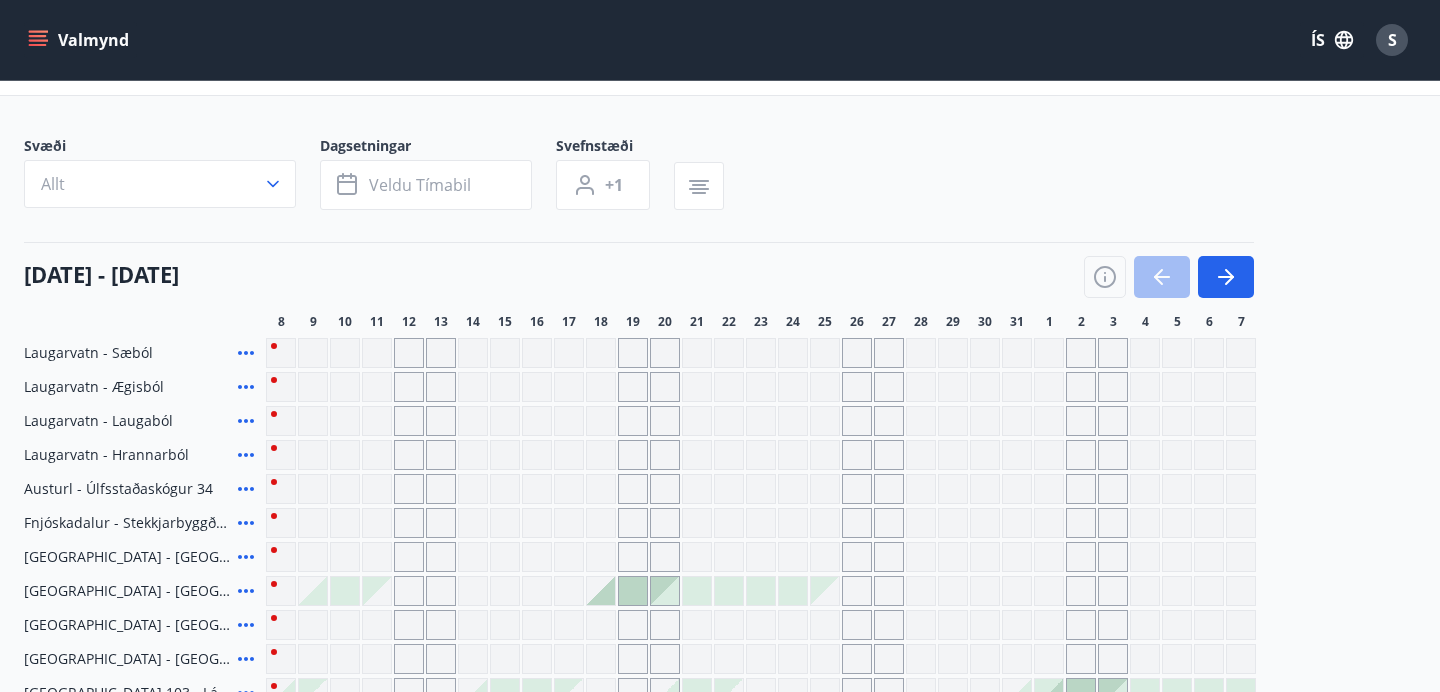scroll, scrollTop: 92, scrollLeft: 0, axis: vertical 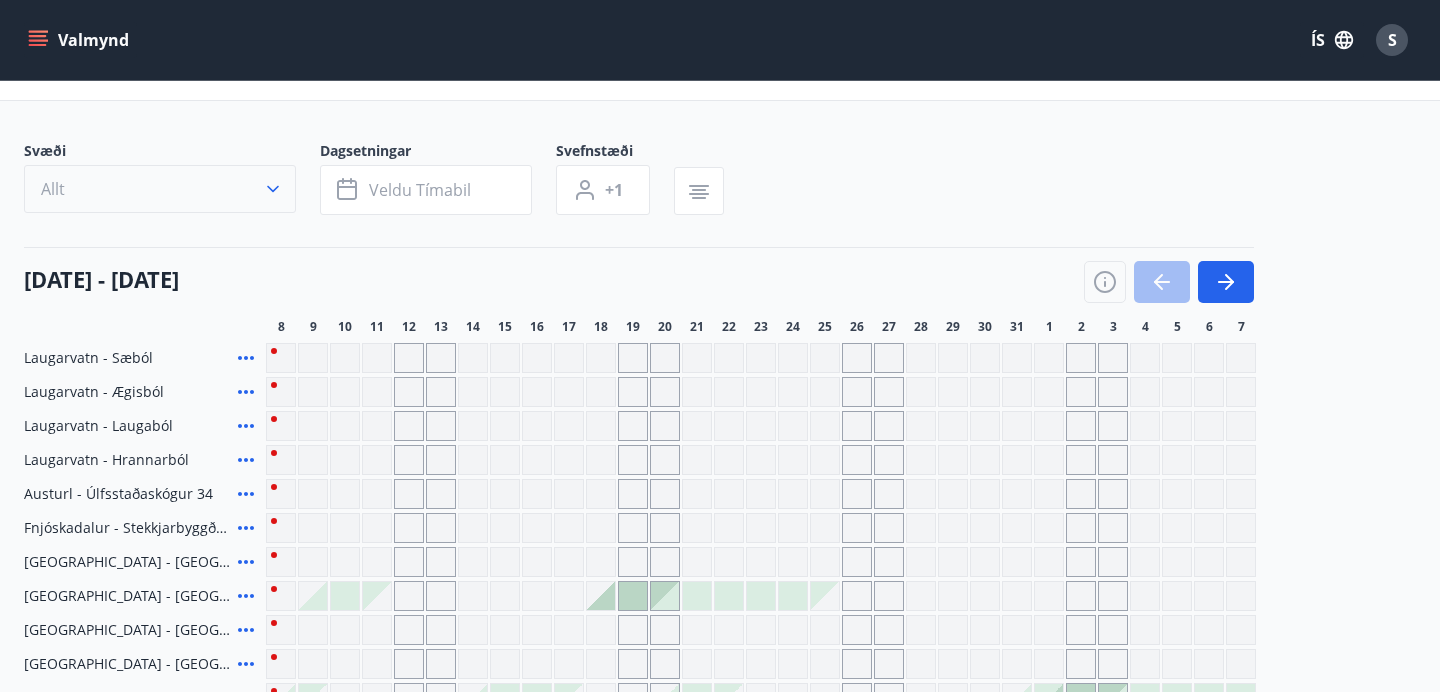 click 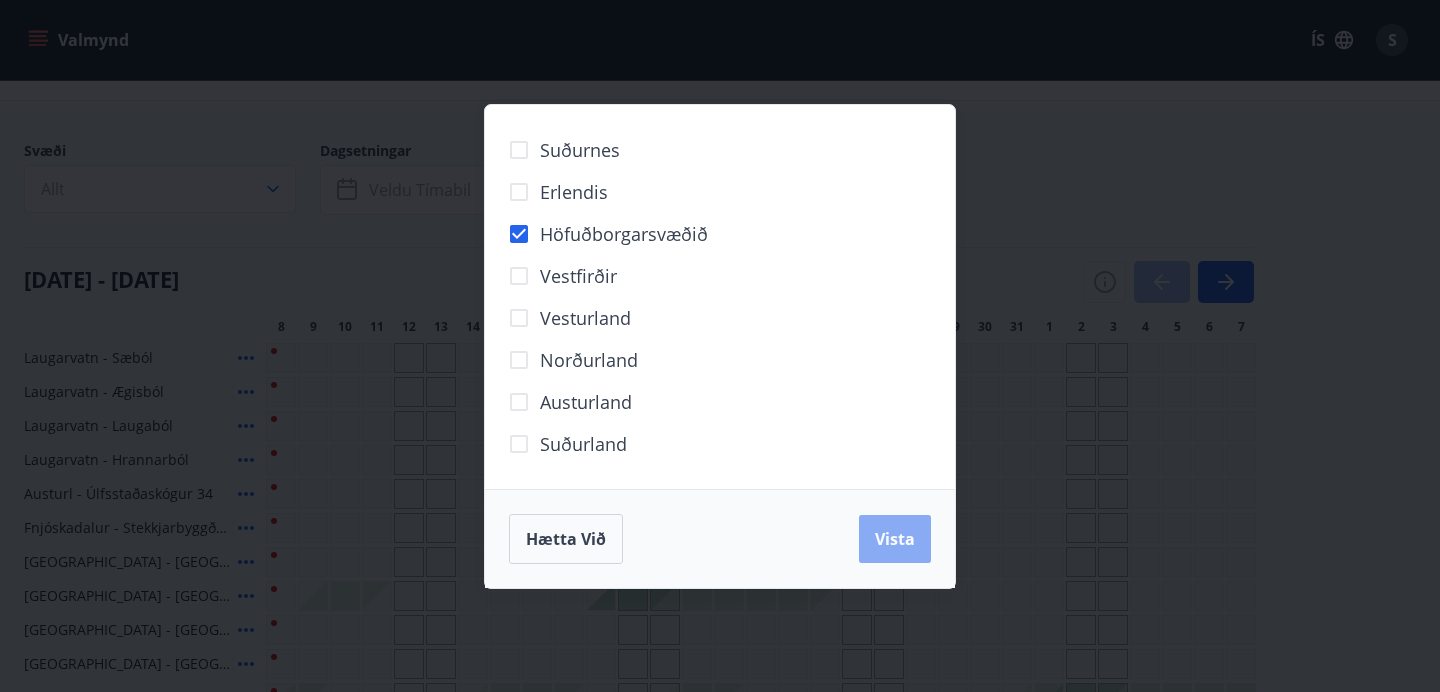click on "Vista" at bounding box center (895, 539) 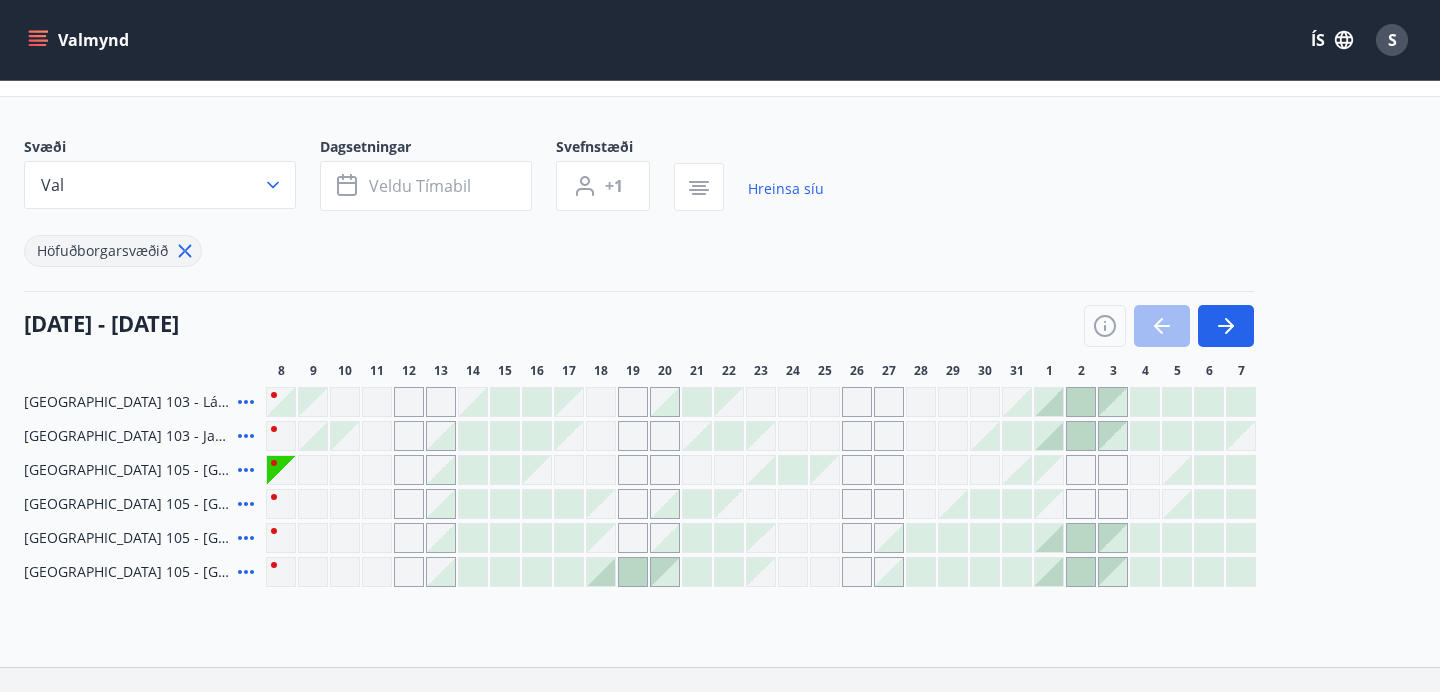 scroll, scrollTop: 54, scrollLeft: 0, axis: vertical 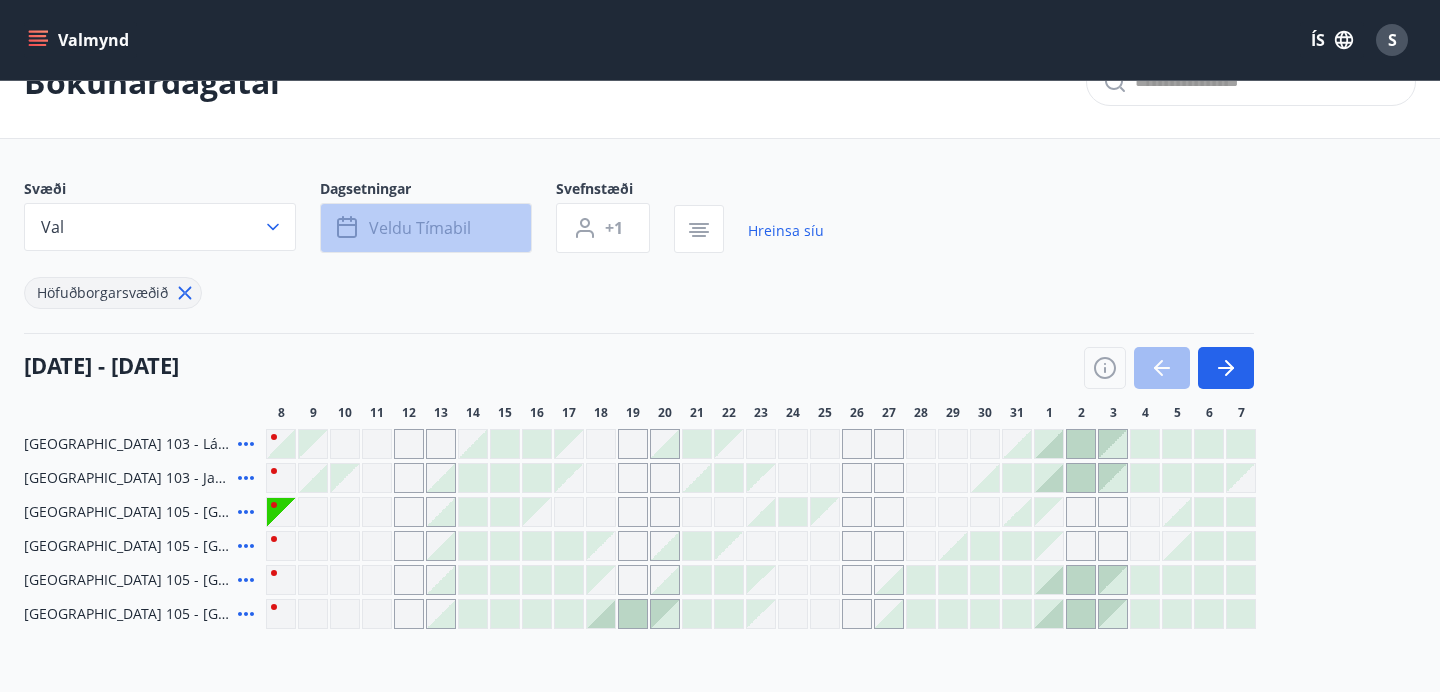 click on "Veldu tímabil" at bounding box center (420, 228) 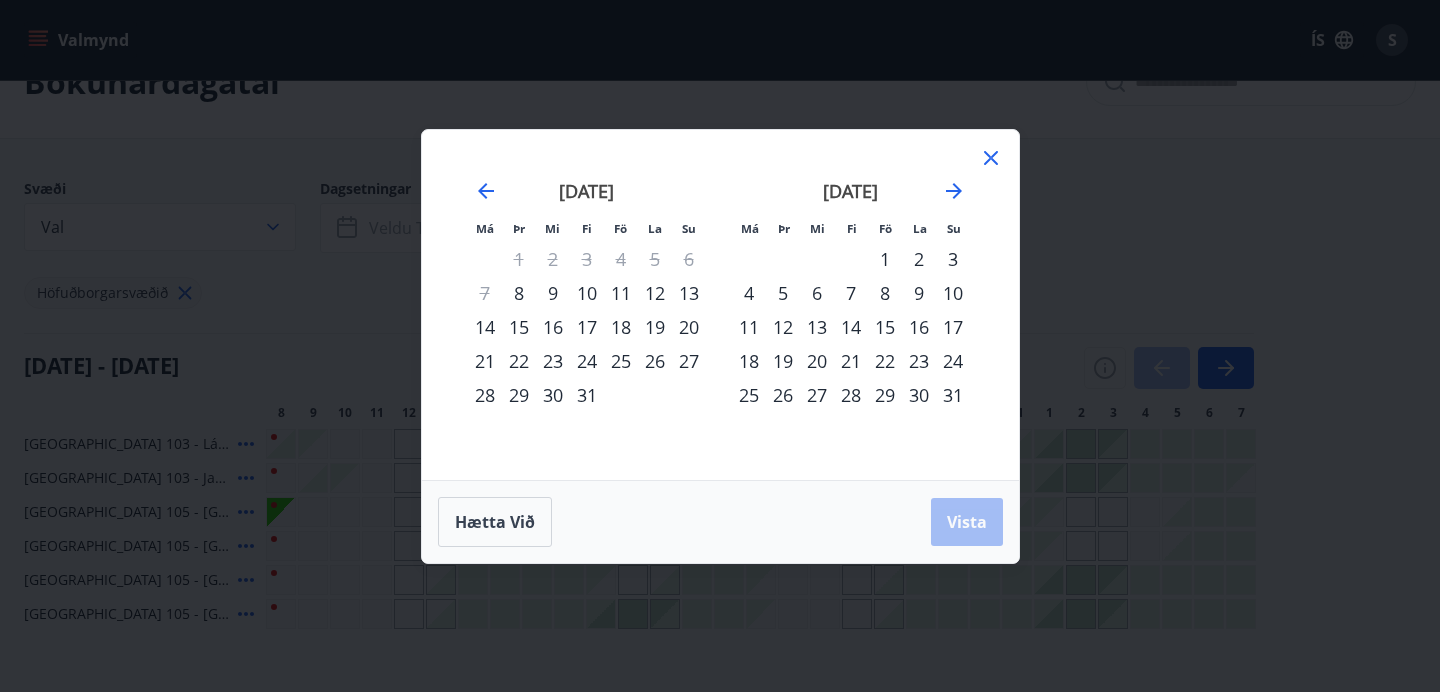 click on "9" at bounding box center [553, 293] 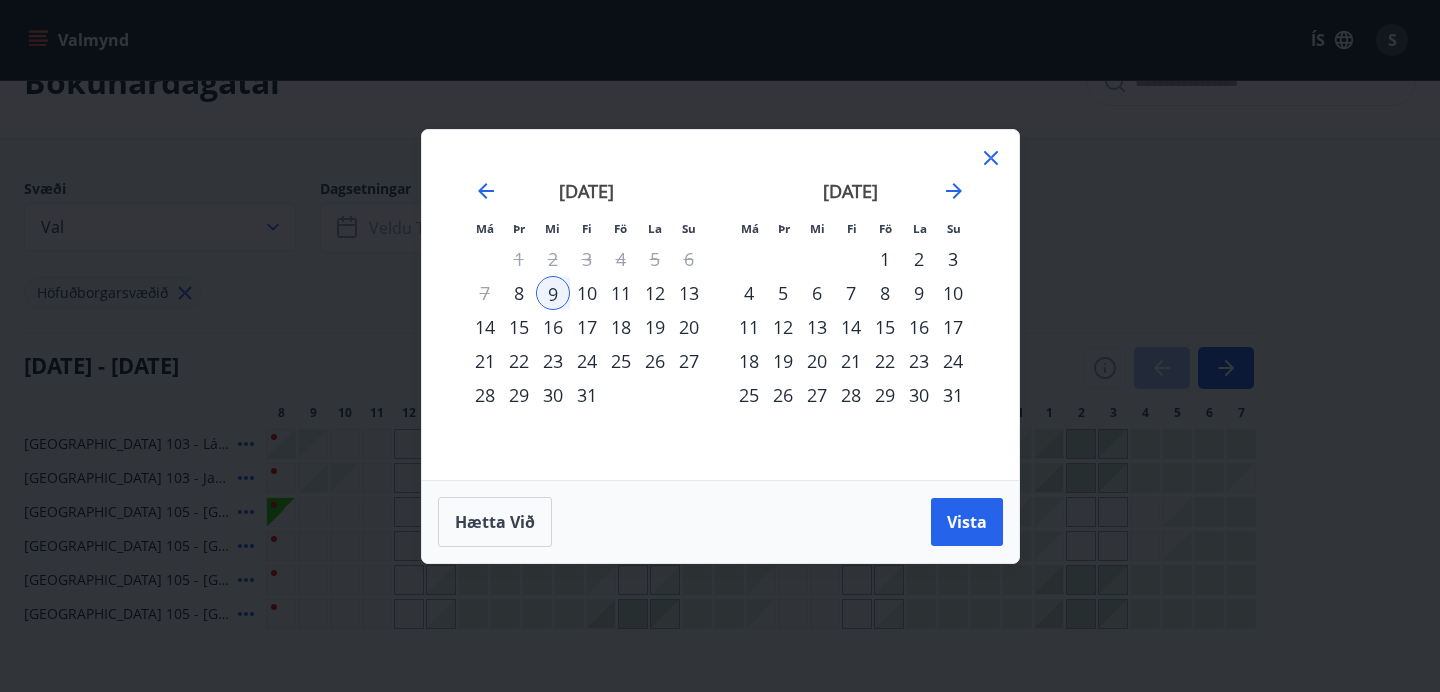 click on "12" at bounding box center [655, 293] 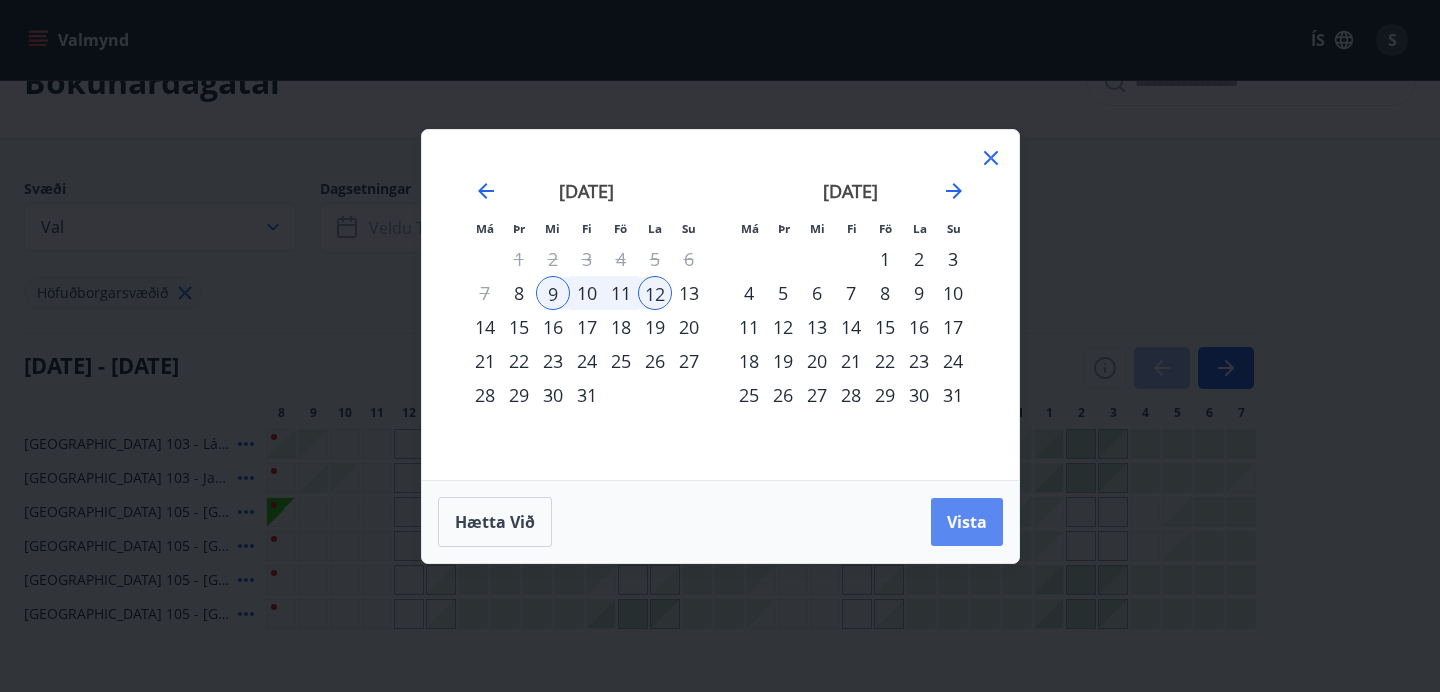click on "Vista" at bounding box center (967, 522) 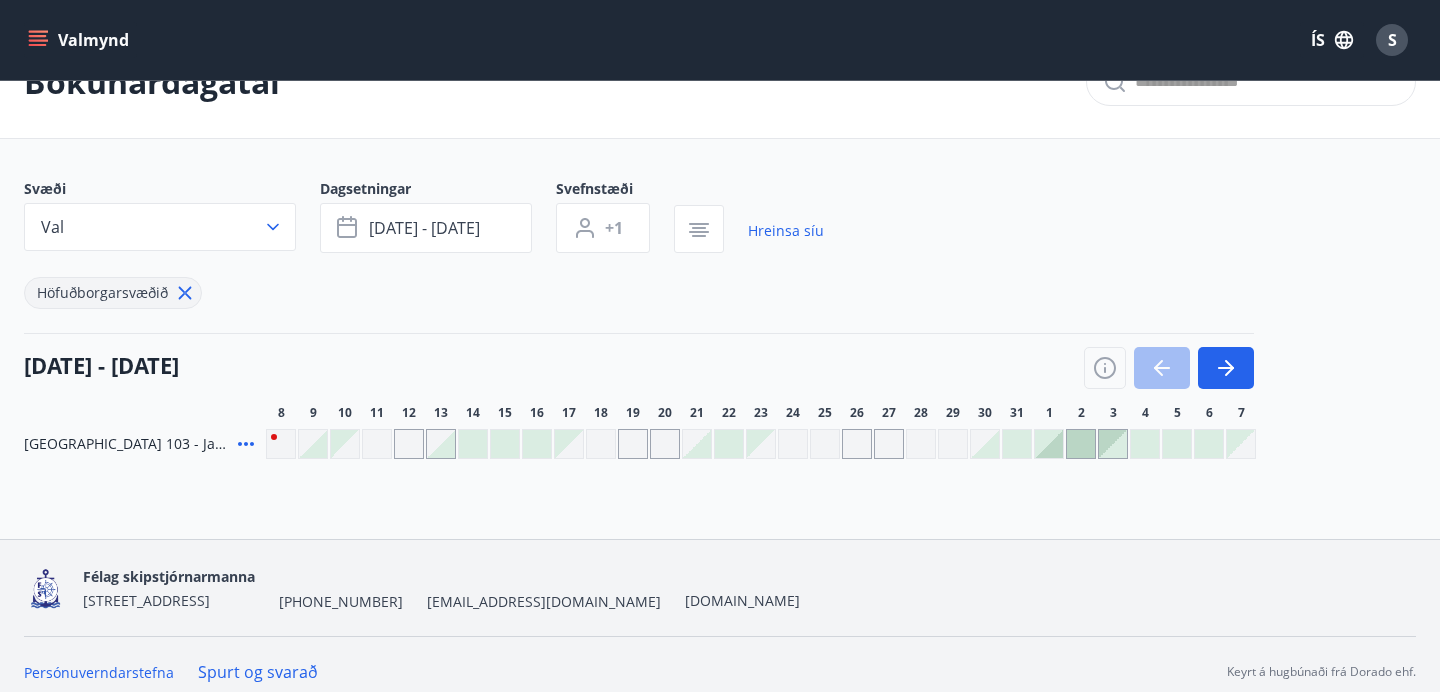 scroll, scrollTop: 69, scrollLeft: 0, axis: vertical 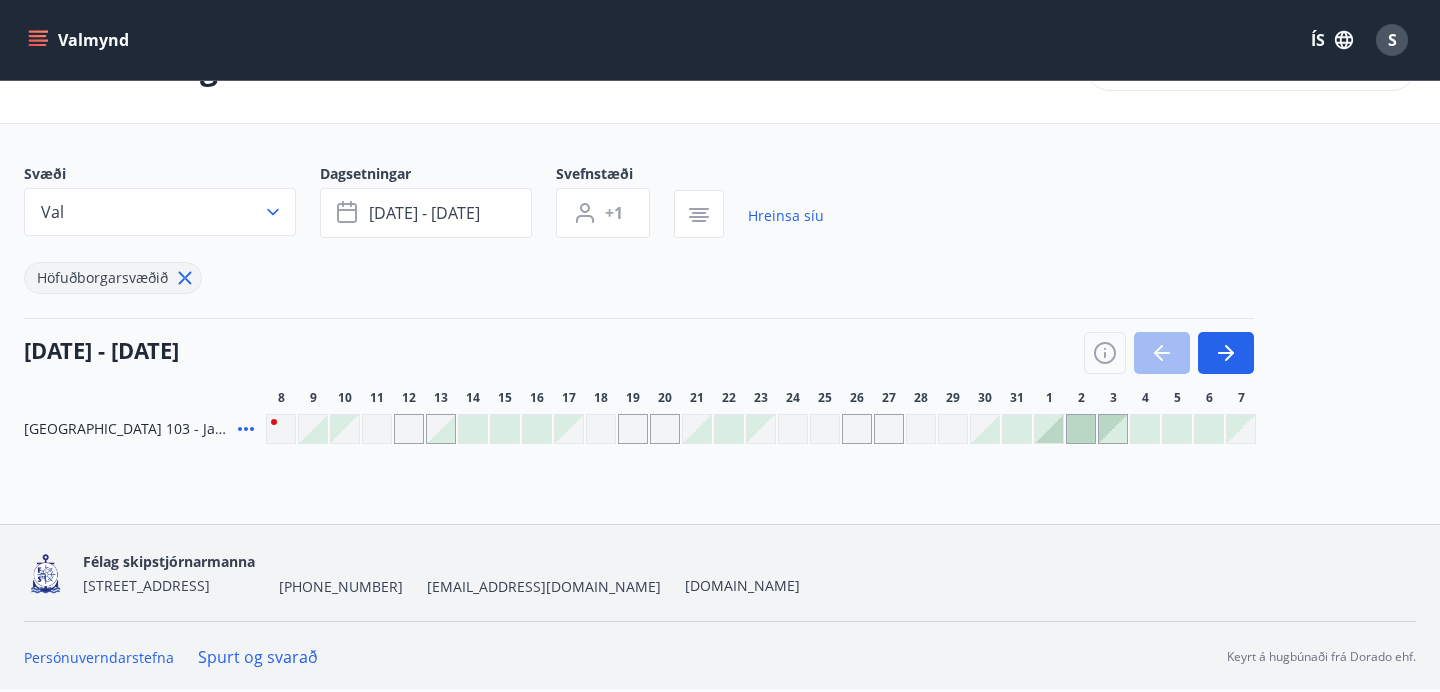 click at bounding box center [313, 429] 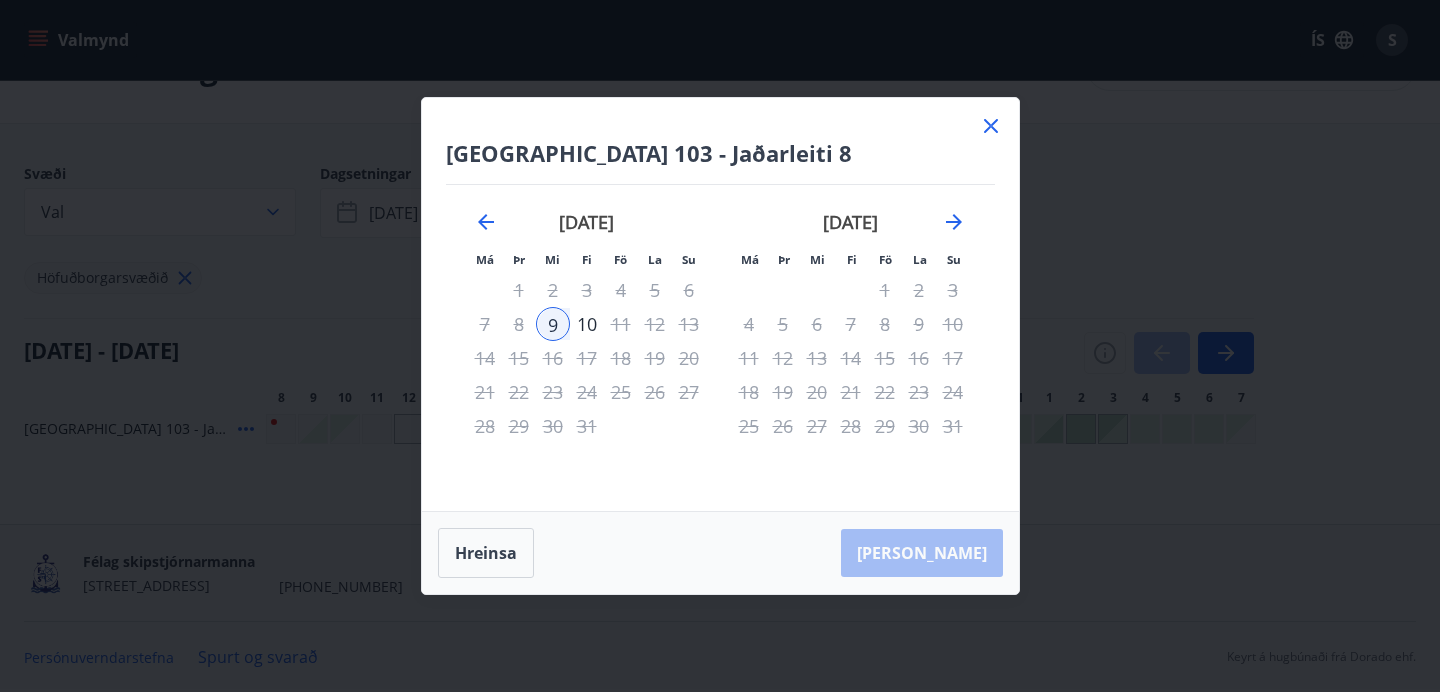 click on "12" at bounding box center (655, 324) 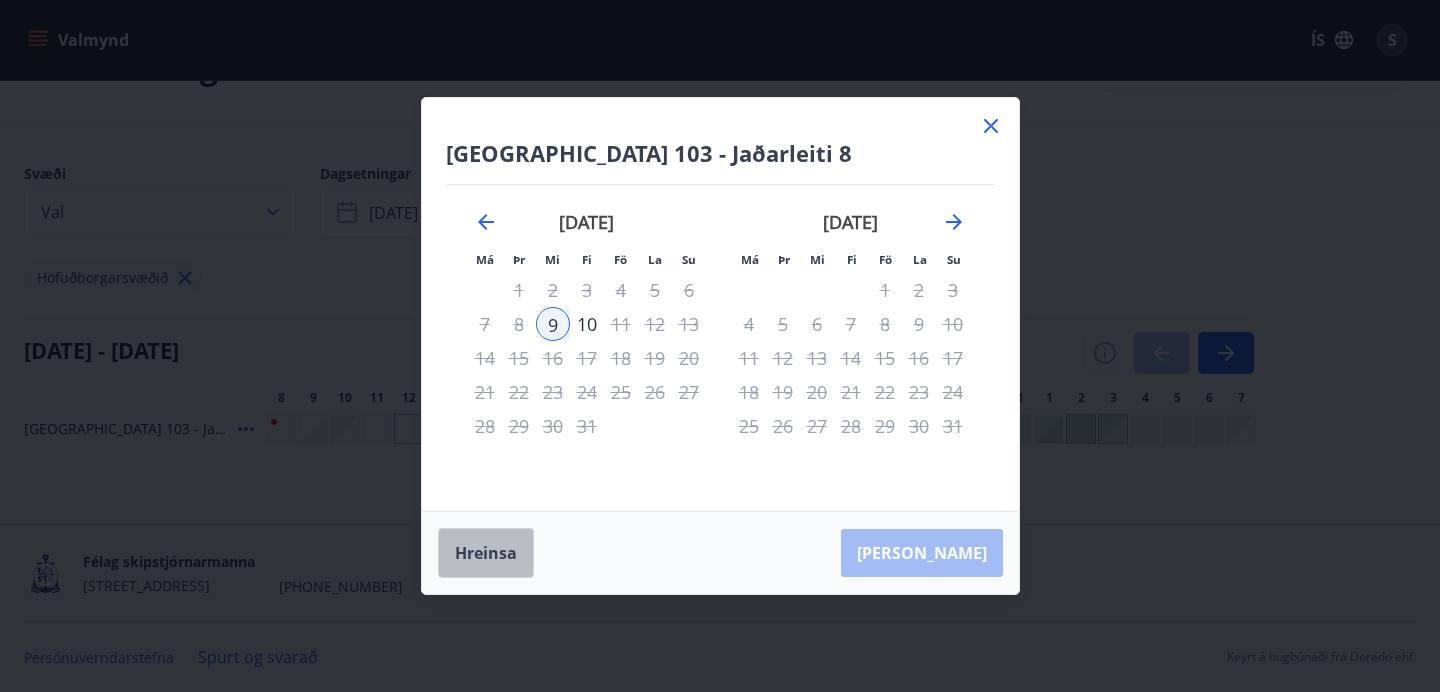 click on "Hreinsa" at bounding box center (486, 553) 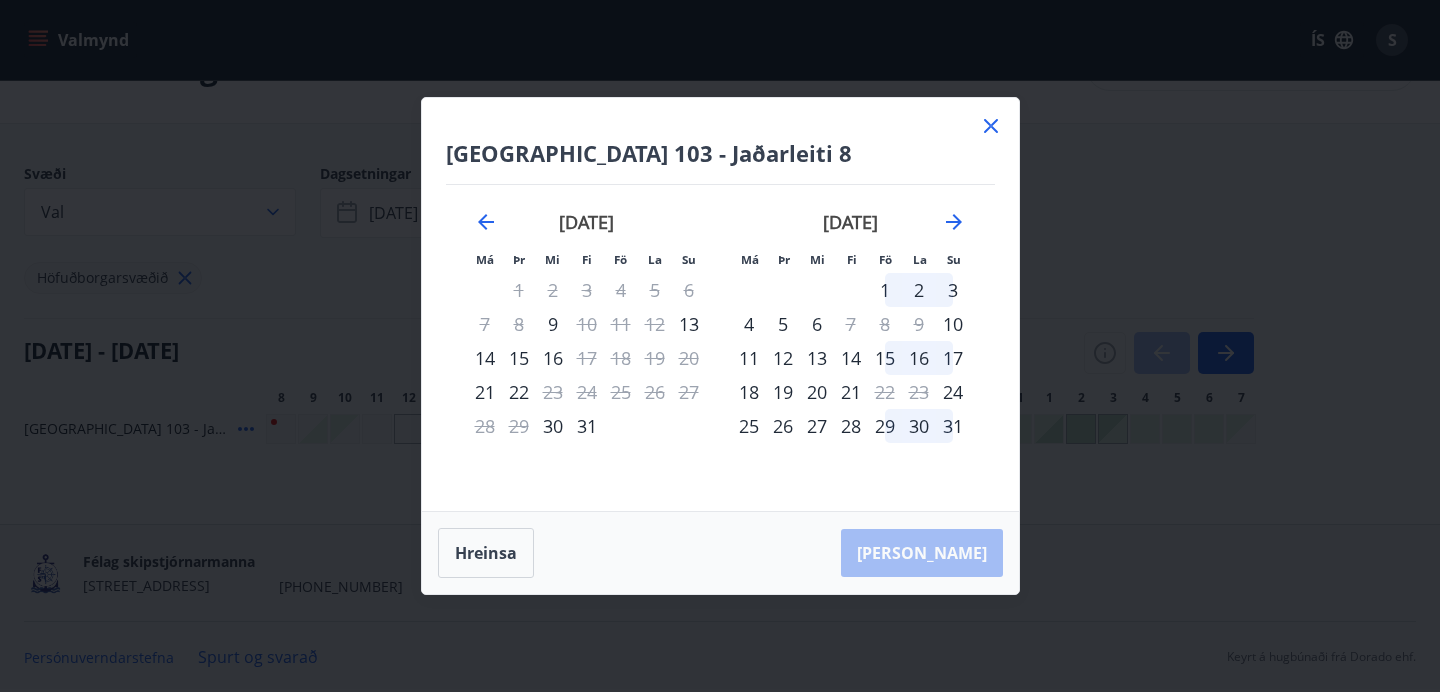 click 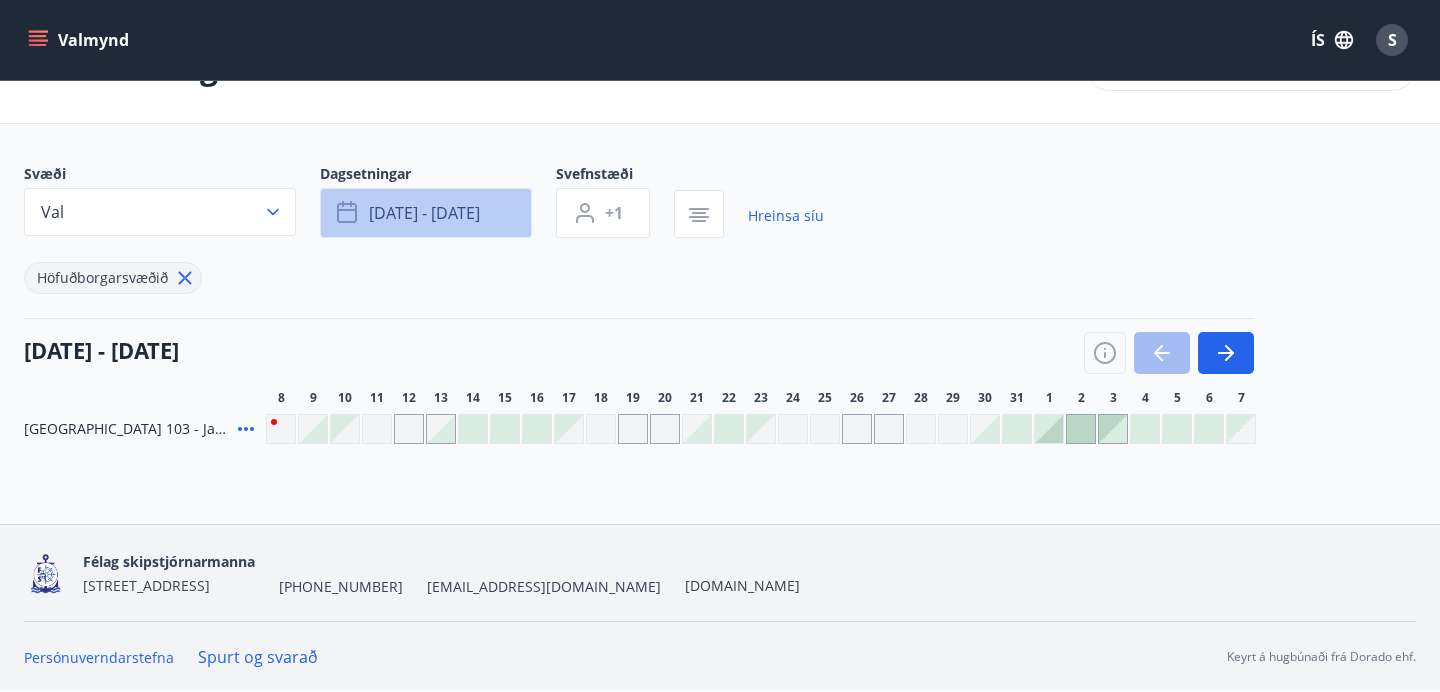 click on "[DATE] - [DATE]" at bounding box center [426, 213] 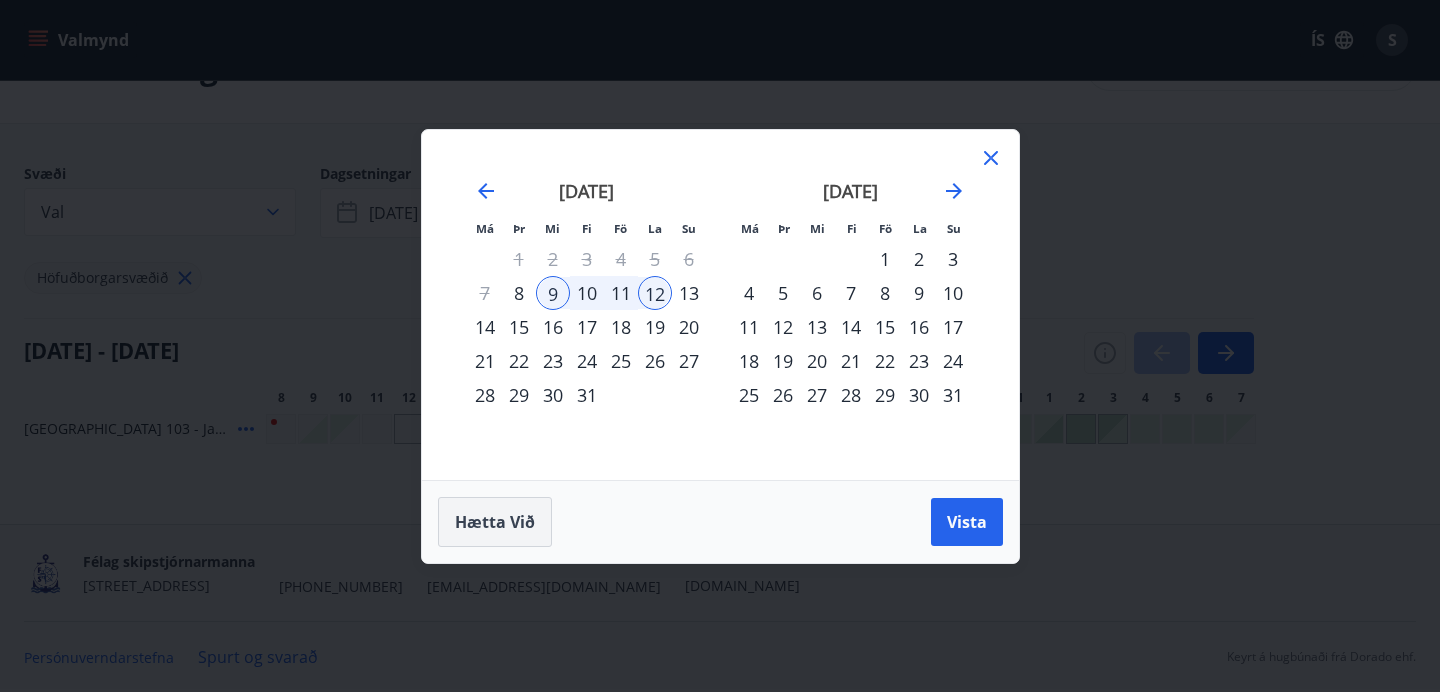click on "Hætta við" at bounding box center [495, 522] 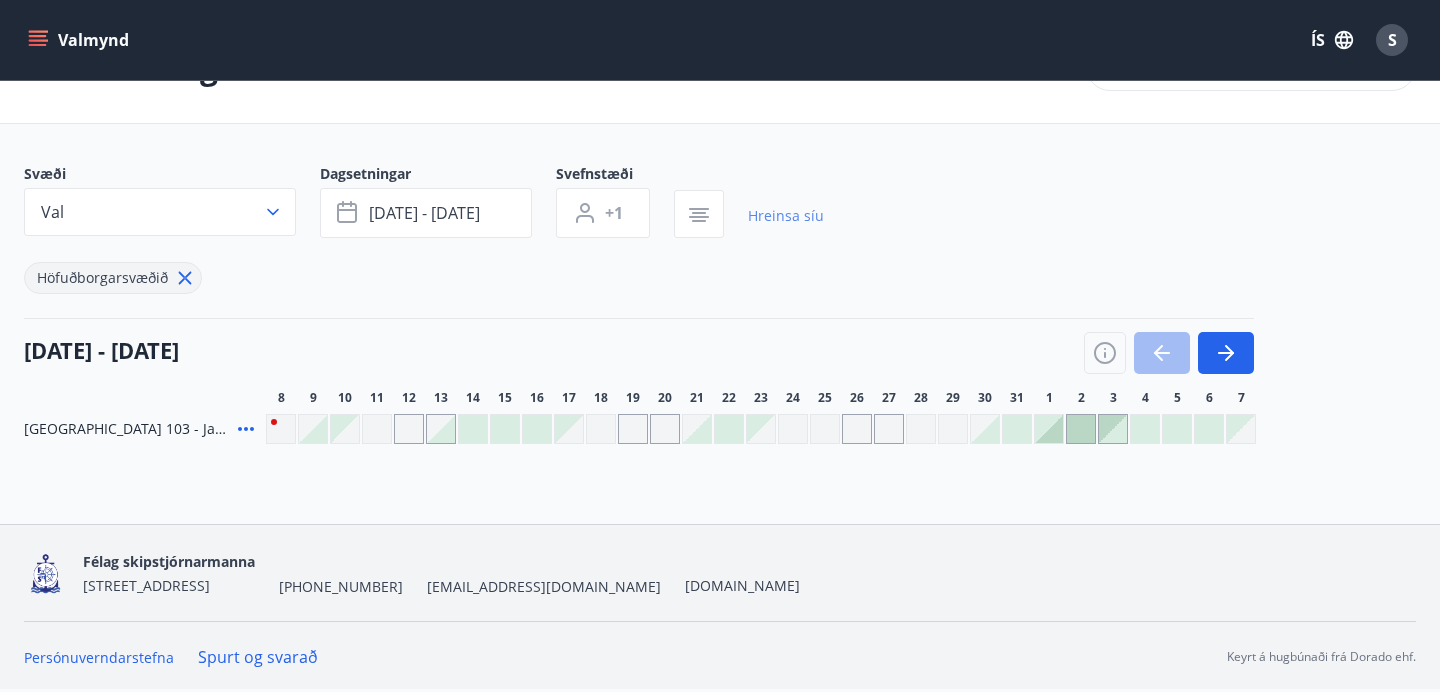 click on "Hreinsa síu" at bounding box center (786, 216) 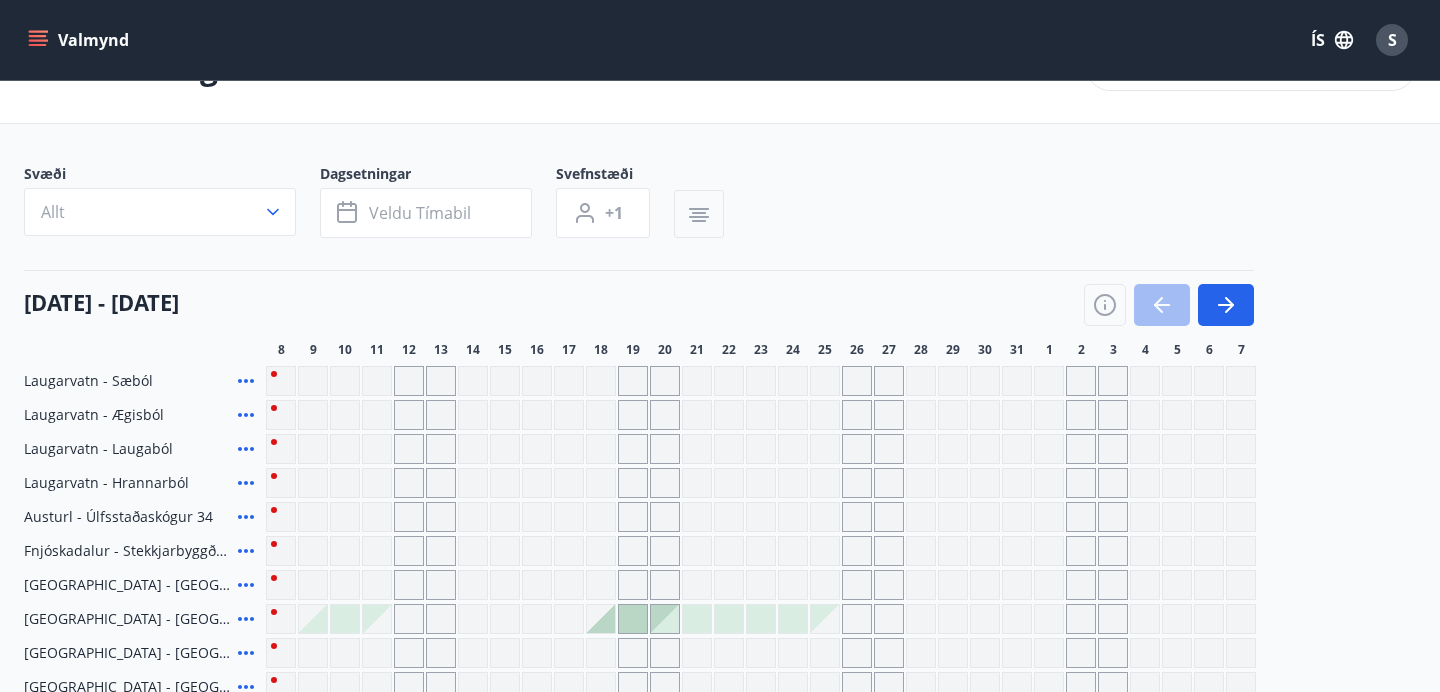 click 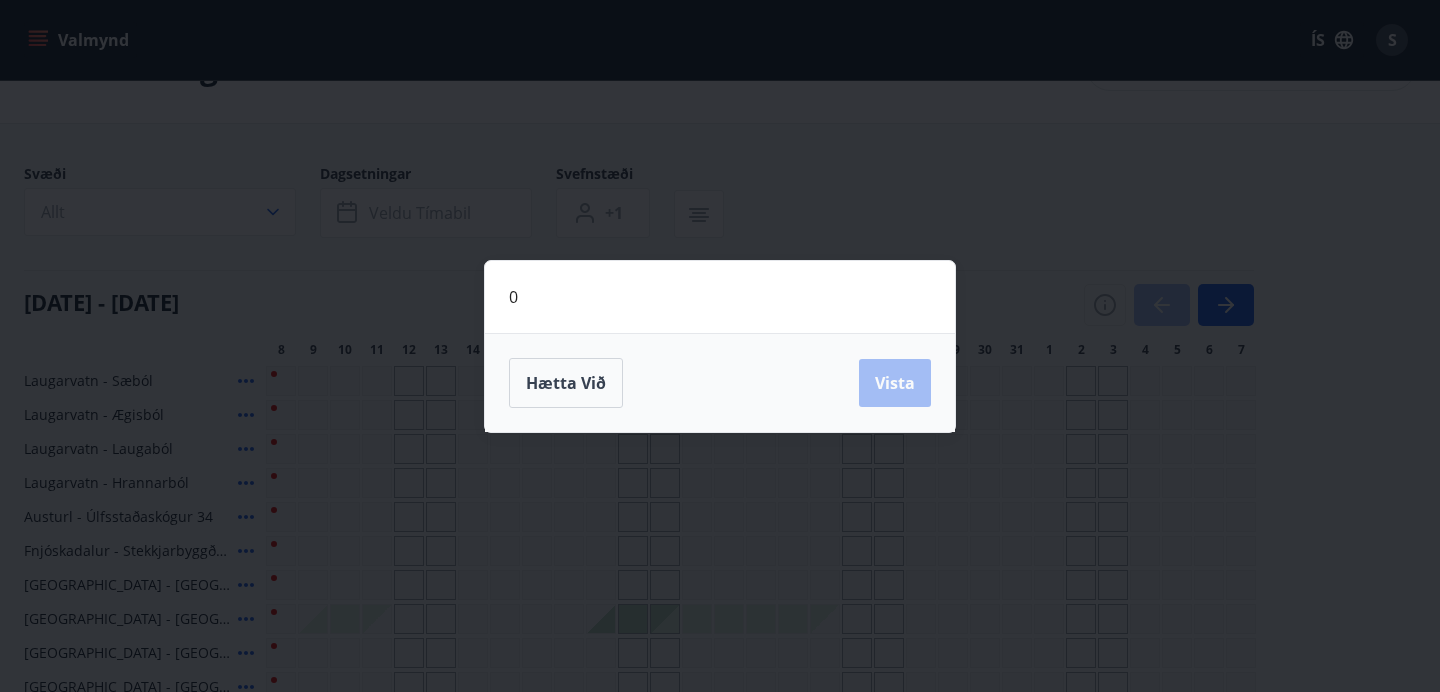 click on "0 Hætta við Vista" at bounding box center [720, 346] 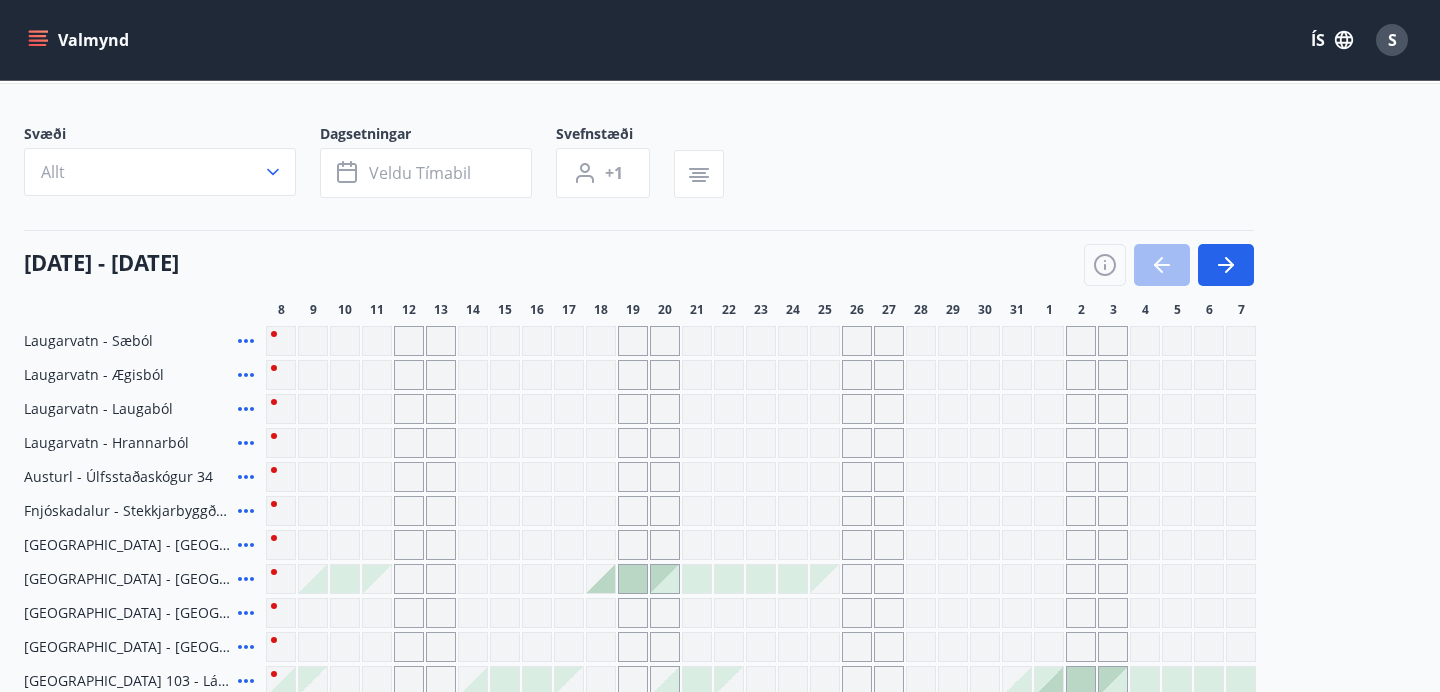 scroll, scrollTop: 108, scrollLeft: 0, axis: vertical 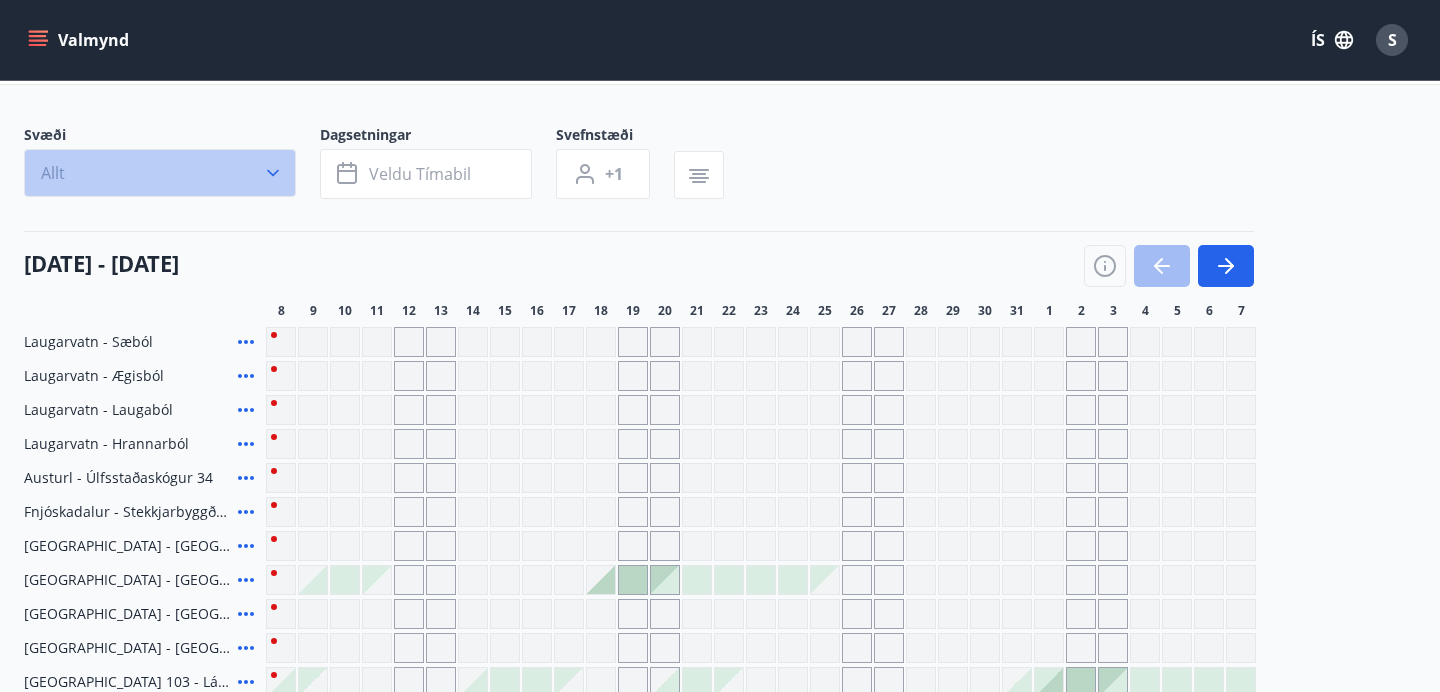 click 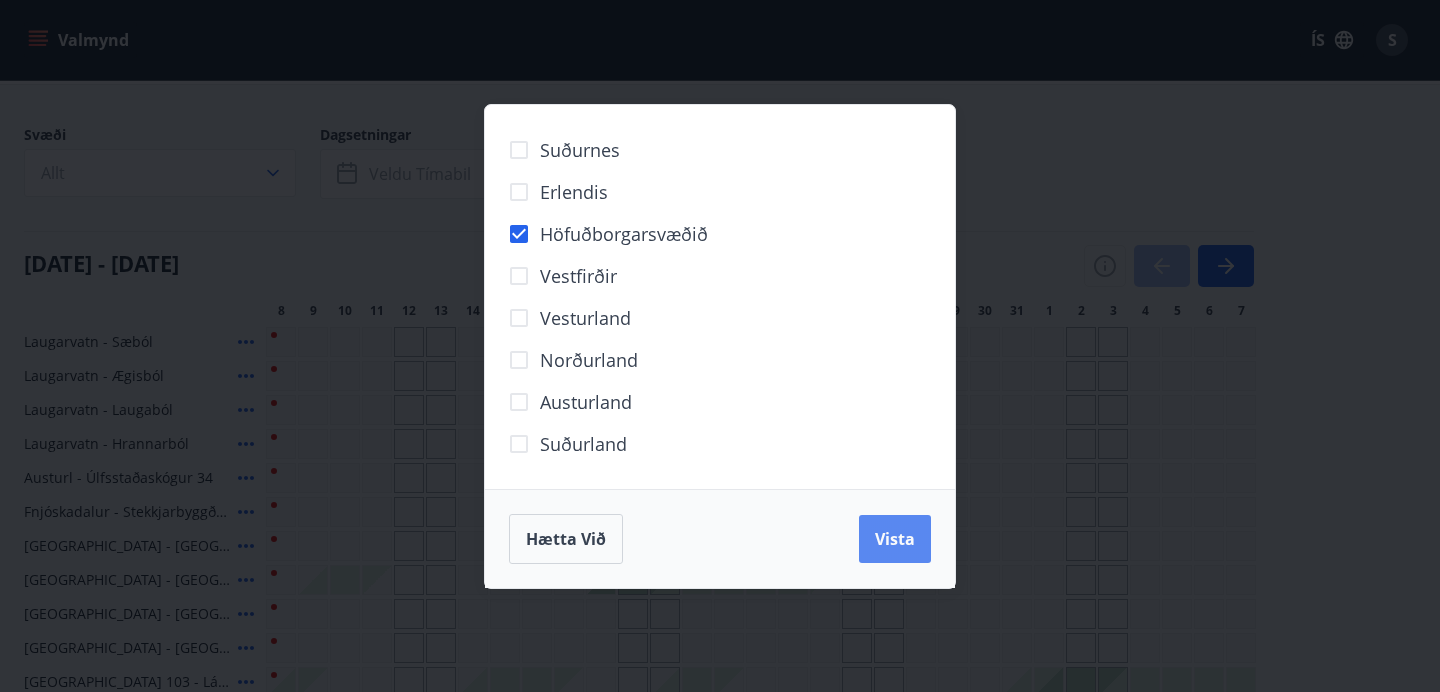 click on "Vista" at bounding box center (895, 539) 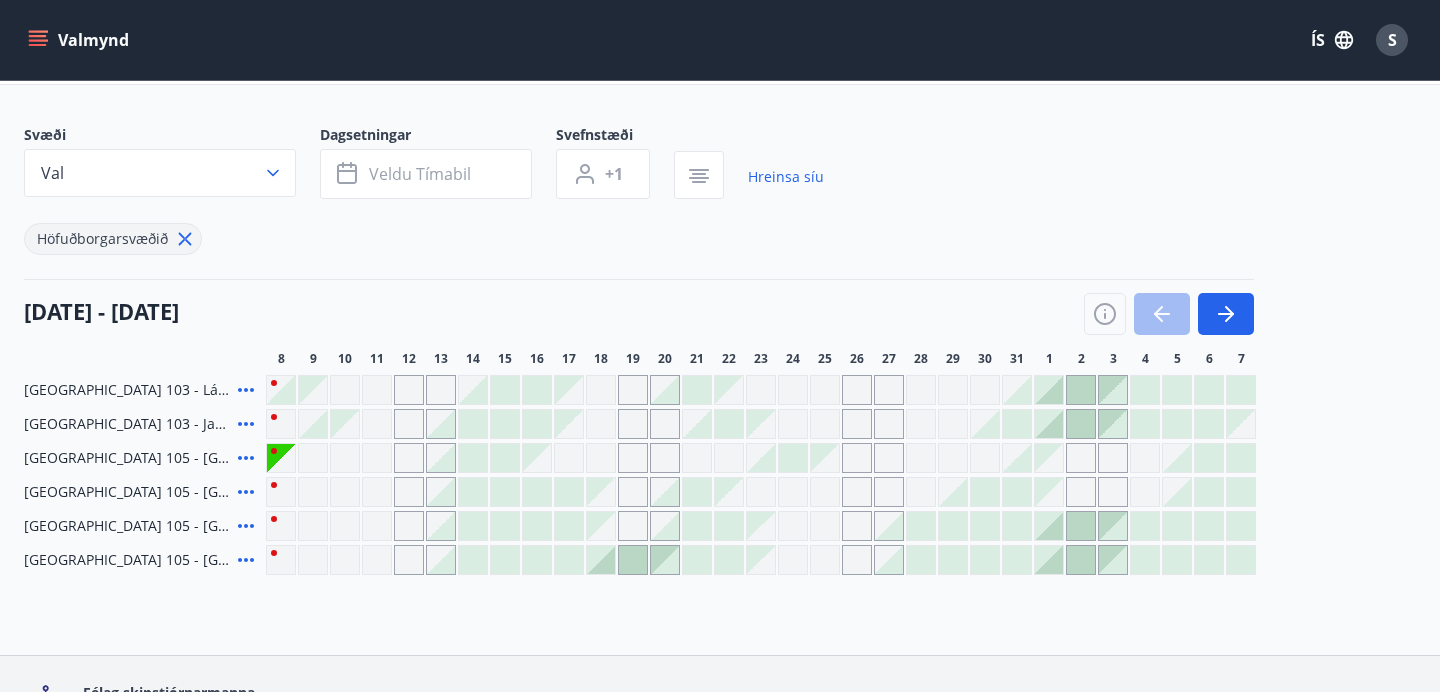click 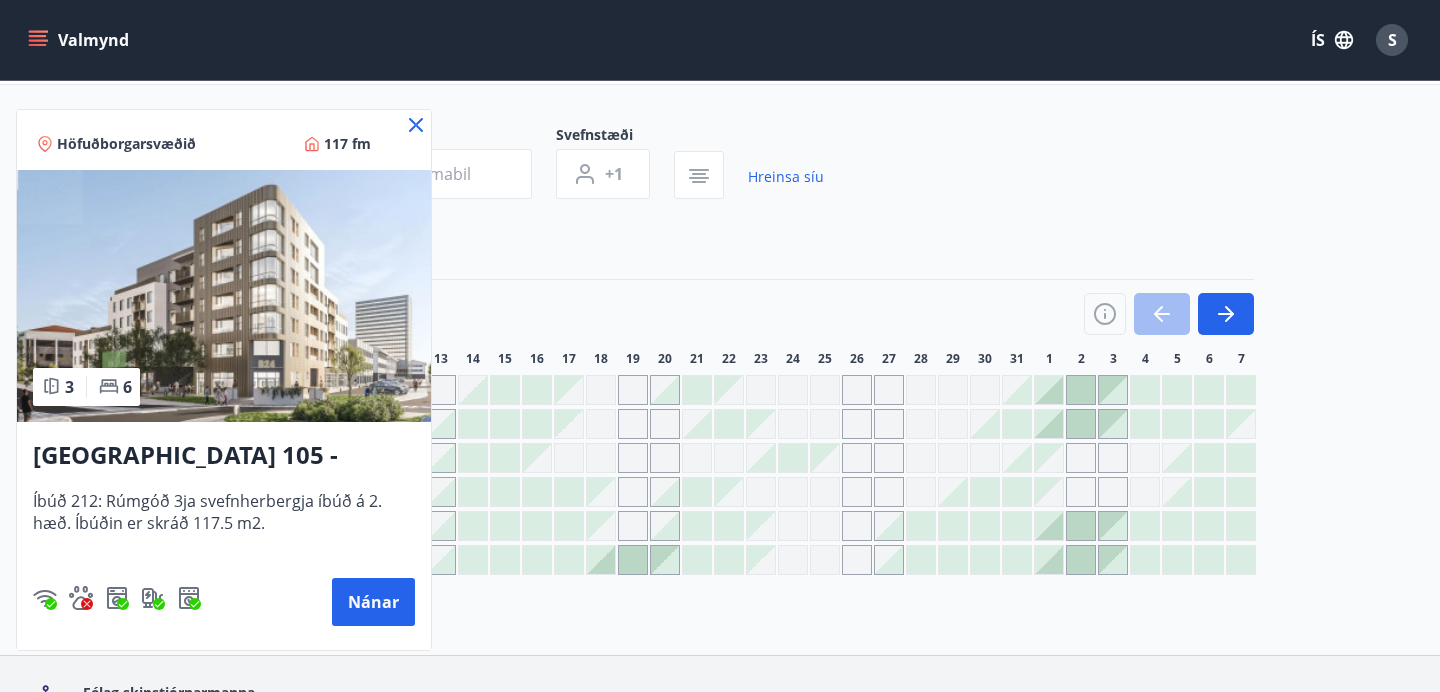 click 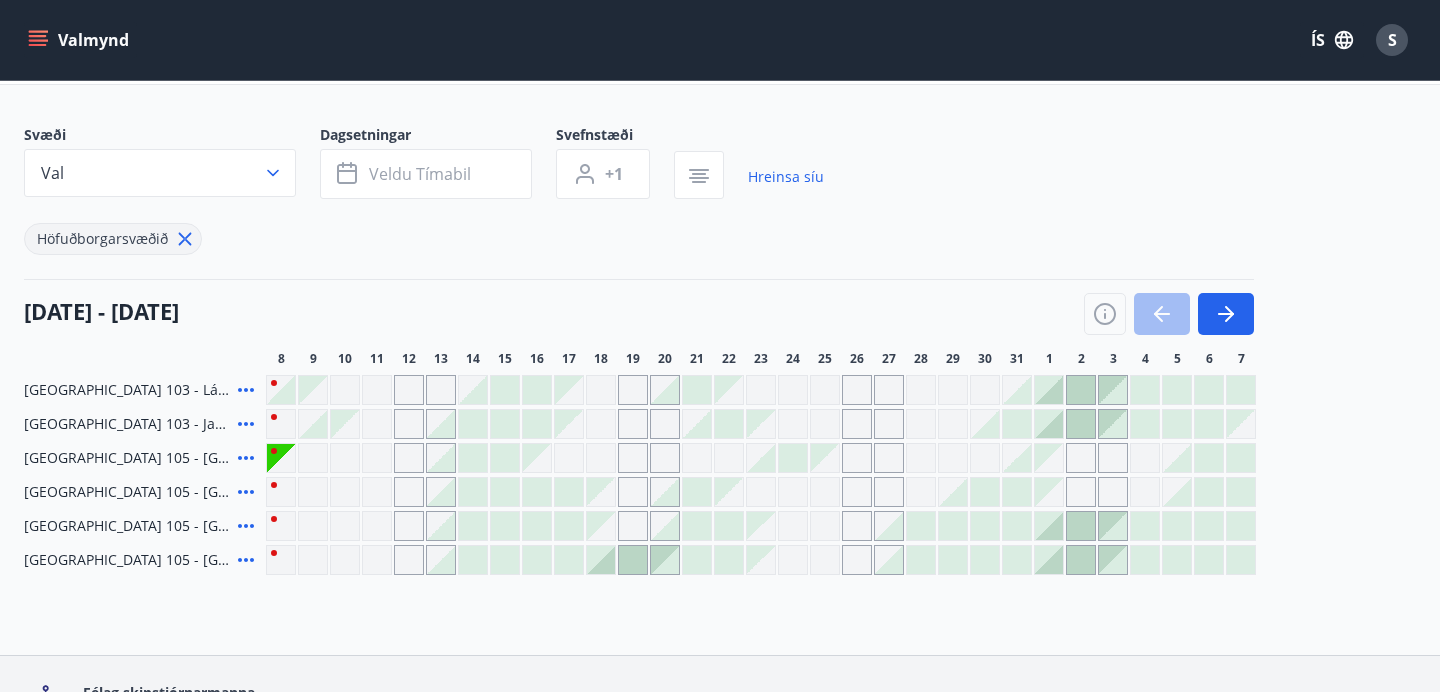 click 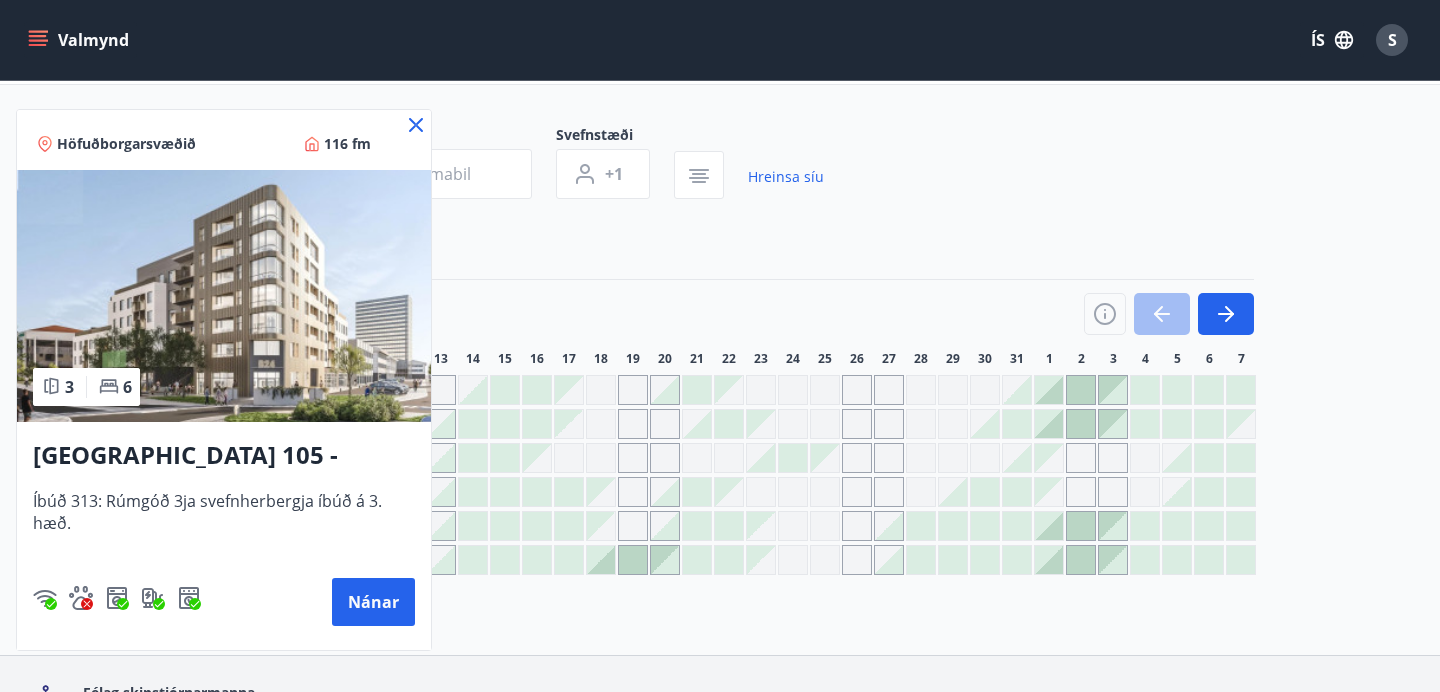 click 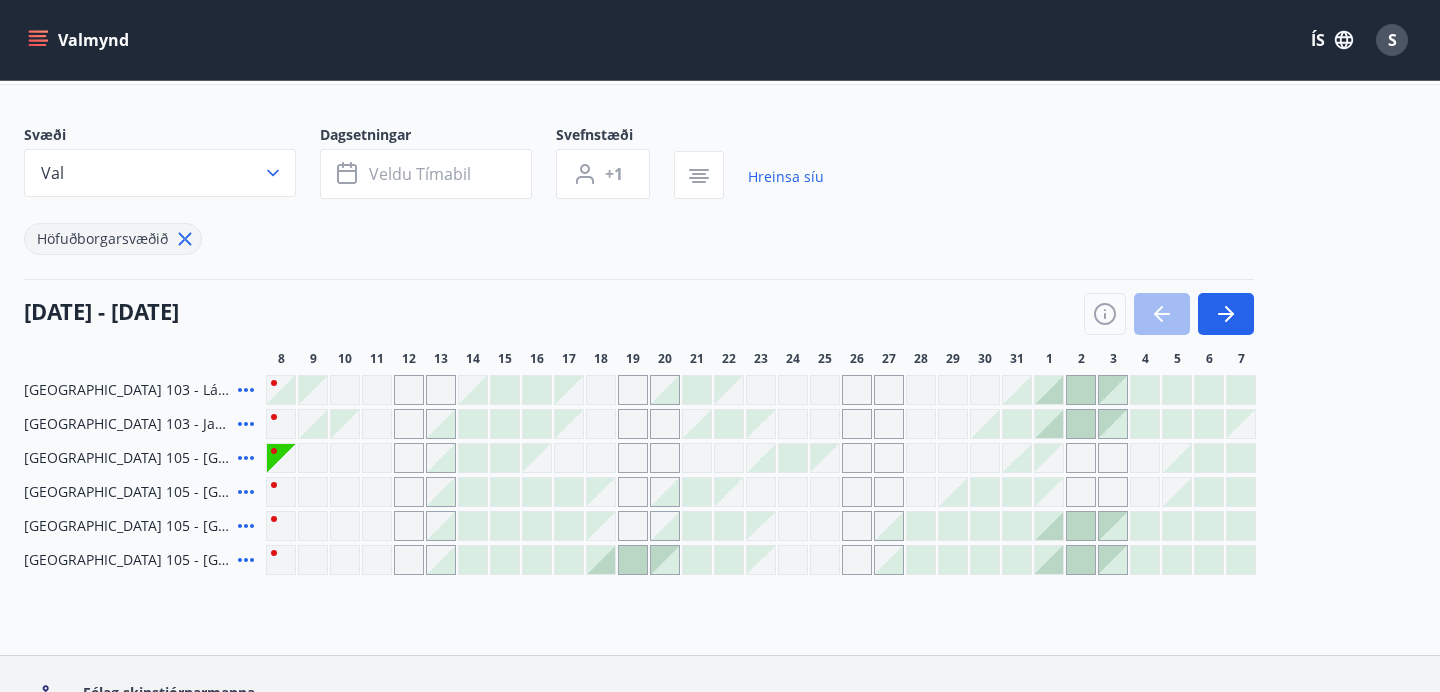 click 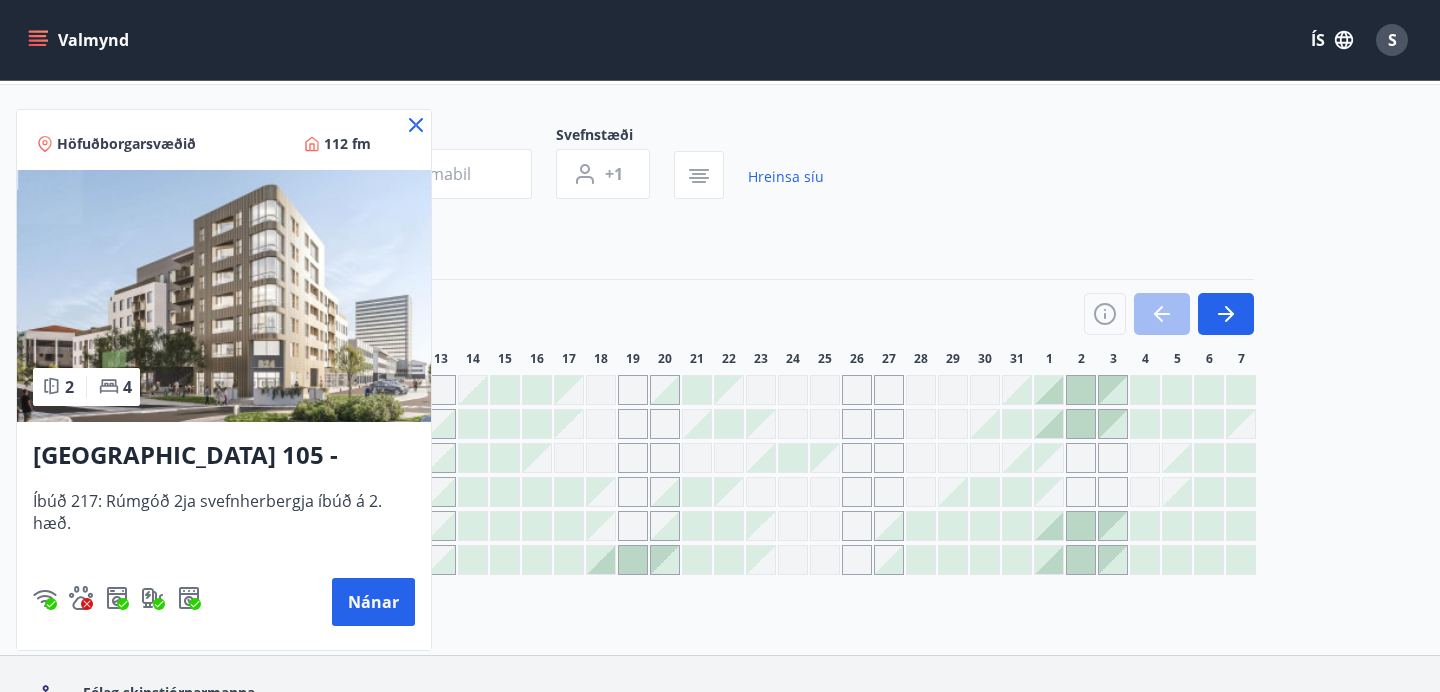 click 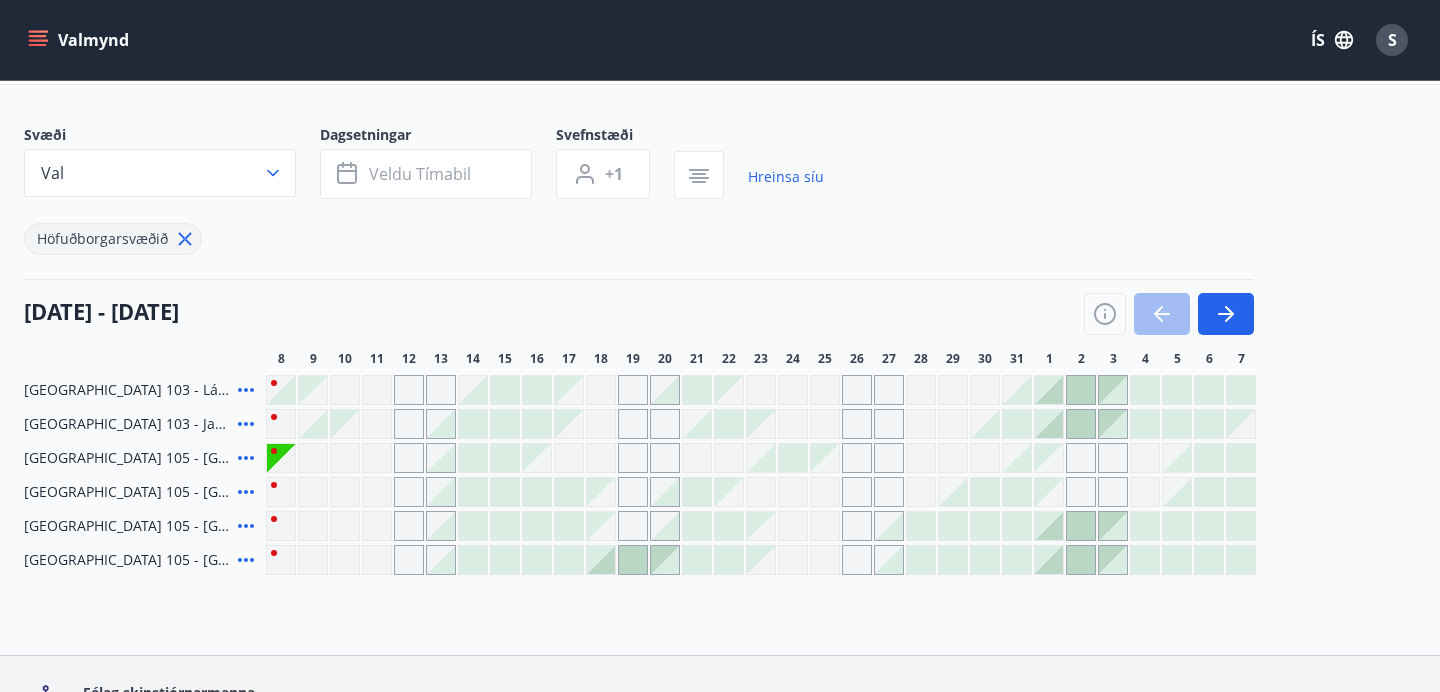 click 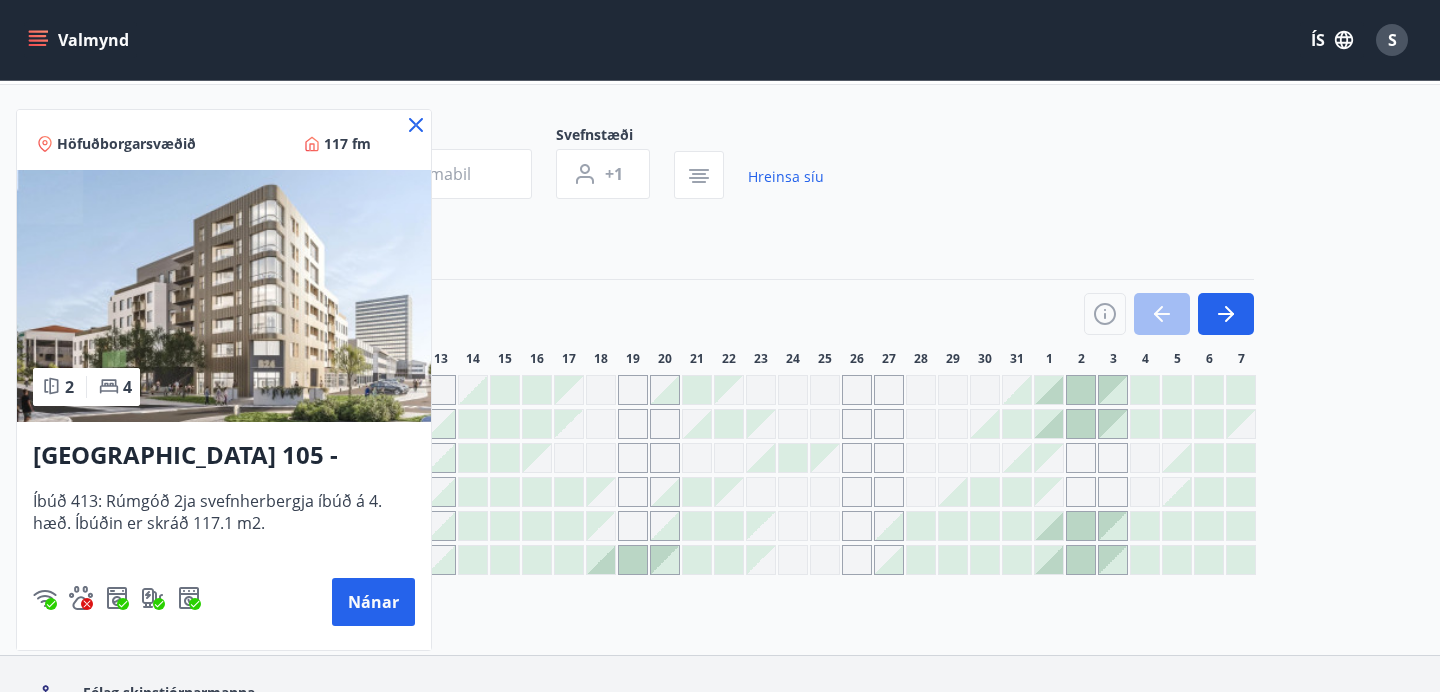 click 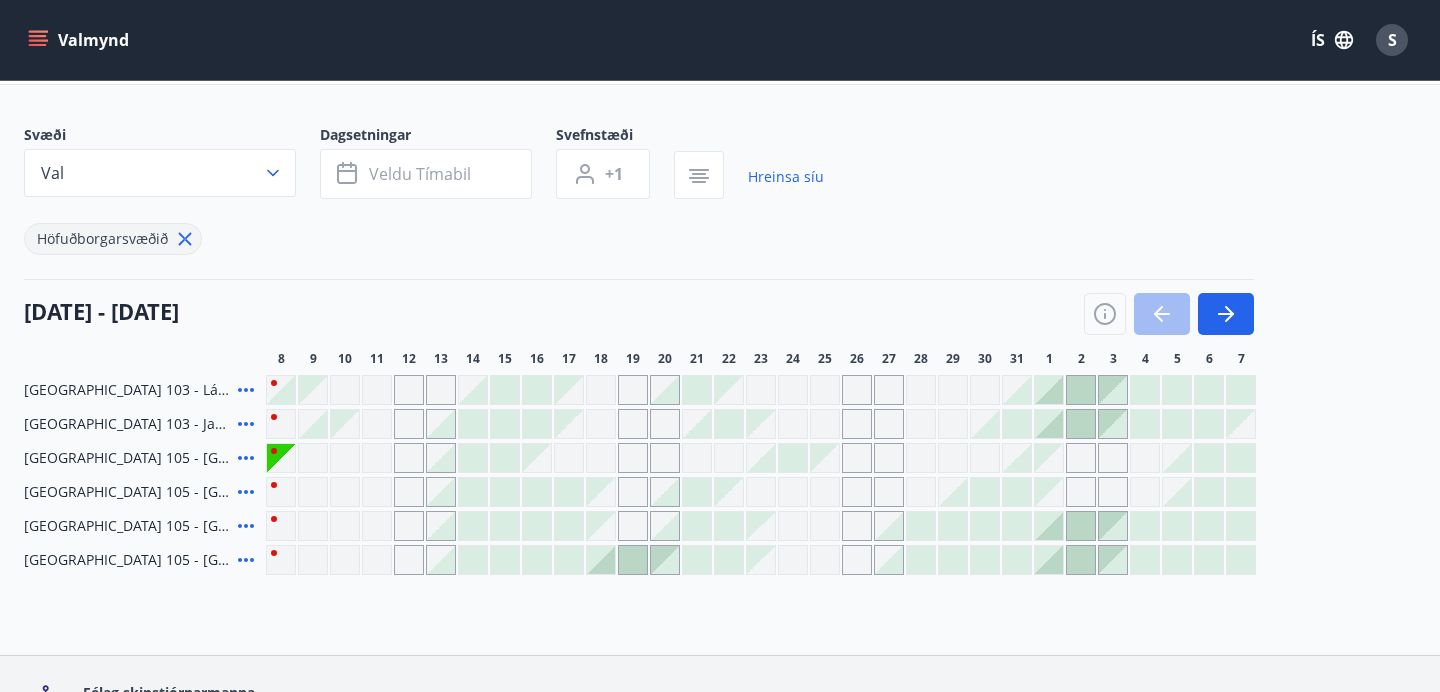 click at bounding box center [313, 560] 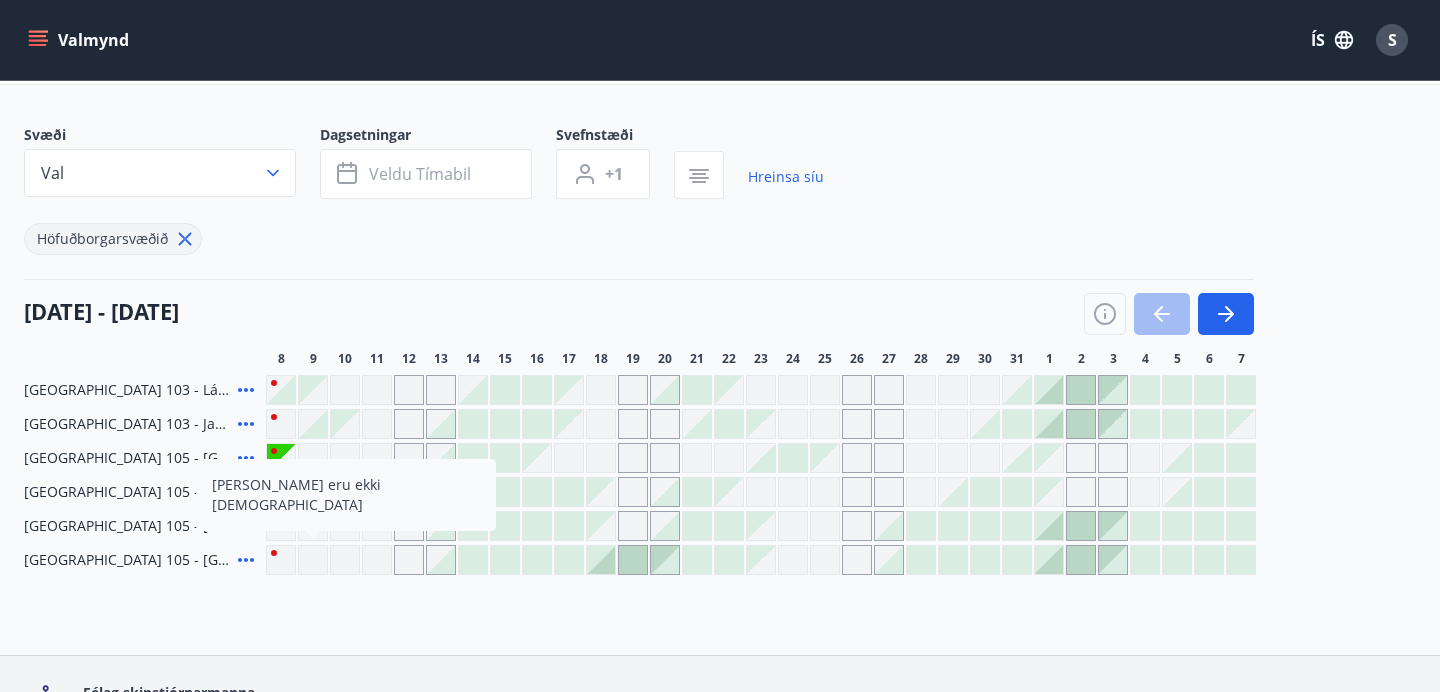 click on "Bókunardagatal Svæði Val Dagsetningar Veldu tímabil Svefnstæði +1 Hreinsa síu Höfuðborgarsvæðið [DATE] - [DATE] 8 9 10 11 12 13 14 15 16 17 18 19 20 21 22 23 24 25 26 27 28 29 30 31 1 2 3 4 5 6 7 [GEOGRAPHIC_DATA] 103 - Lágaleiti 3, 308 [GEOGRAPHIC_DATA] 103 - [GEOGRAPHIC_DATA] 8 [GEOGRAPHIC_DATA] 105 - [GEOGRAPHIC_DATA] 24, 212 [GEOGRAPHIC_DATA] 105 - [GEOGRAPHIC_DATA] 24, 313 [GEOGRAPHIC_DATA] 105 - [GEOGRAPHIC_DATA] 24, 217 [GEOGRAPHIC_DATA] 105 - [GEOGRAPHIC_DATA] 24, 413 [PERSON_NAME] eru ekki [DEMOGRAPHIC_DATA]" at bounding box center (720, 313) 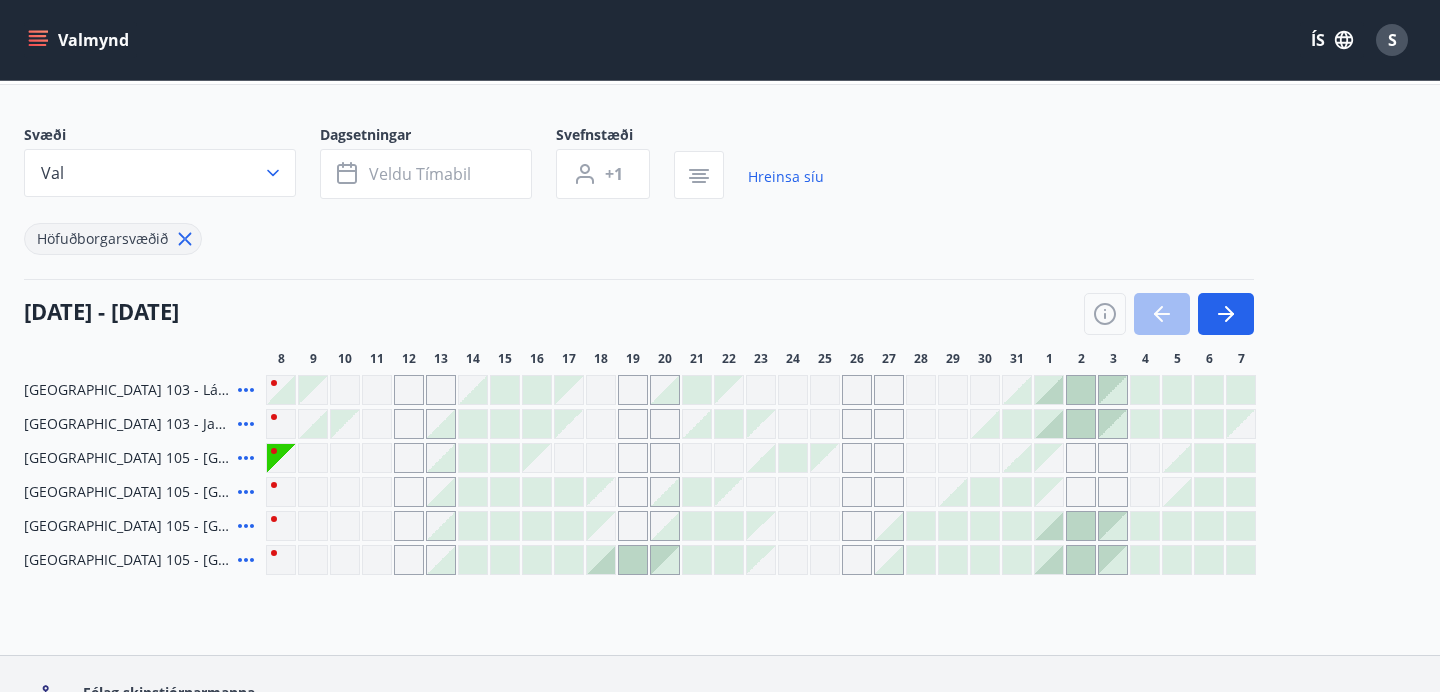 click 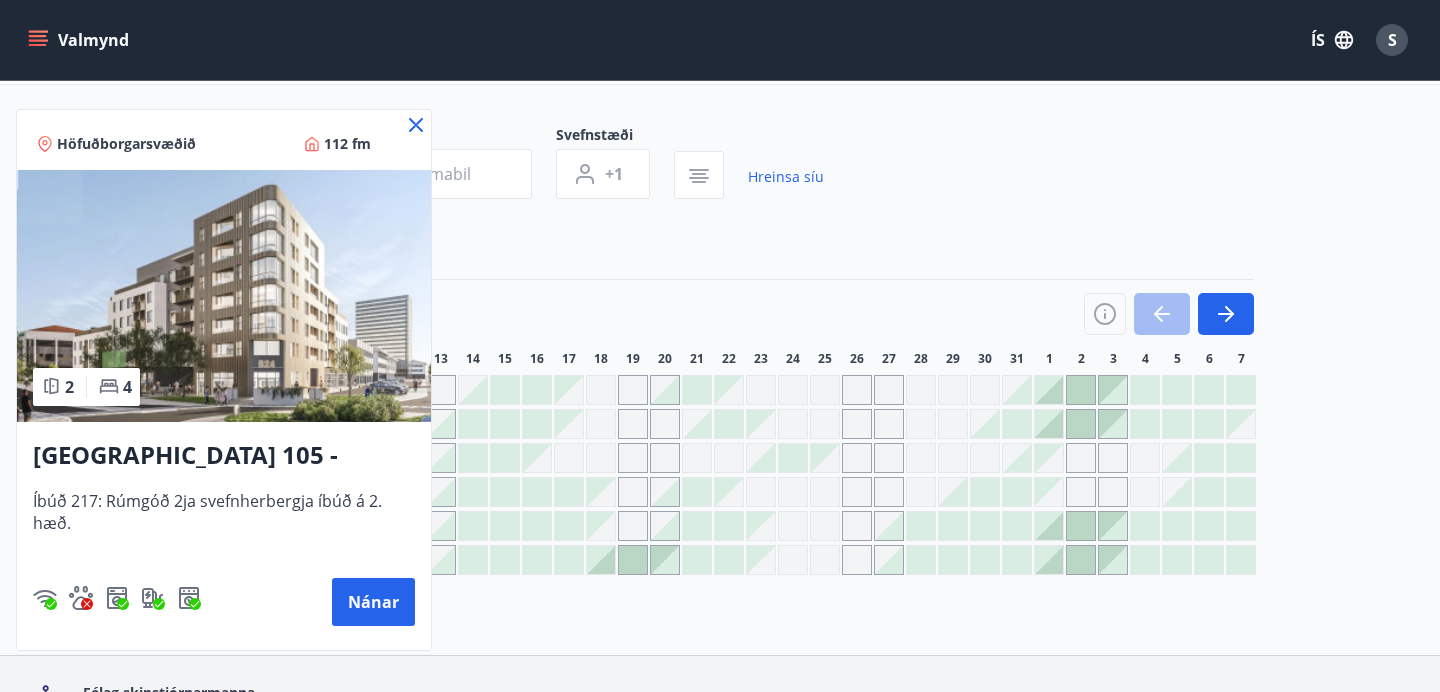 click 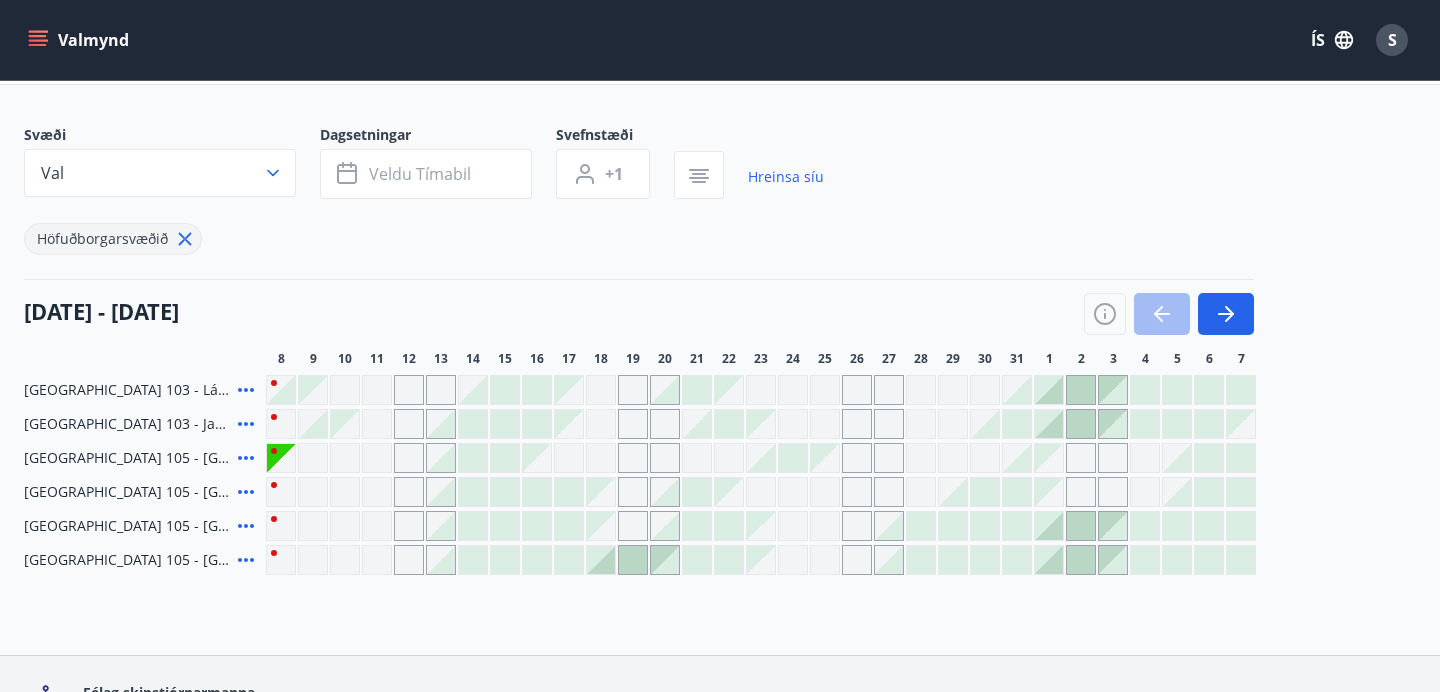 click 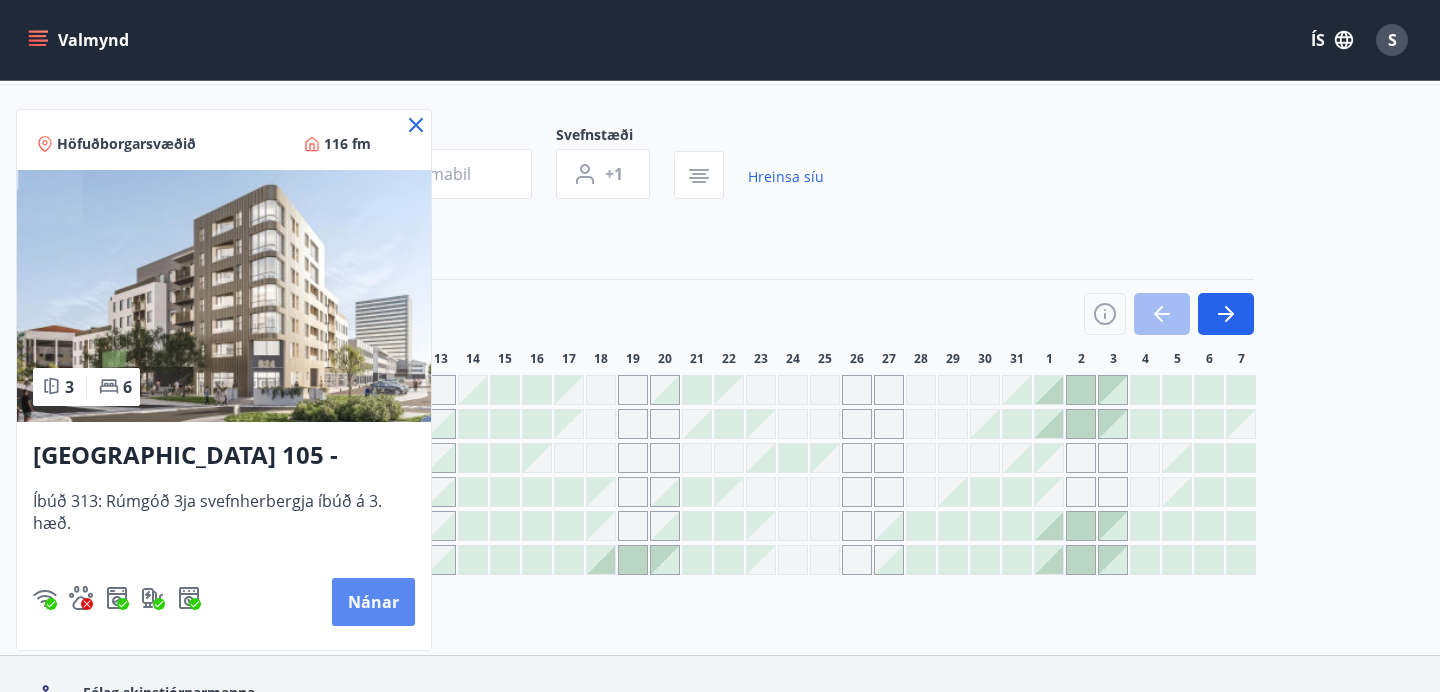 click on "Nánar" at bounding box center [373, 602] 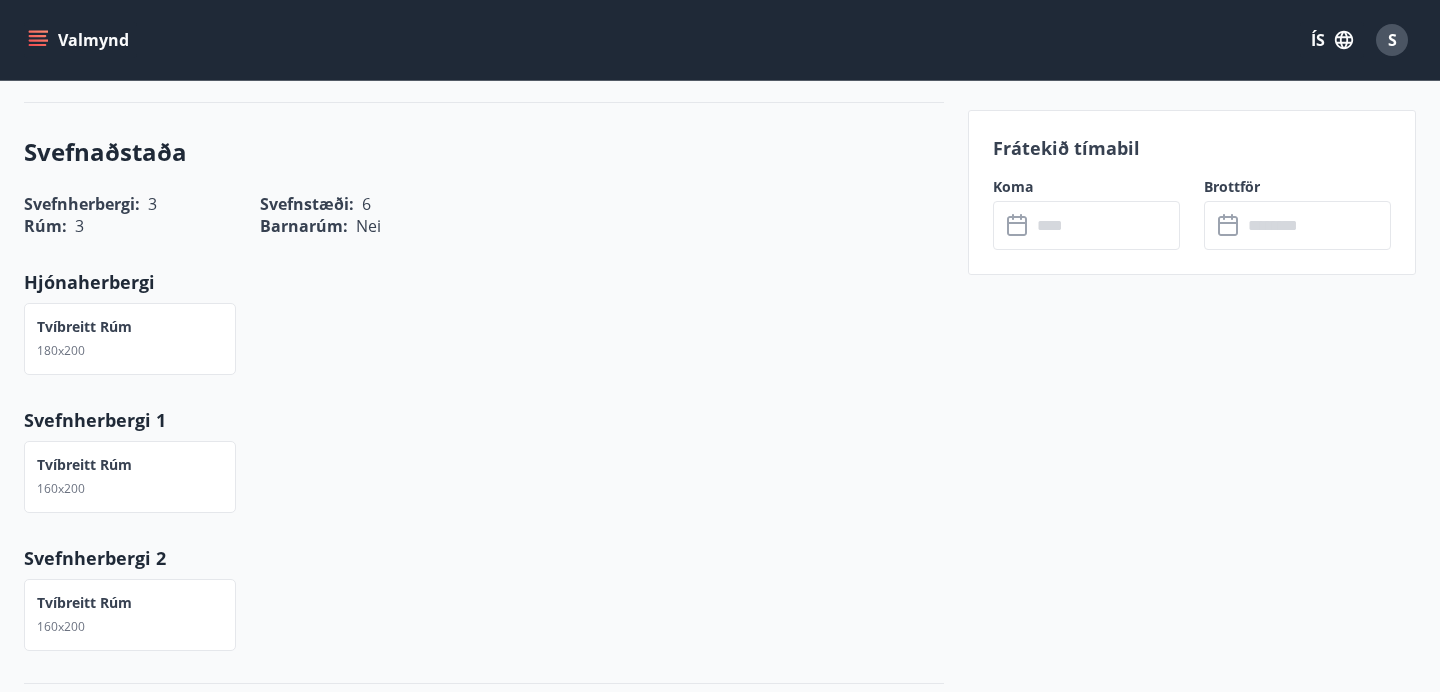 scroll, scrollTop: 0, scrollLeft: 0, axis: both 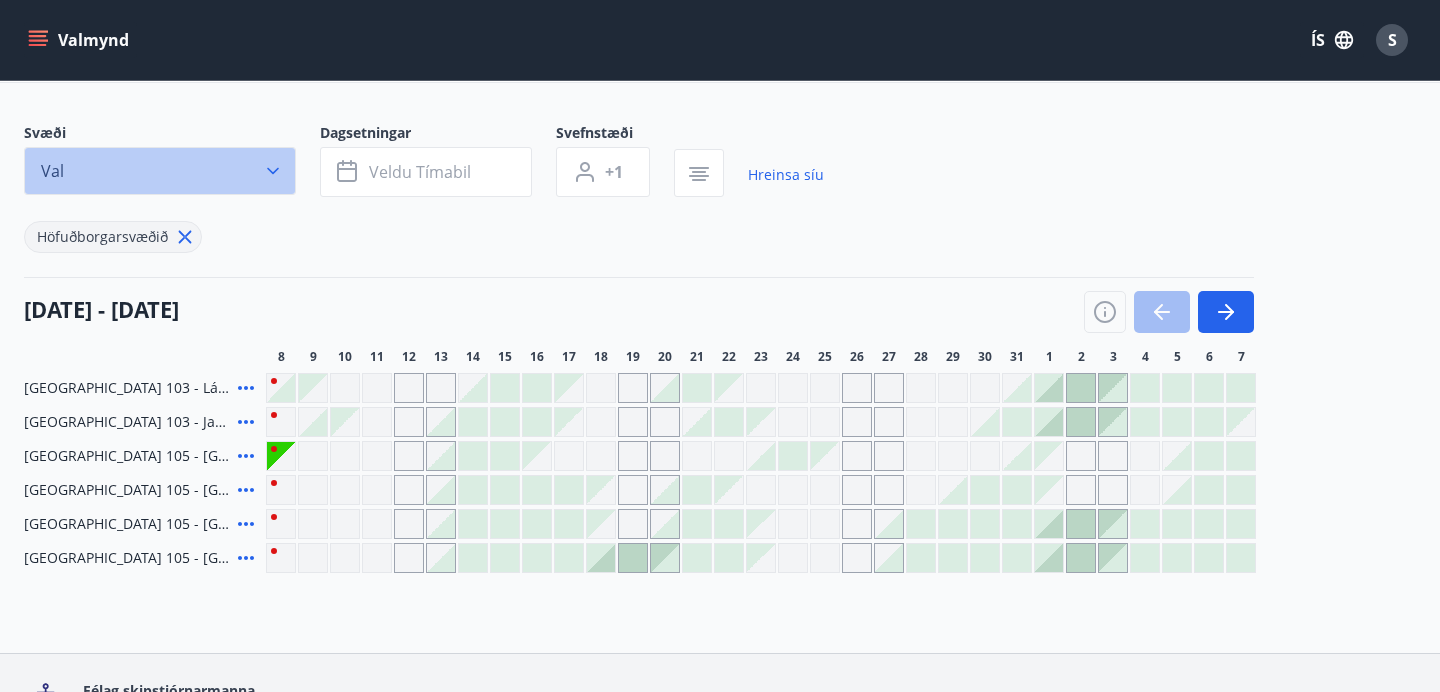 click 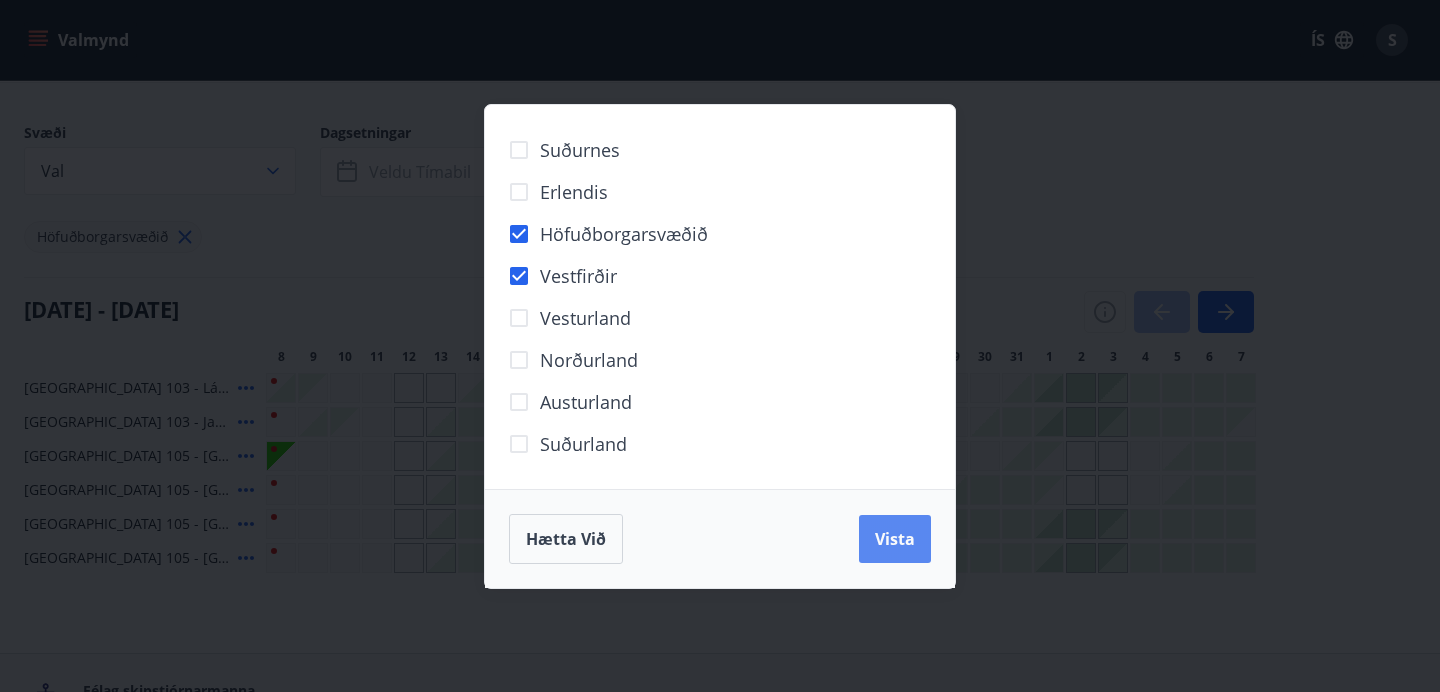 click on "Vista" at bounding box center [895, 539] 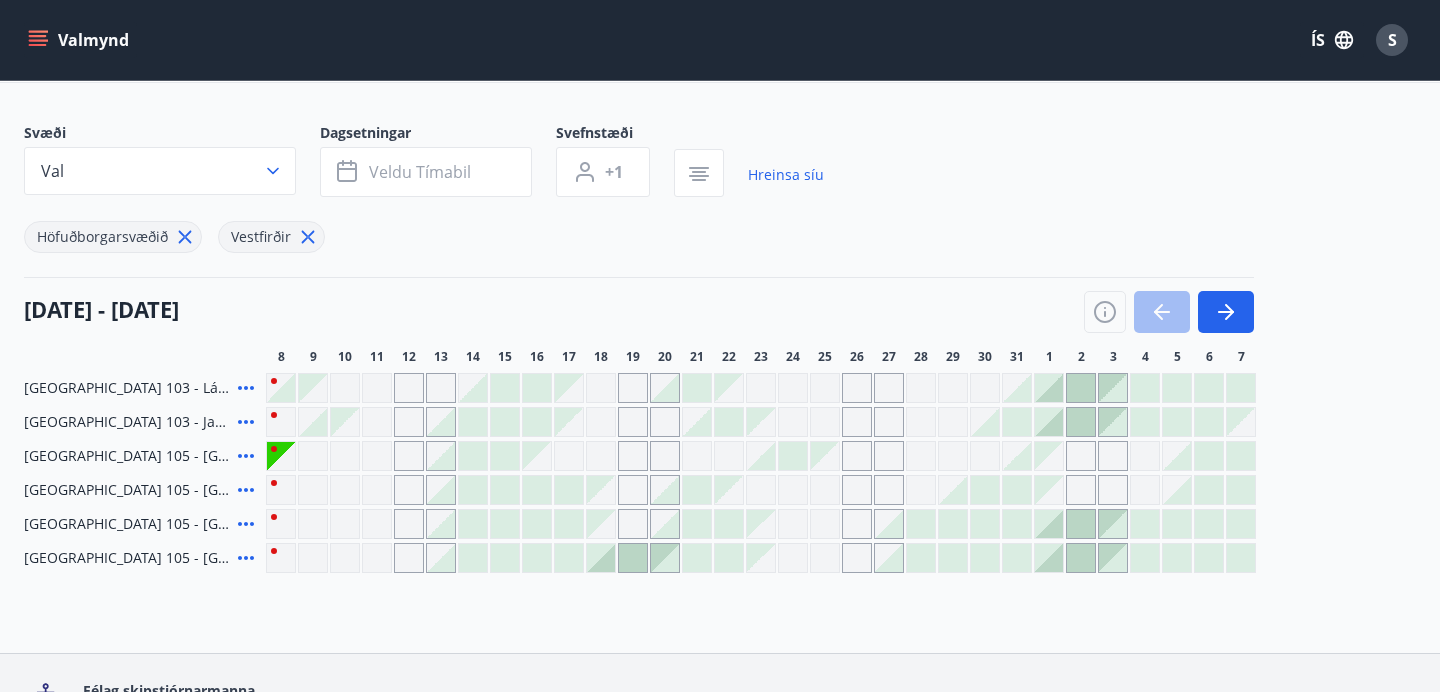 click 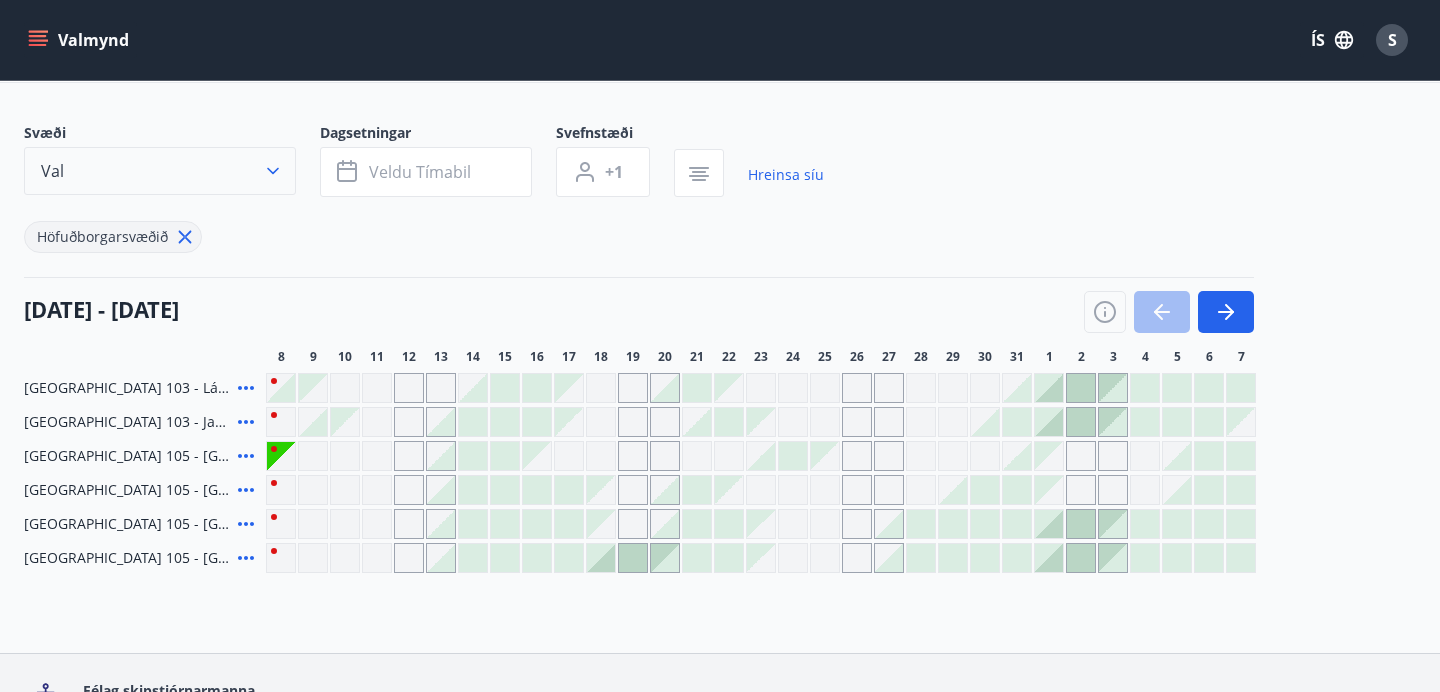 click 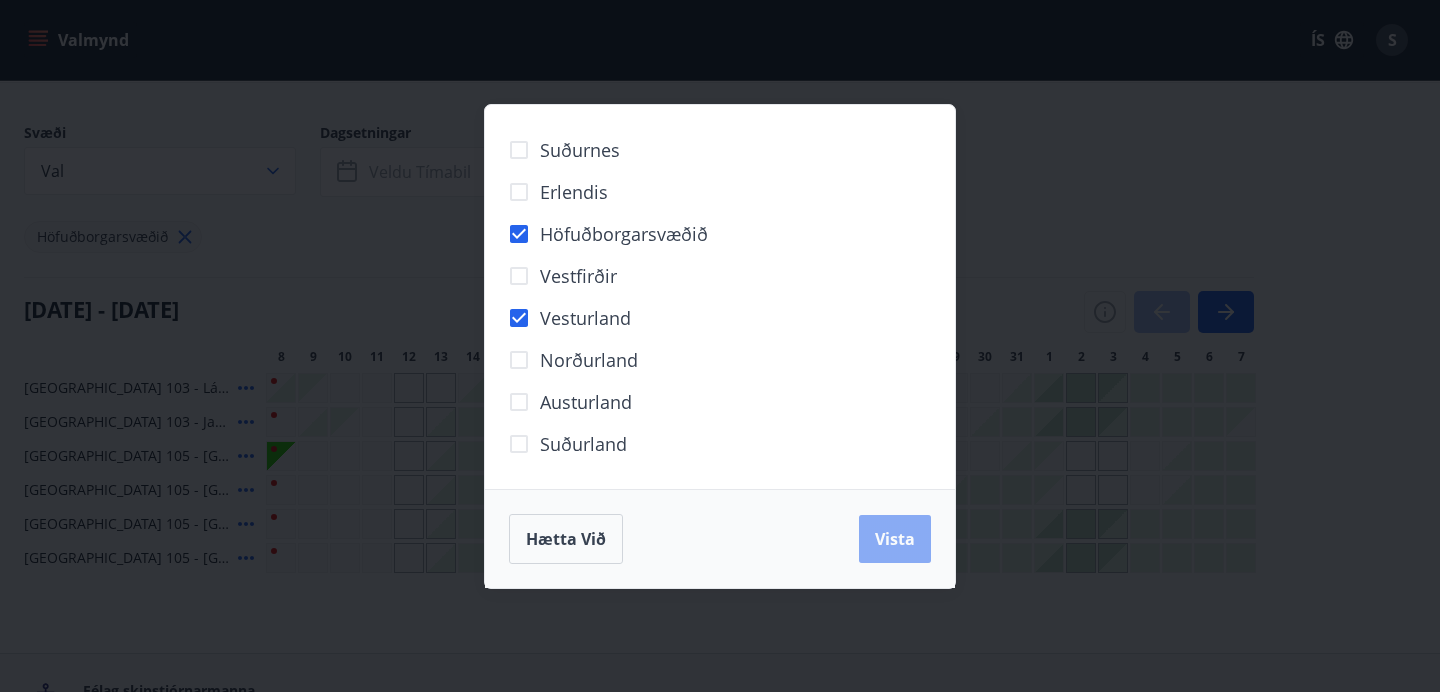 click on "Vista" at bounding box center [895, 539] 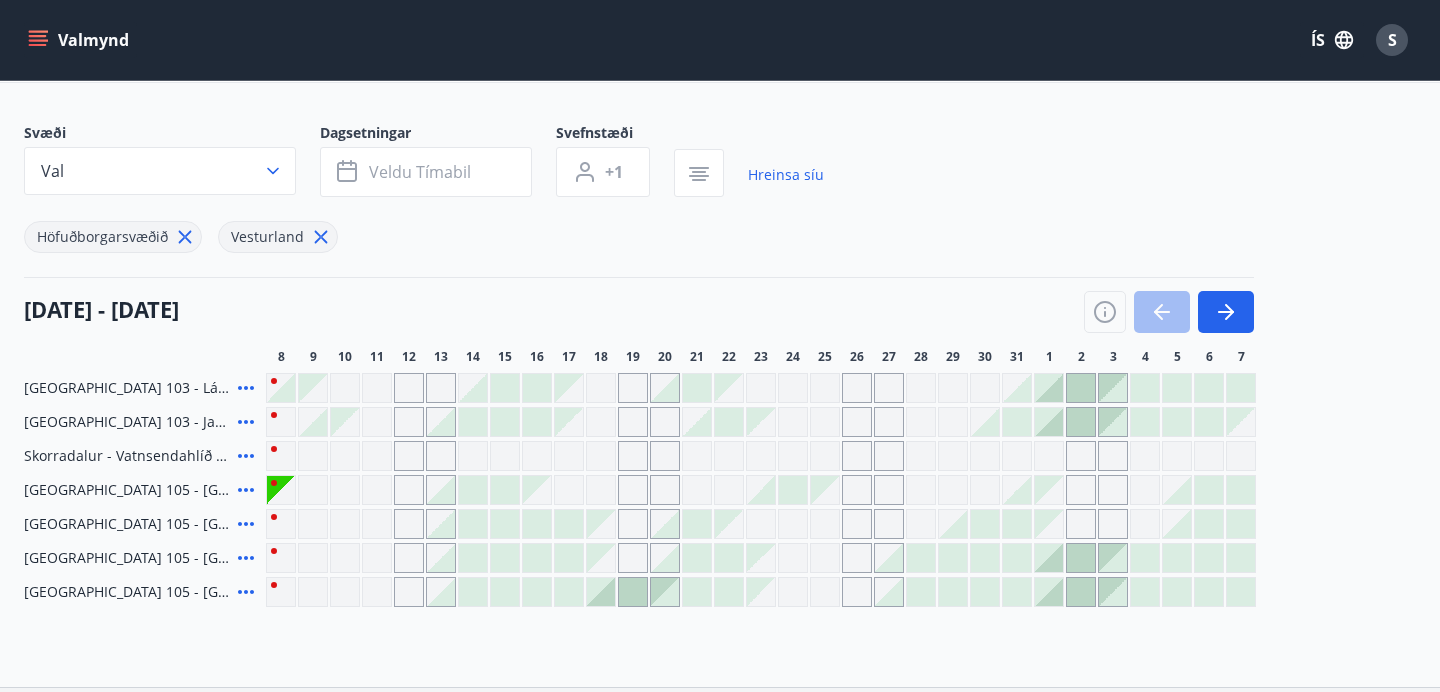 click 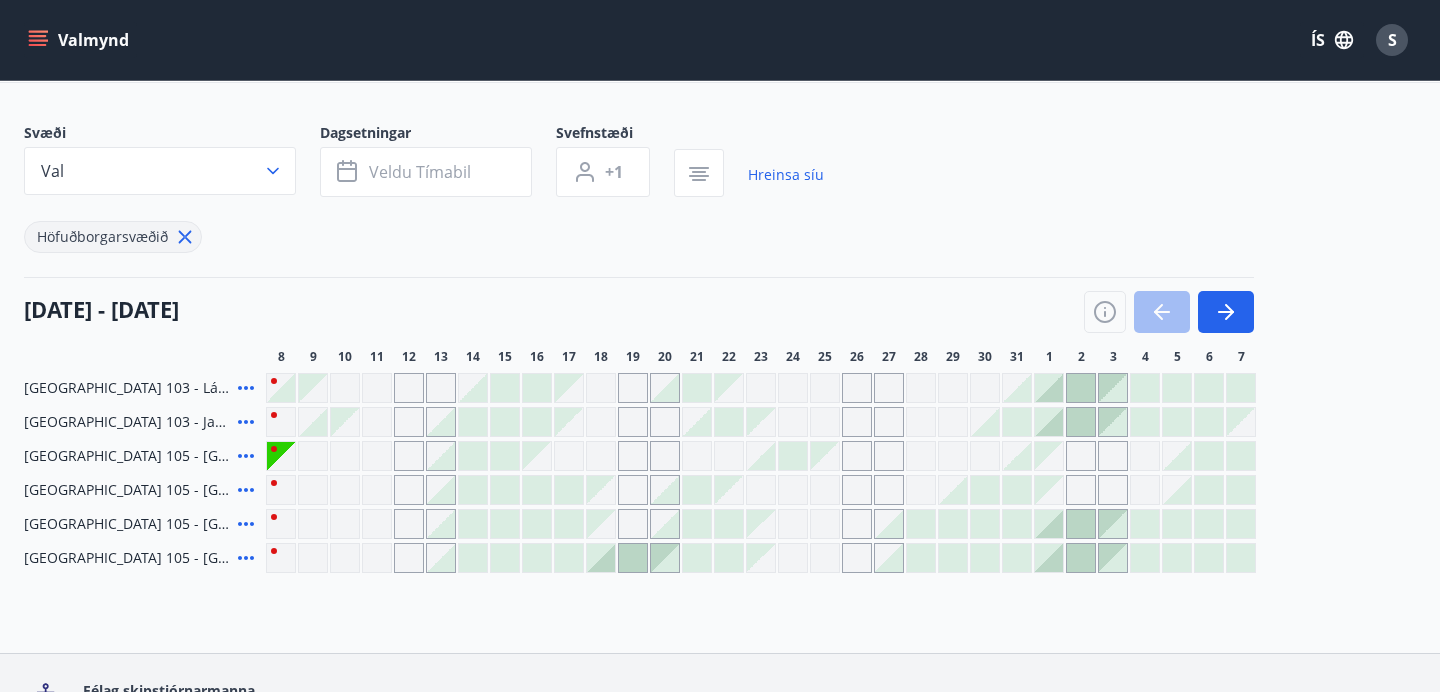click on "Svæði Val Dagsetningar Veldu tímabil Svefnstæði +1 Hreinsa síu Höfuðborgarsvæðið [DATE] - [DATE] 8 9 10 11 12 13 14 15 16 17 18 19 20 21 22 23 24 25 26 27 28 29 30 31 1 2 3 4 5 6 7 [GEOGRAPHIC_DATA] 103 - Lágaleiti 3, 308 [GEOGRAPHIC_DATA] 103 - [GEOGRAPHIC_DATA] 8 [GEOGRAPHIC_DATA] 105 - [GEOGRAPHIC_DATA] 24, 212 [GEOGRAPHIC_DATA] 105 - [GEOGRAPHIC_DATA] 24, 313 [GEOGRAPHIC_DATA] 105 - [GEOGRAPHIC_DATA] 24, 217 [GEOGRAPHIC_DATA] 105 - [GEOGRAPHIC_DATA] 24, 413" at bounding box center (720, 348) 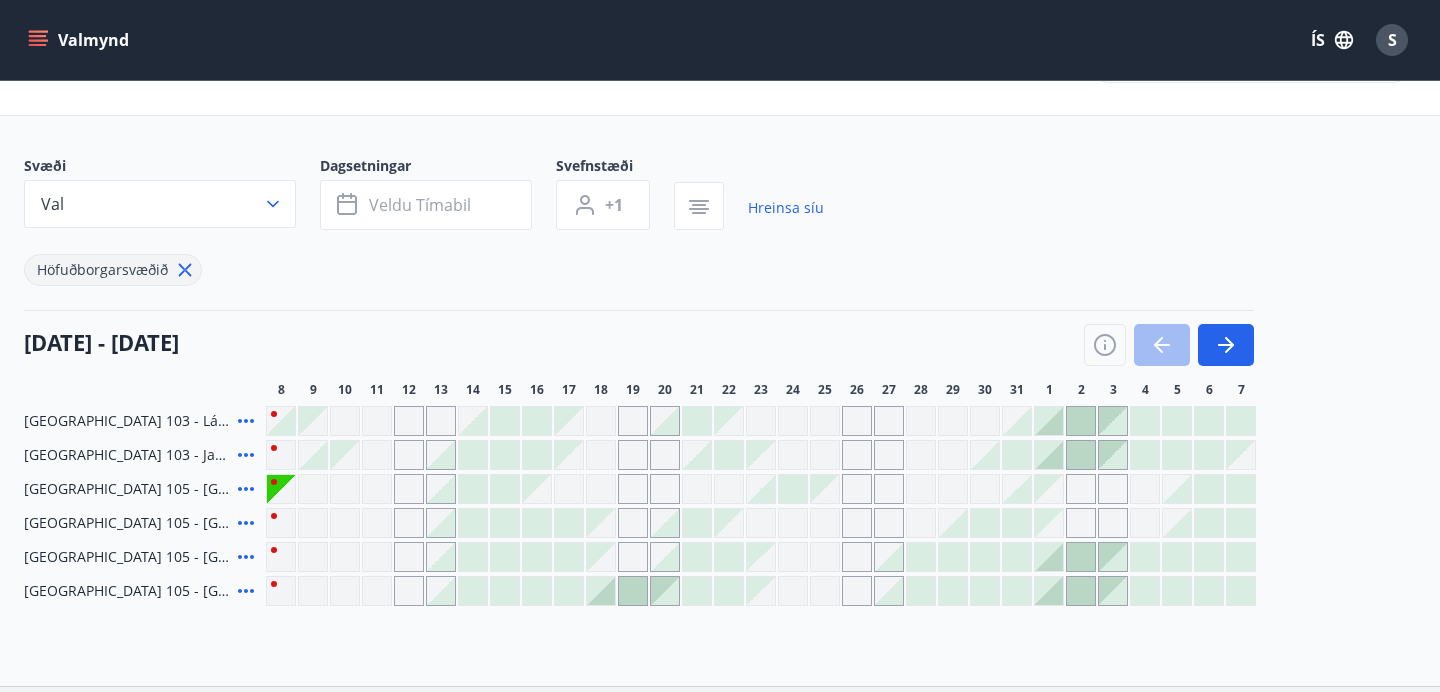 scroll, scrollTop: 83, scrollLeft: 0, axis: vertical 